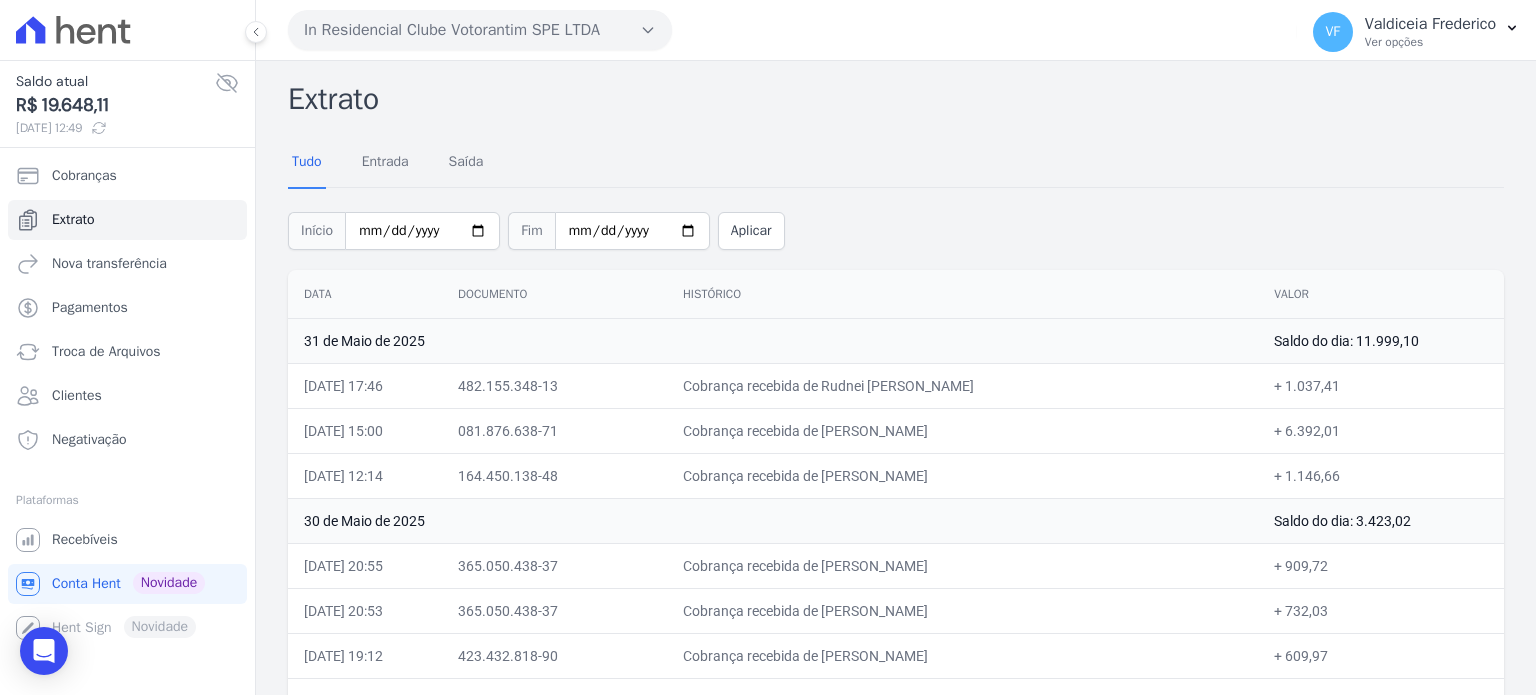 scroll, scrollTop: 0, scrollLeft: 0, axis: both 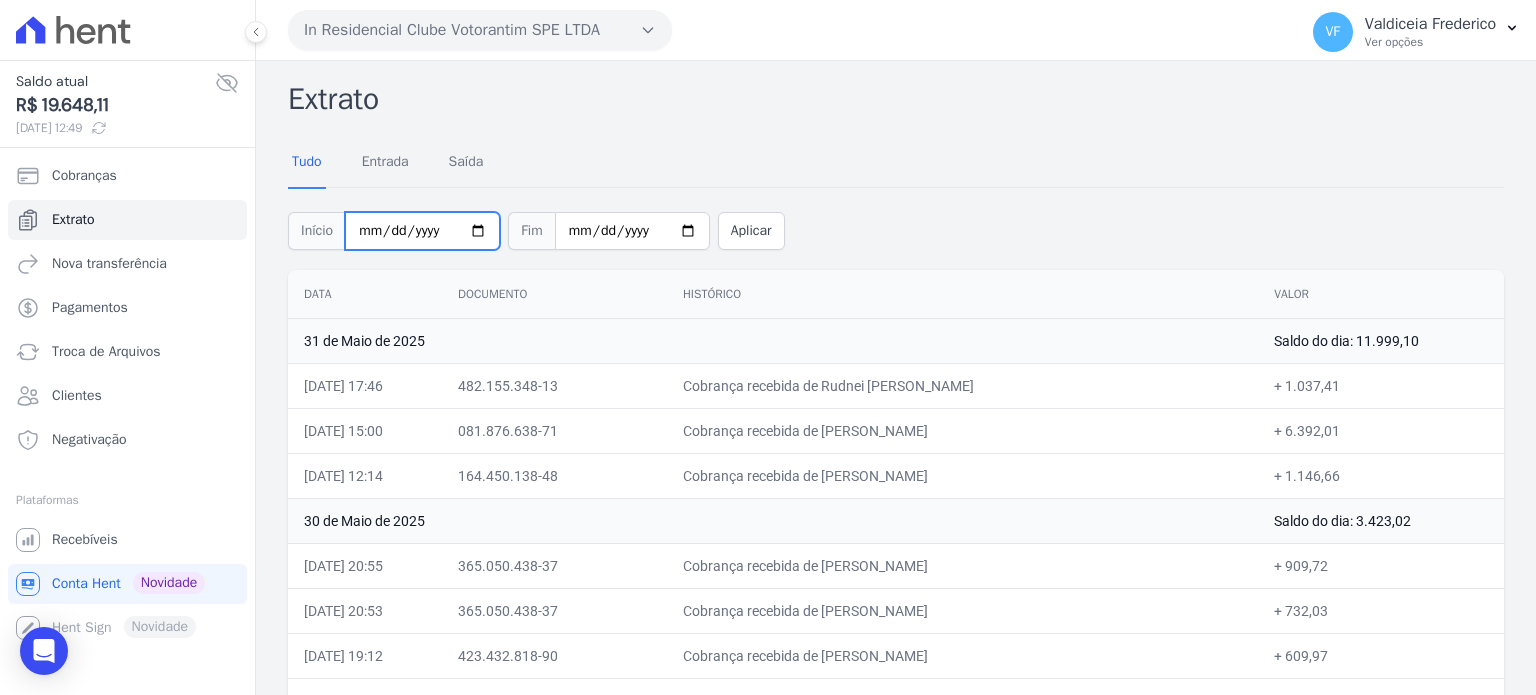 click on "[DATE]" at bounding box center [422, 231] 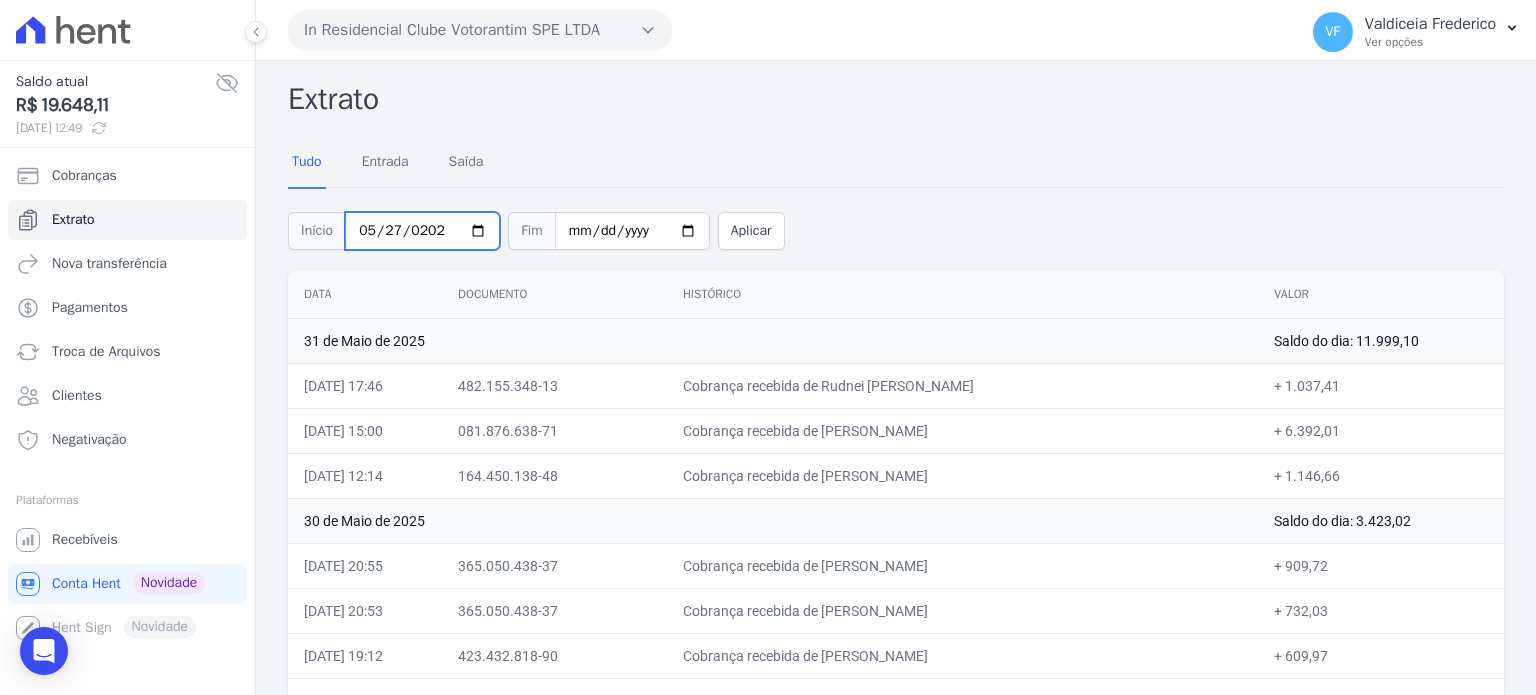 type on "[DATE]" 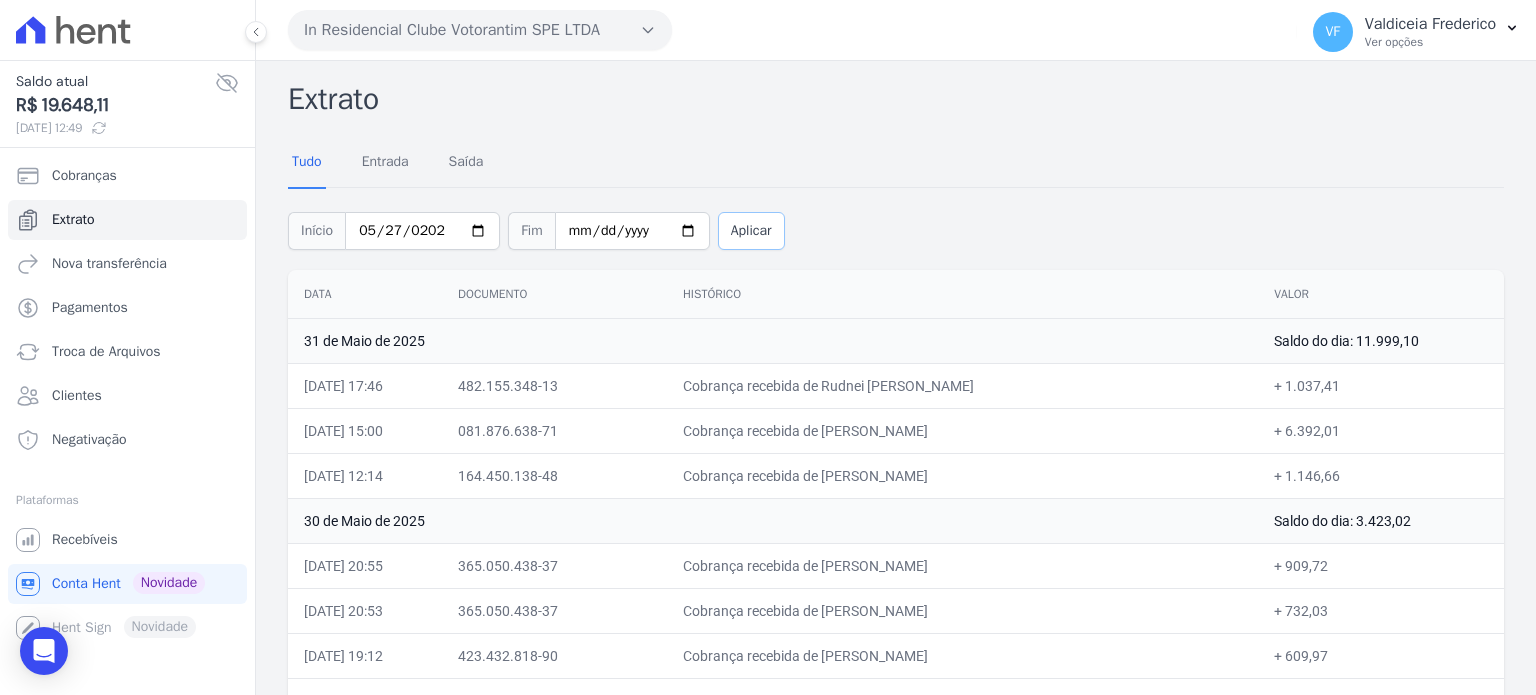 click on "Aplicar" at bounding box center [751, 231] 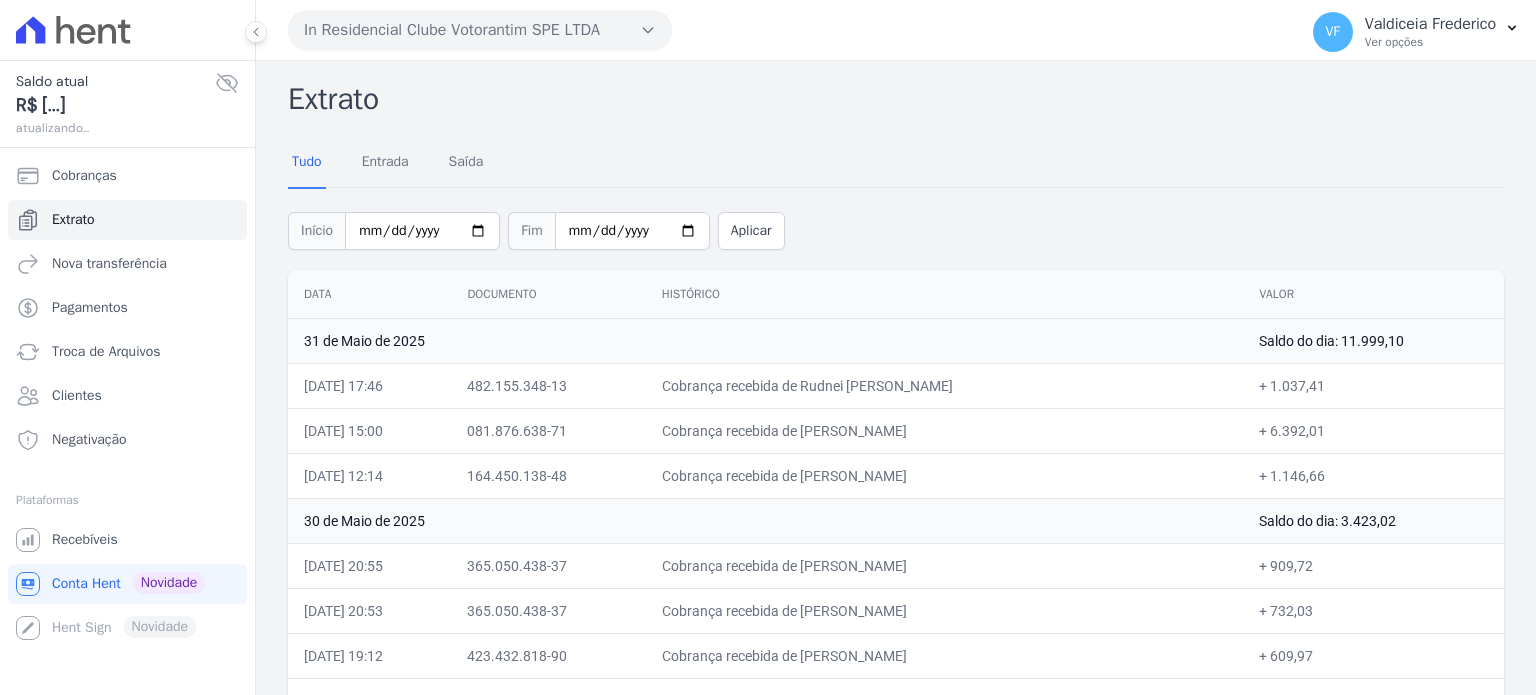 scroll, scrollTop: 0, scrollLeft: 0, axis: both 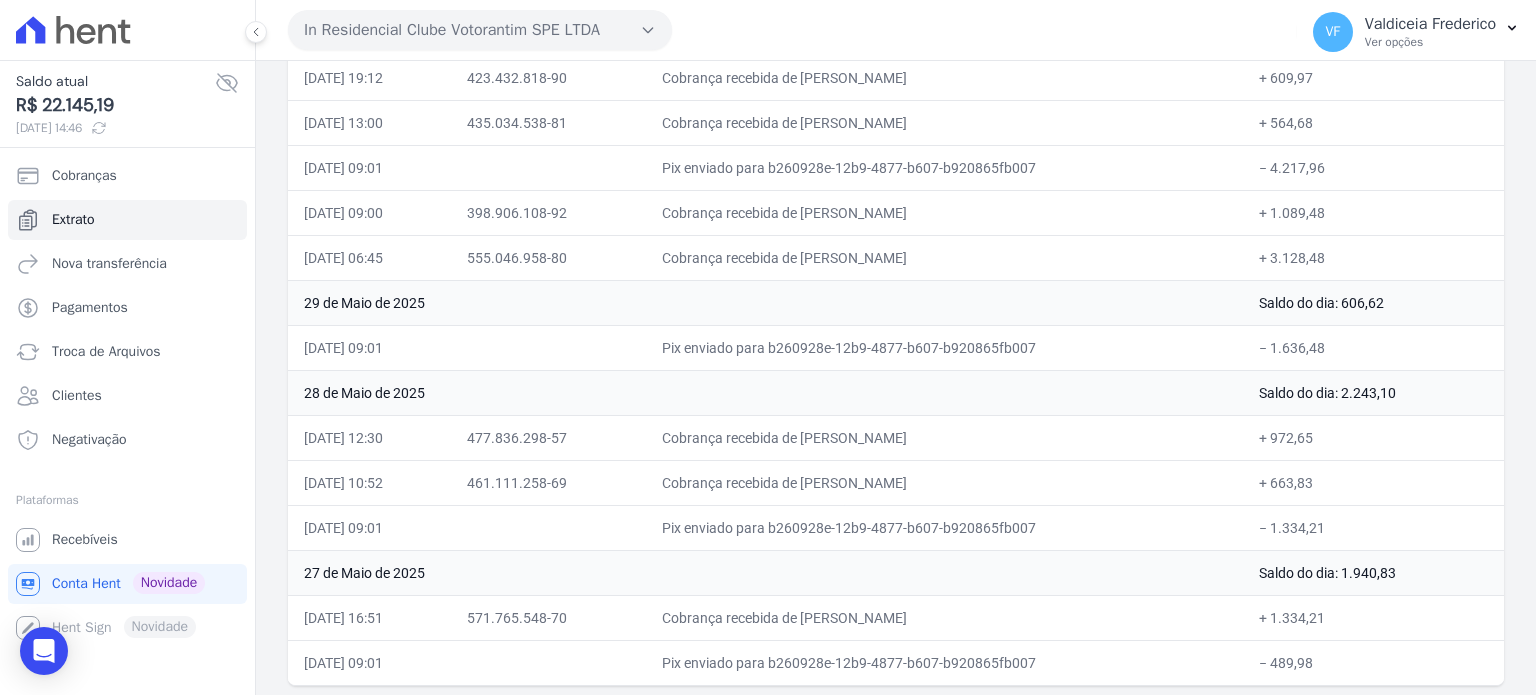 drag, startPoint x: 831, startPoint y: 437, endPoint x: 1031, endPoint y: 427, distance: 200.24985 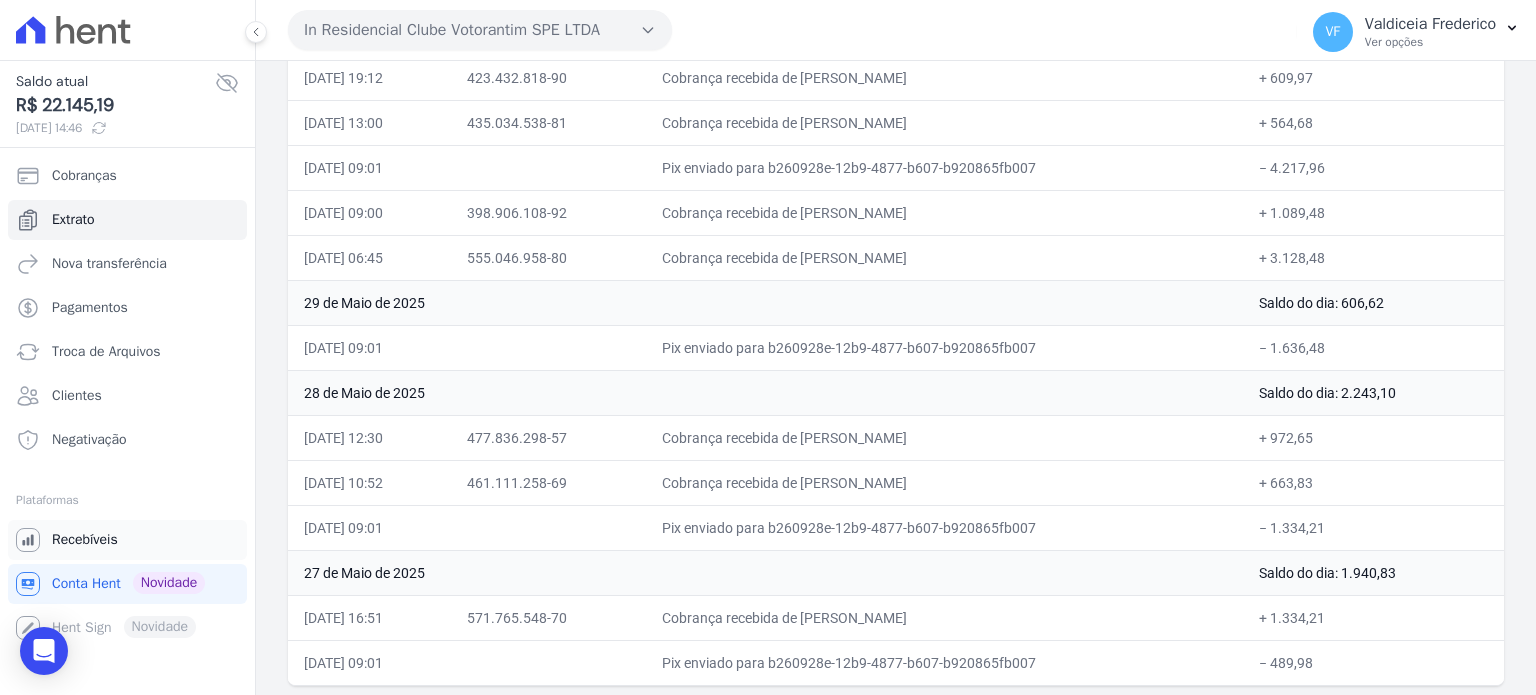 click on "Recebíveis" at bounding box center (85, 540) 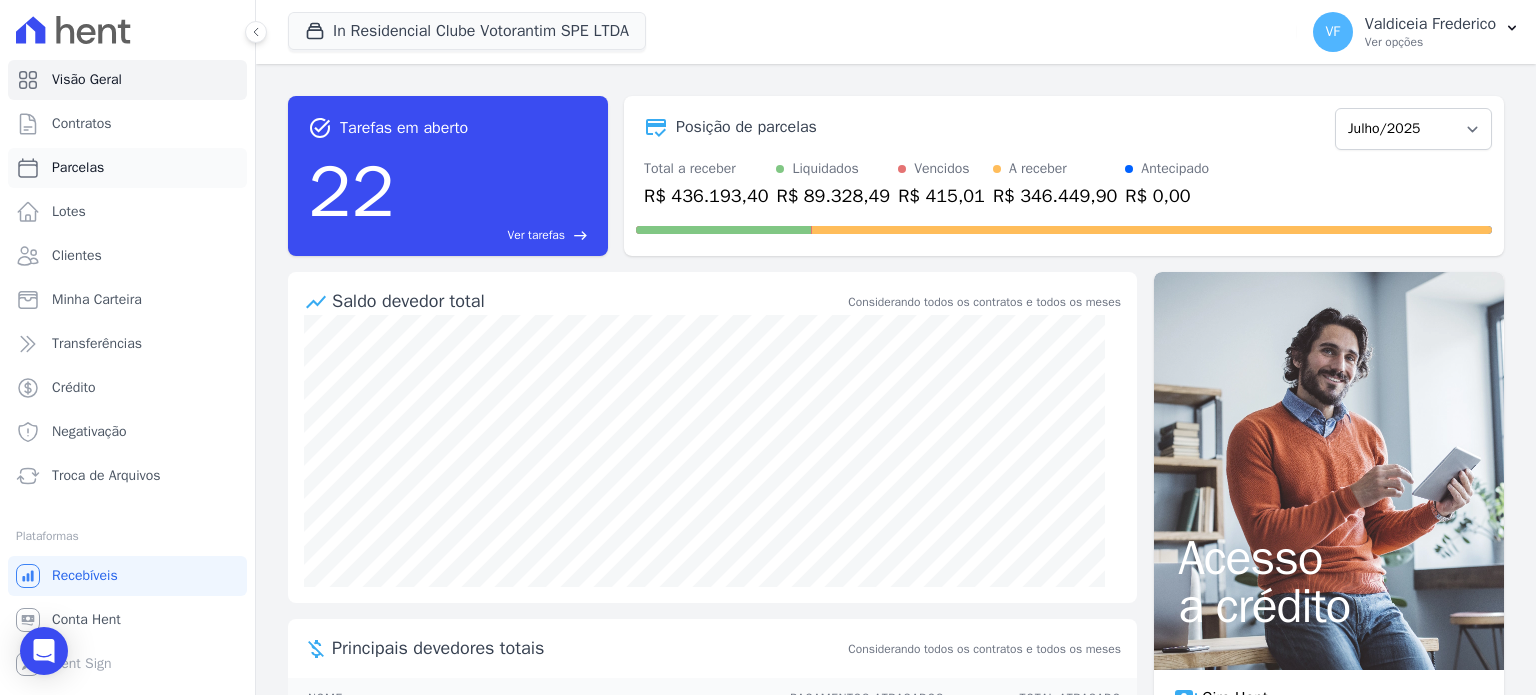 click on "Parcelas" at bounding box center (78, 168) 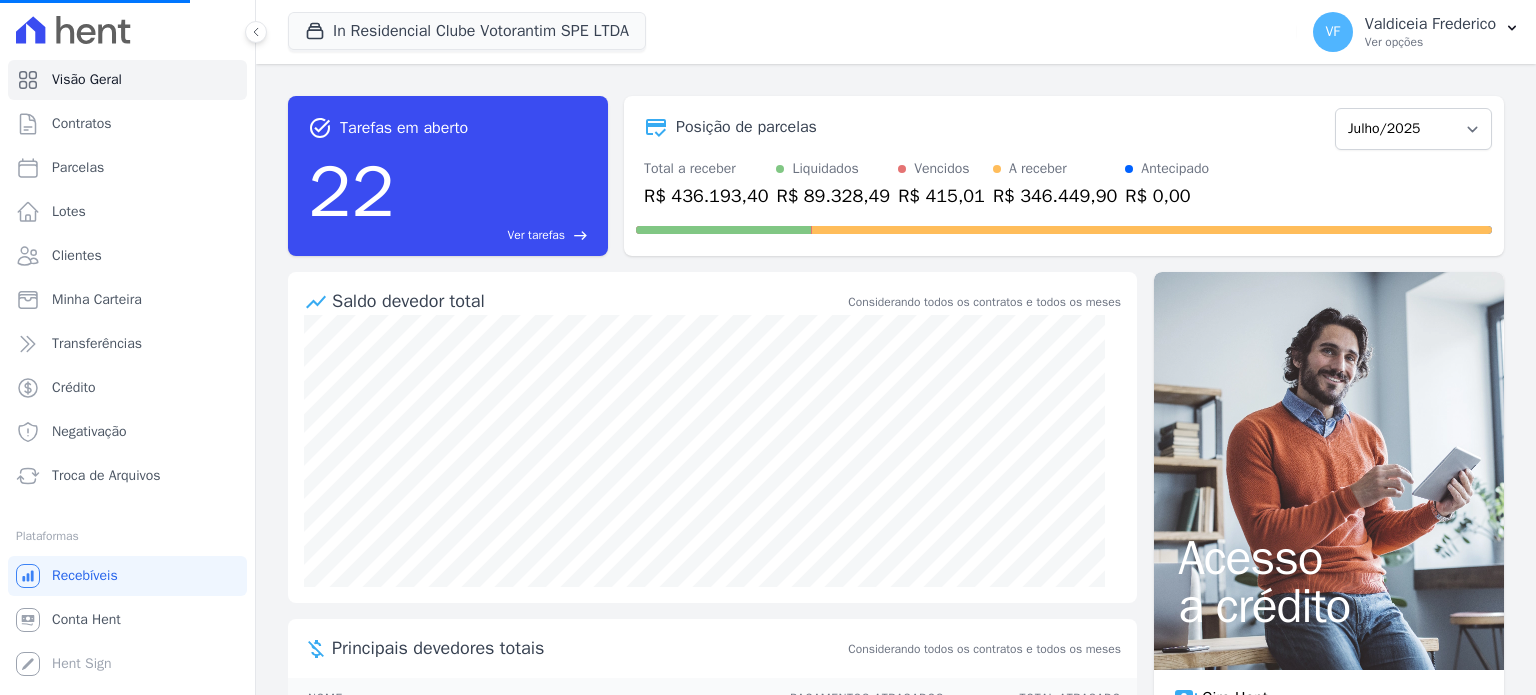 select 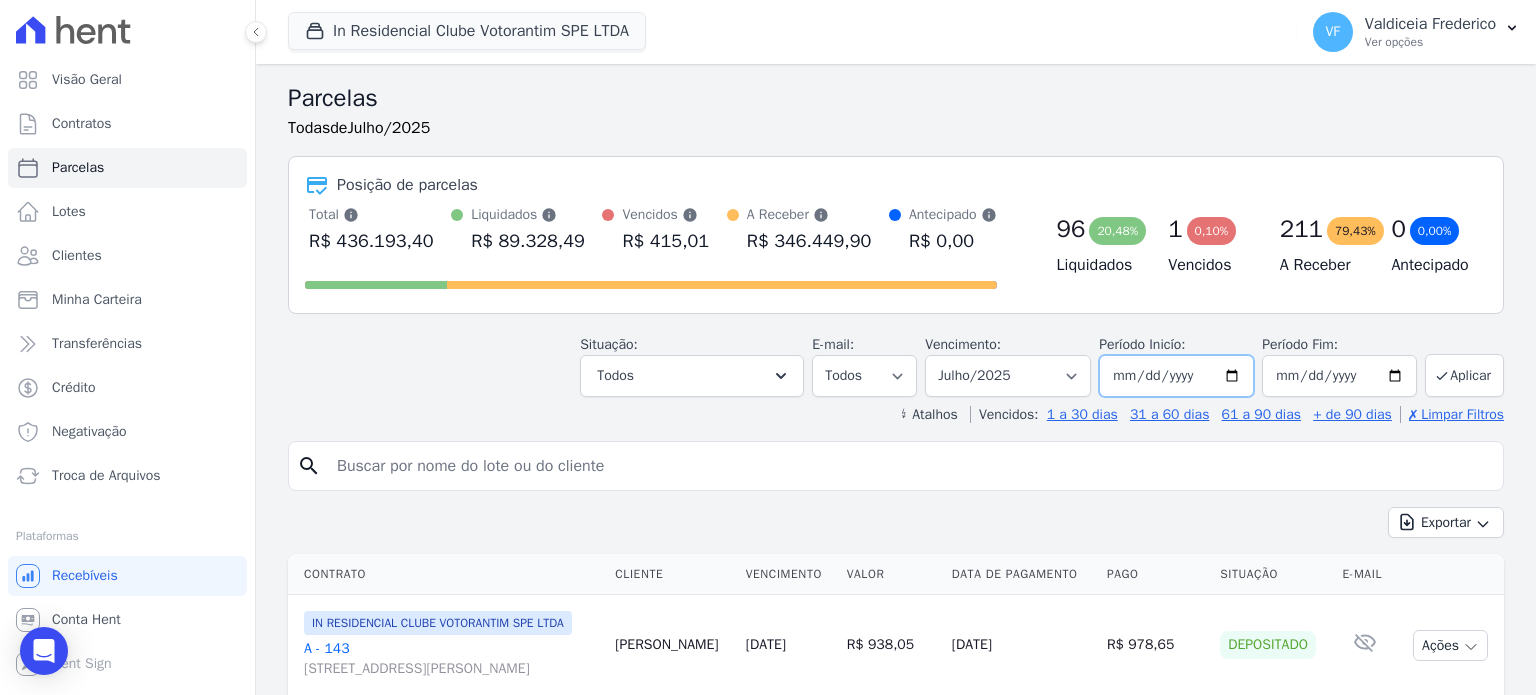click on "[DATE]" at bounding box center [1176, 376] 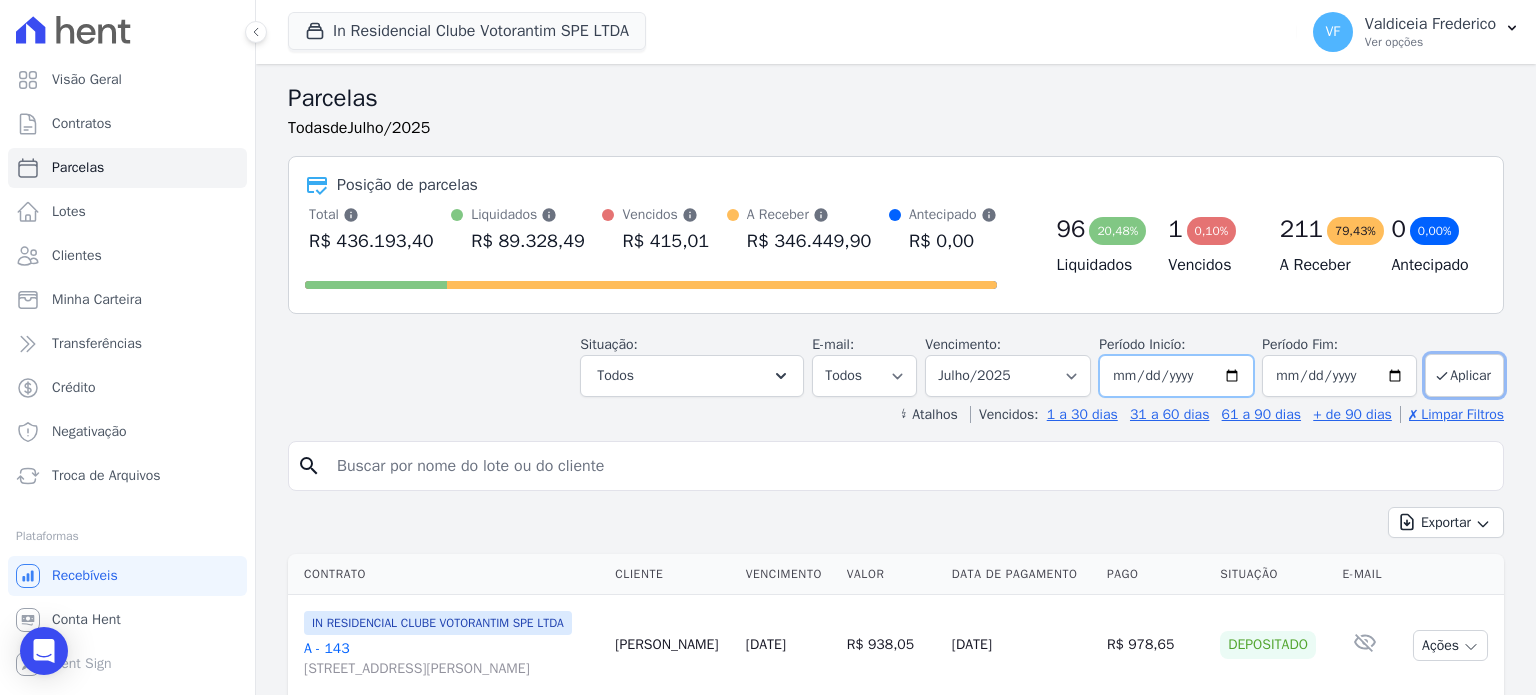 type on "[DATE]" 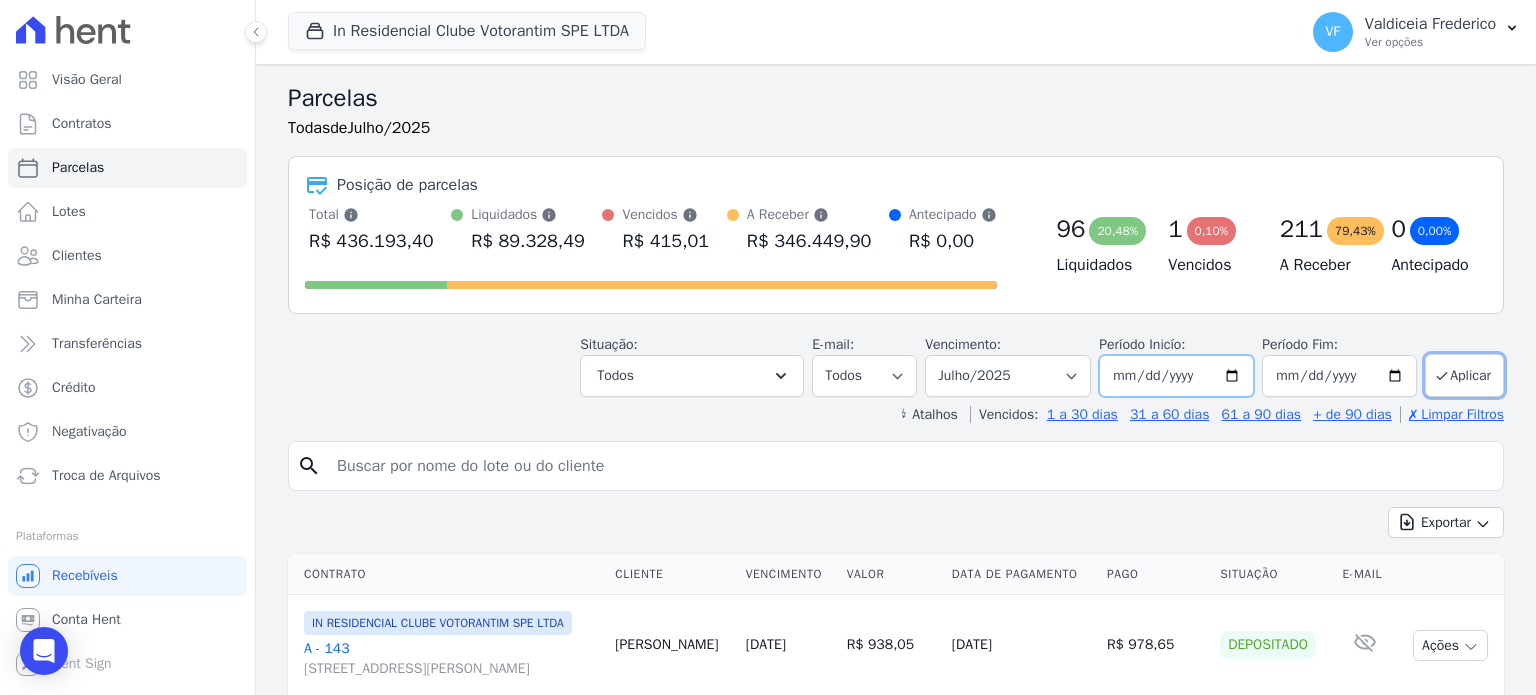 click on "2025-05-01" at bounding box center (1176, 376) 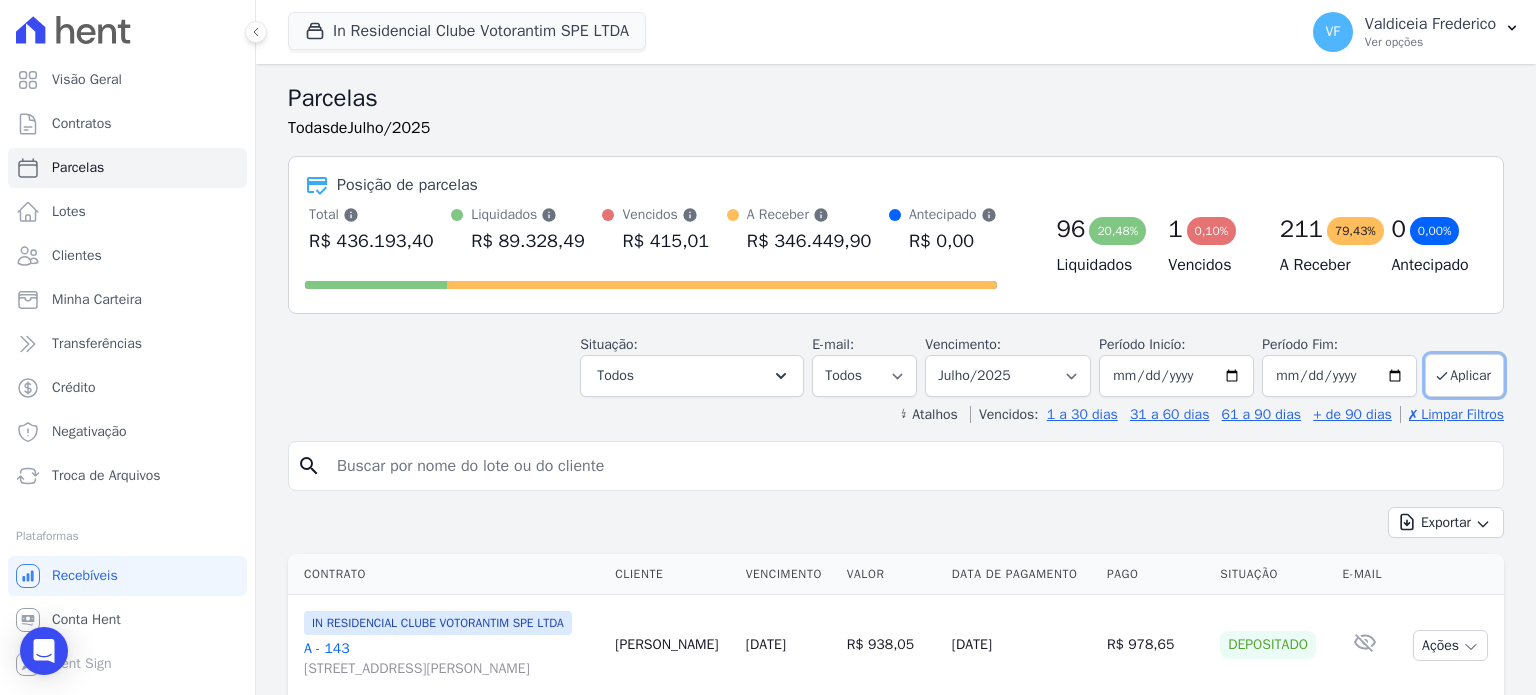 click at bounding box center [910, 466] 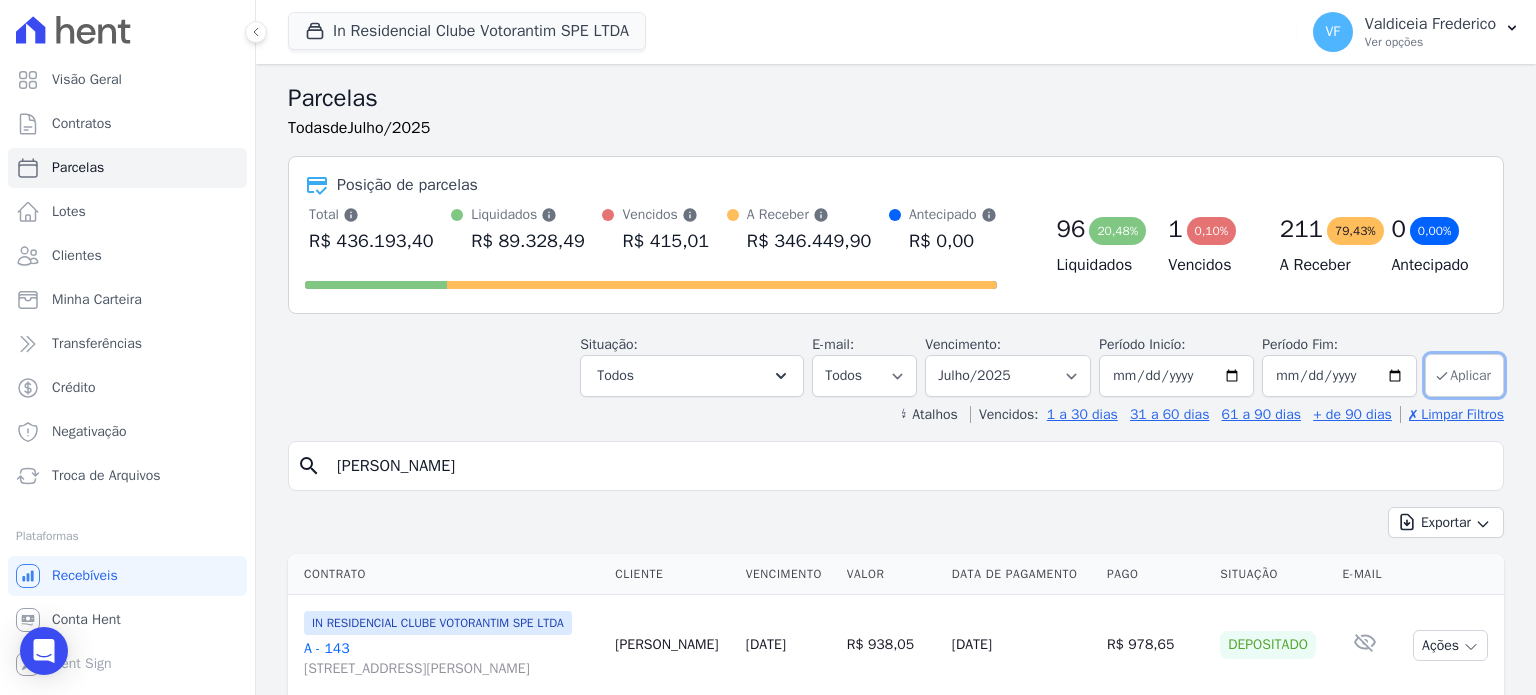 type on "[PERSON_NAME]" 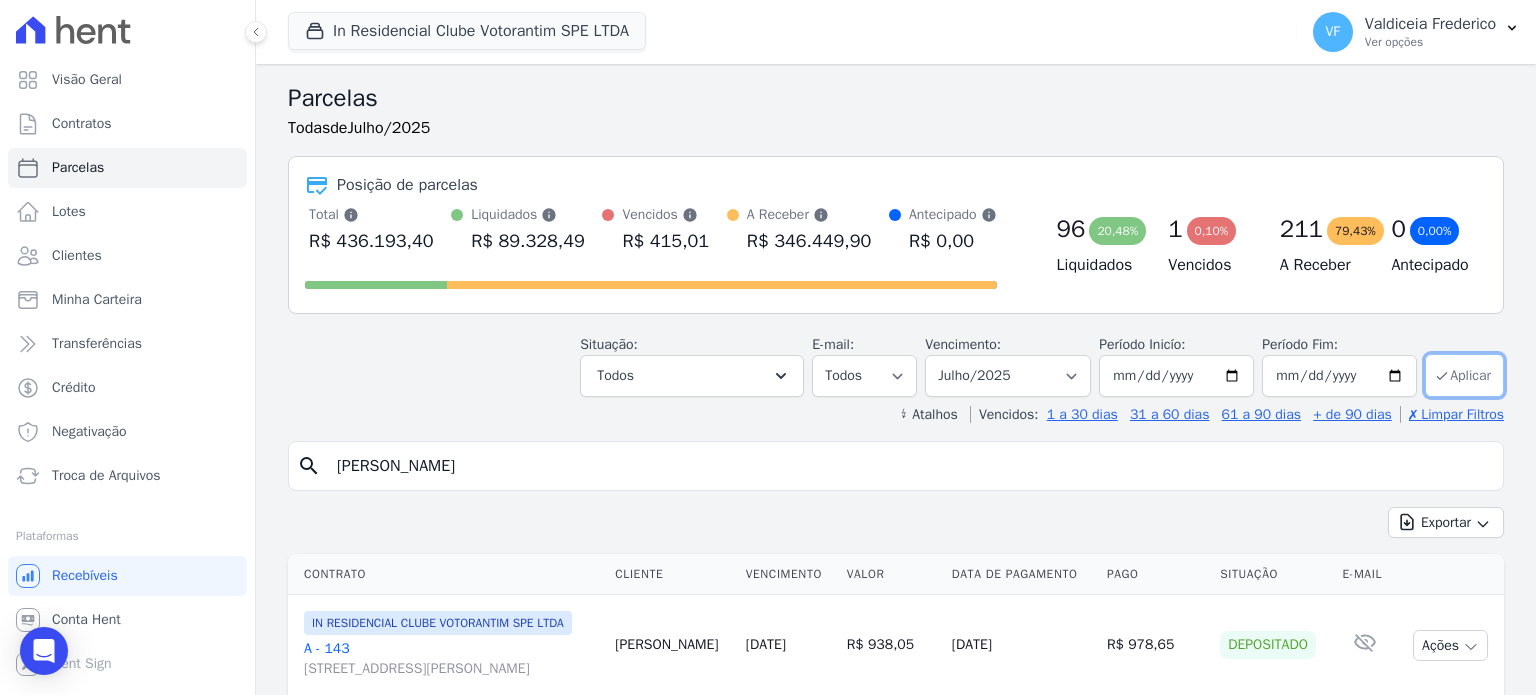 click on "Aplicar" at bounding box center (1464, 375) 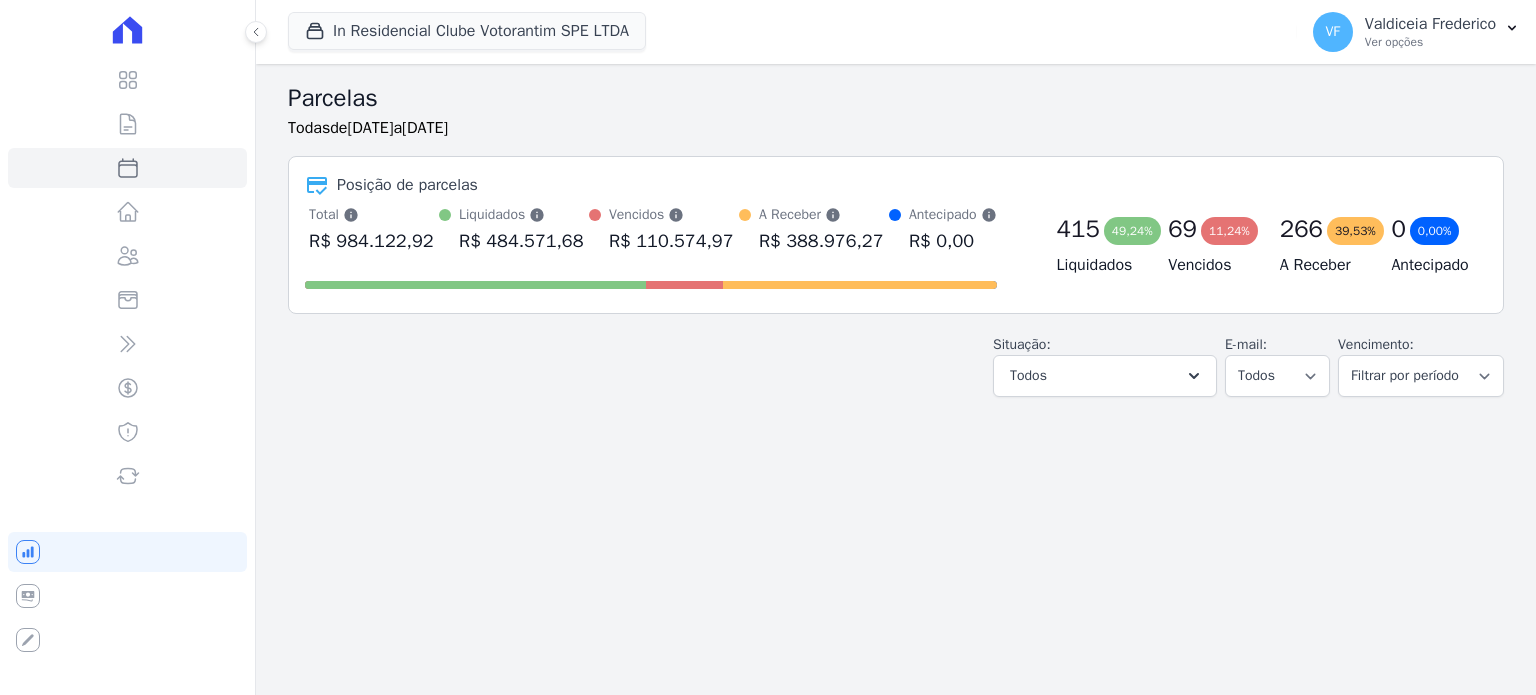 select 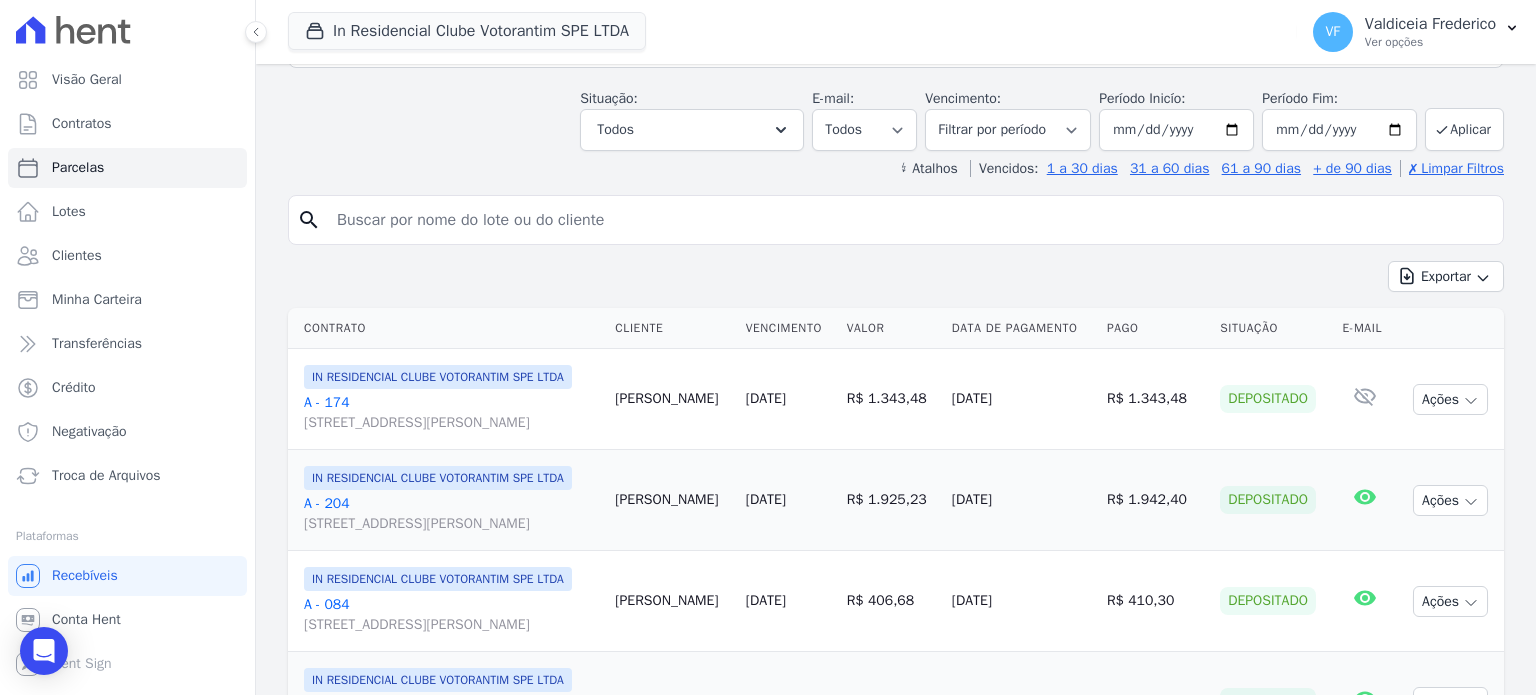 scroll, scrollTop: 200, scrollLeft: 0, axis: vertical 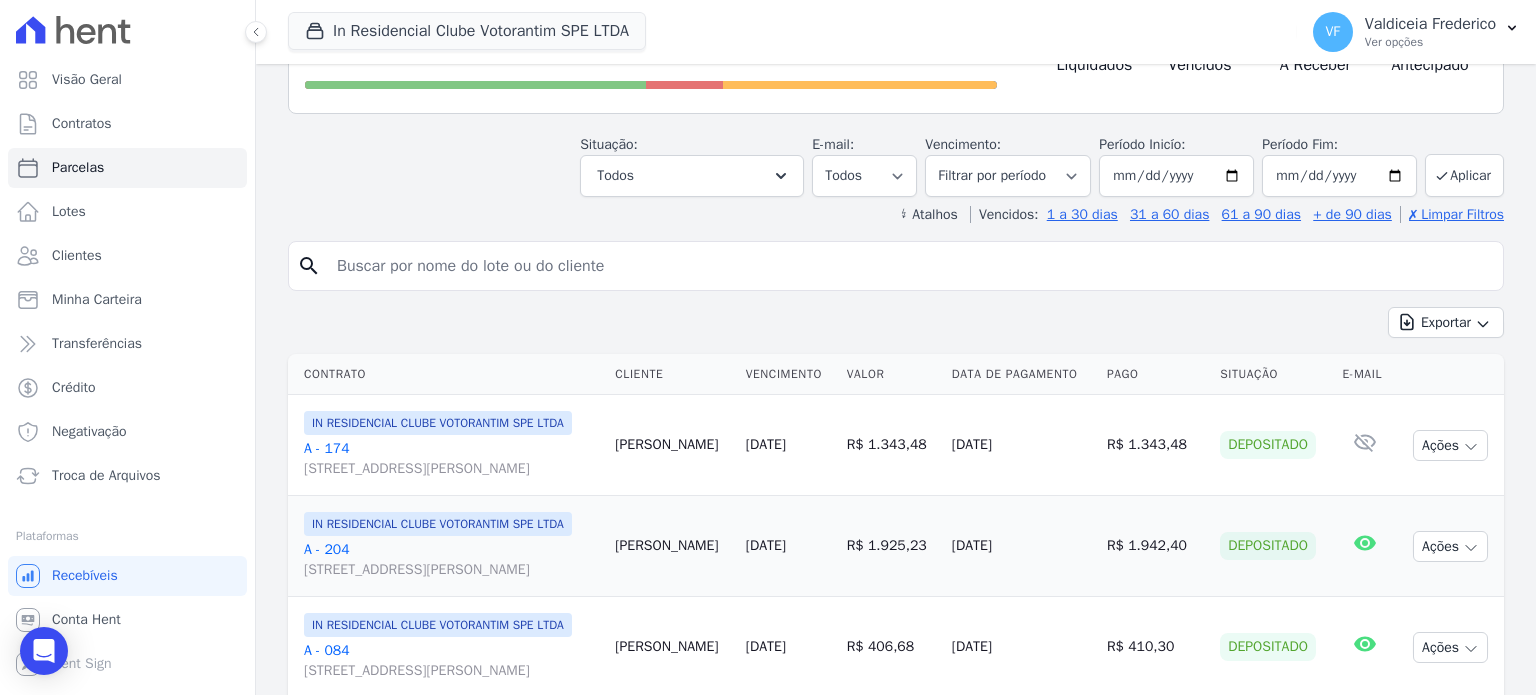 click at bounding box center (910, 266) 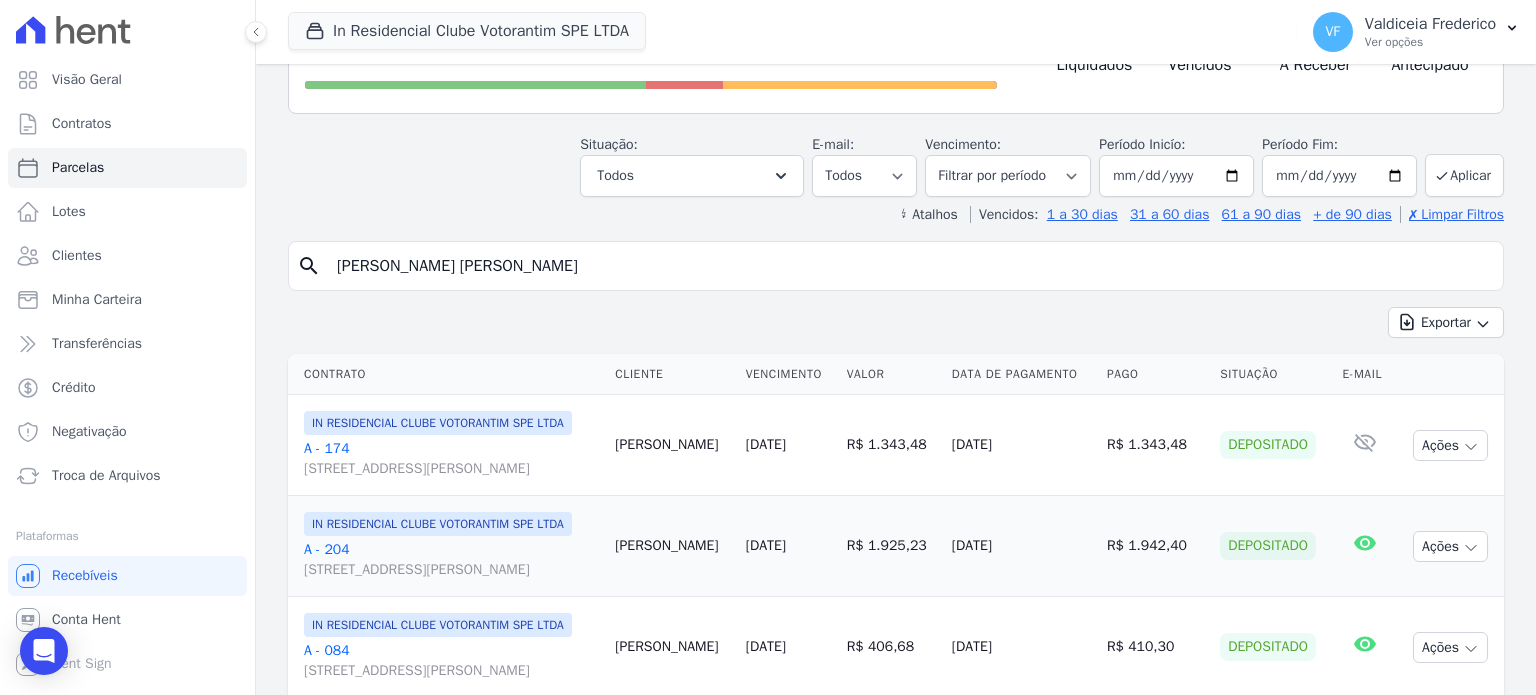 type on "[PERSON_NAME]" 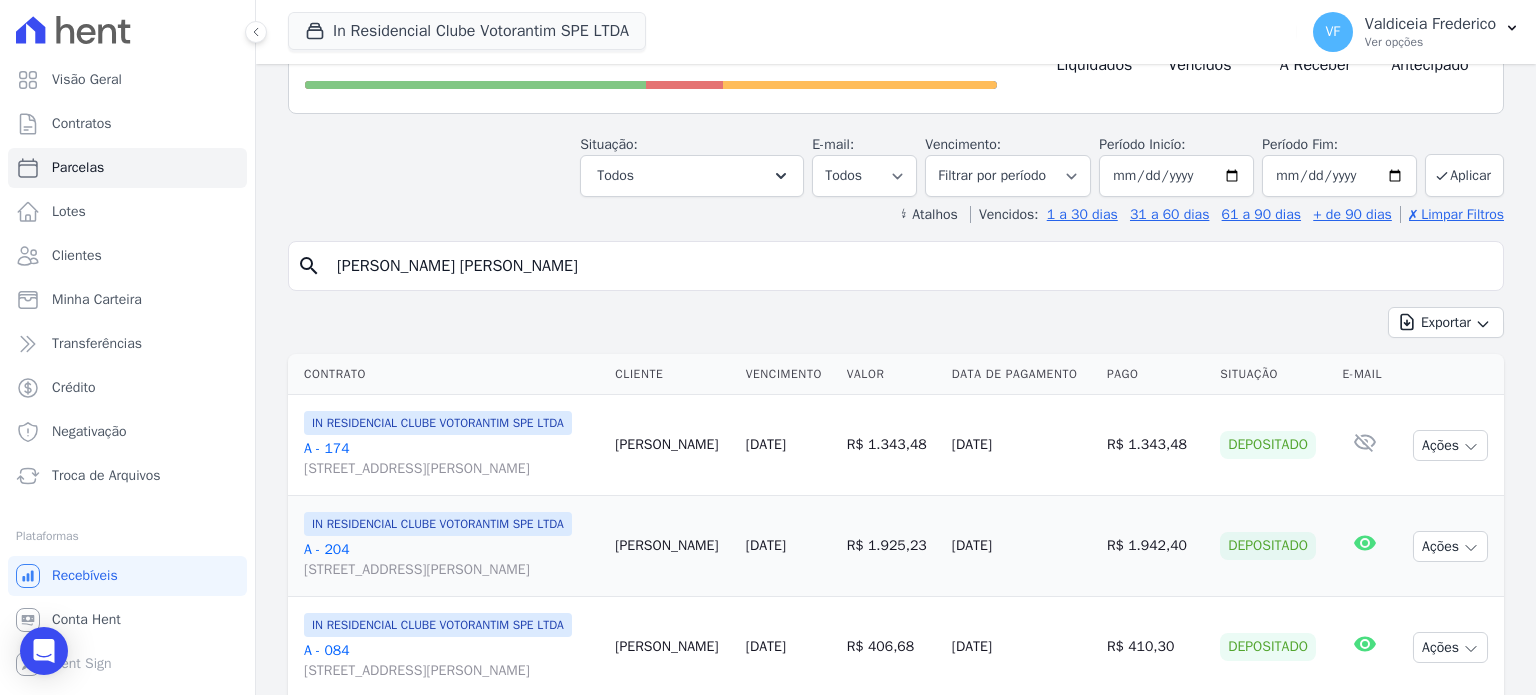 select 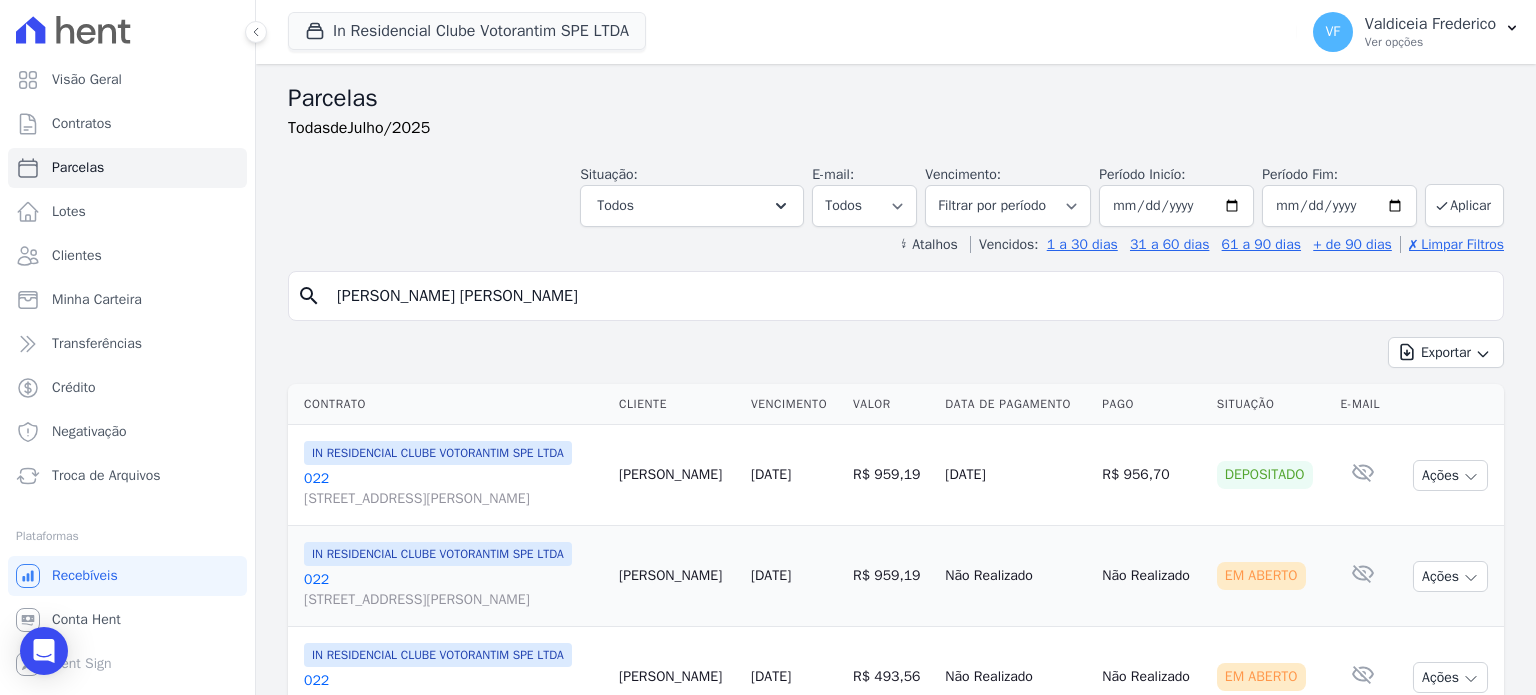 scroll, scrollTop: 0, scrollLeft: 0, axis: both 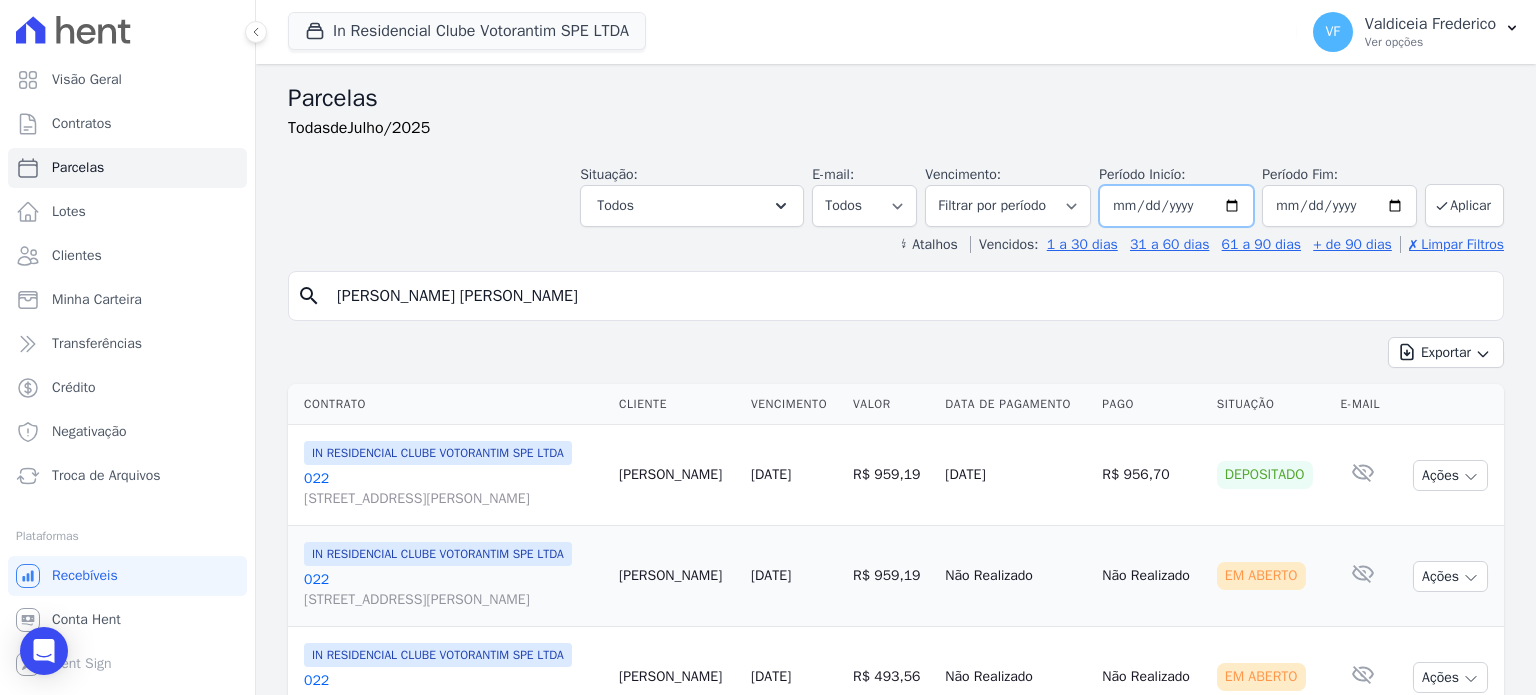 click on "[DATE]" at bounding box center (1176, 206) 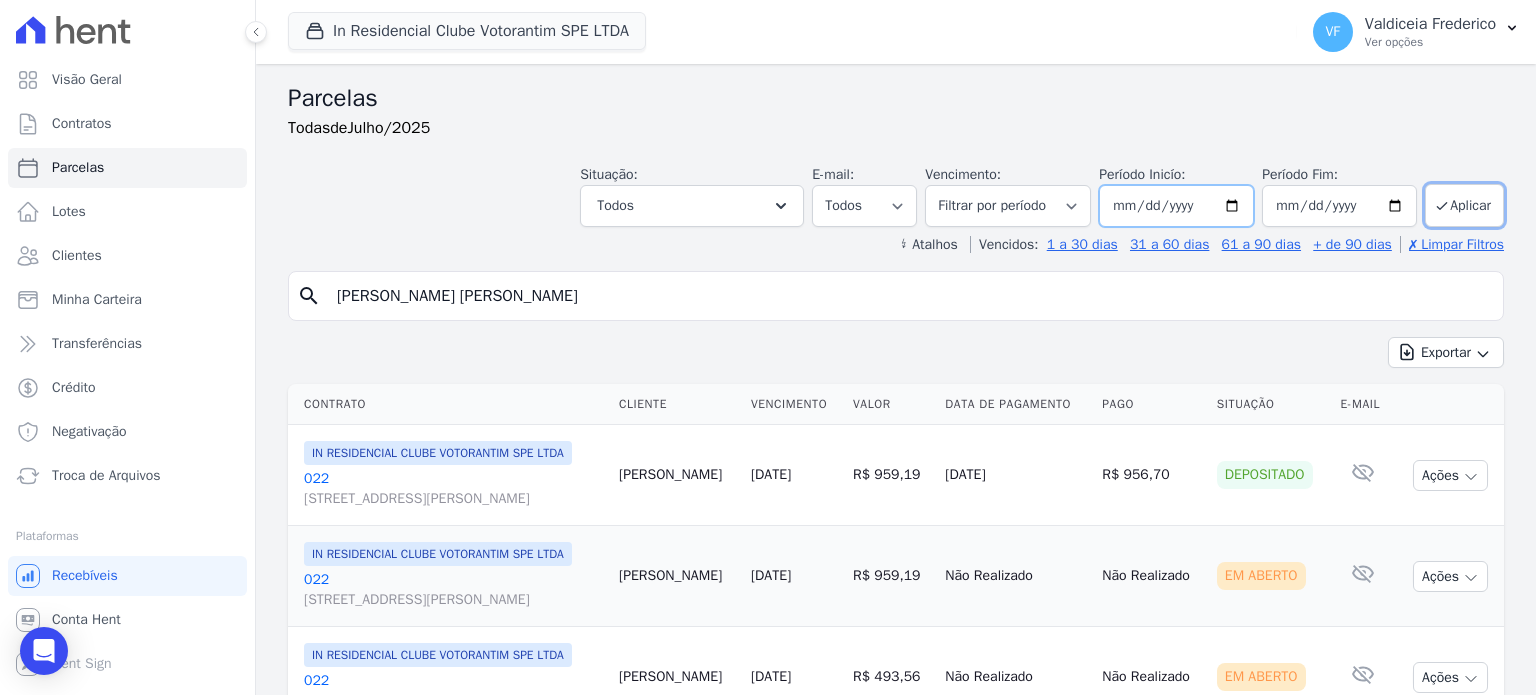 type on "[DATE]" 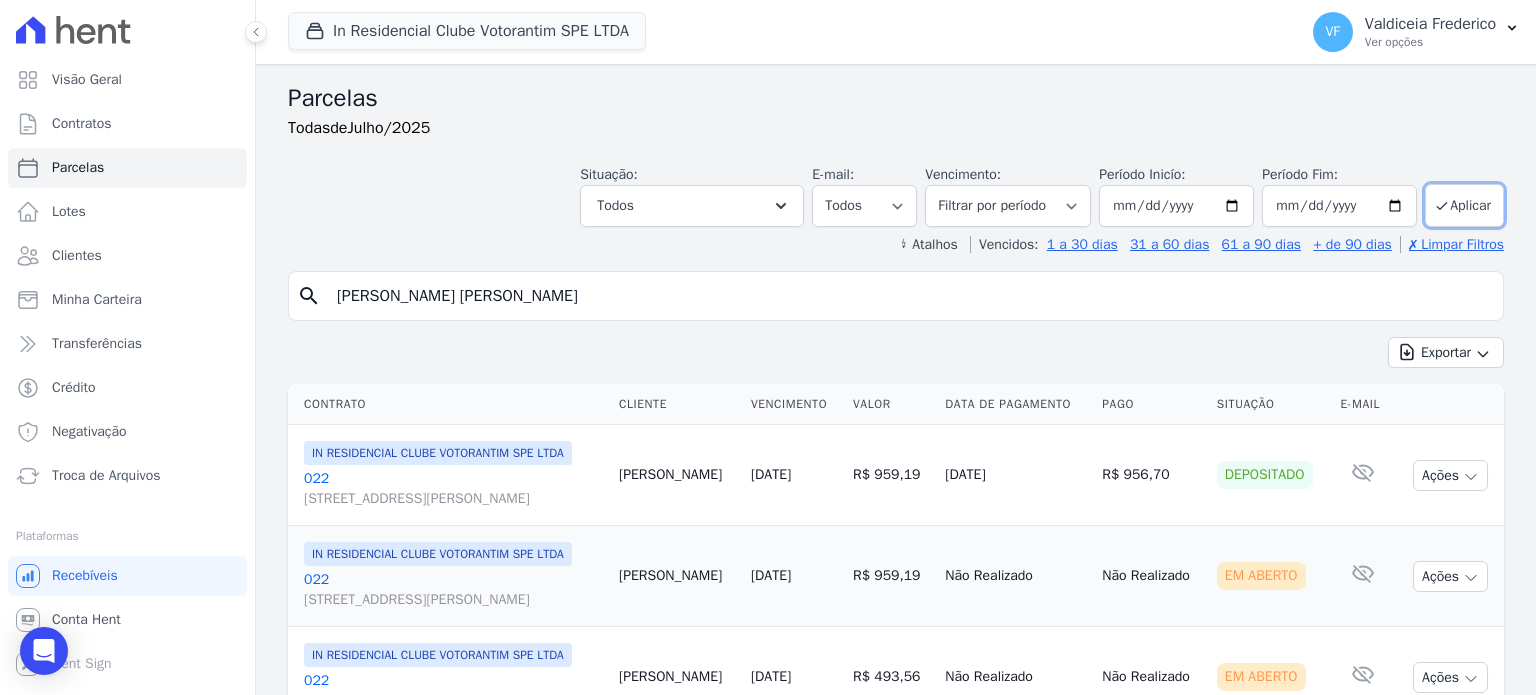 click on "search
LUIS GUSTAVO DE ALMEIDA CRUZ" at bounding box center [896, 296] 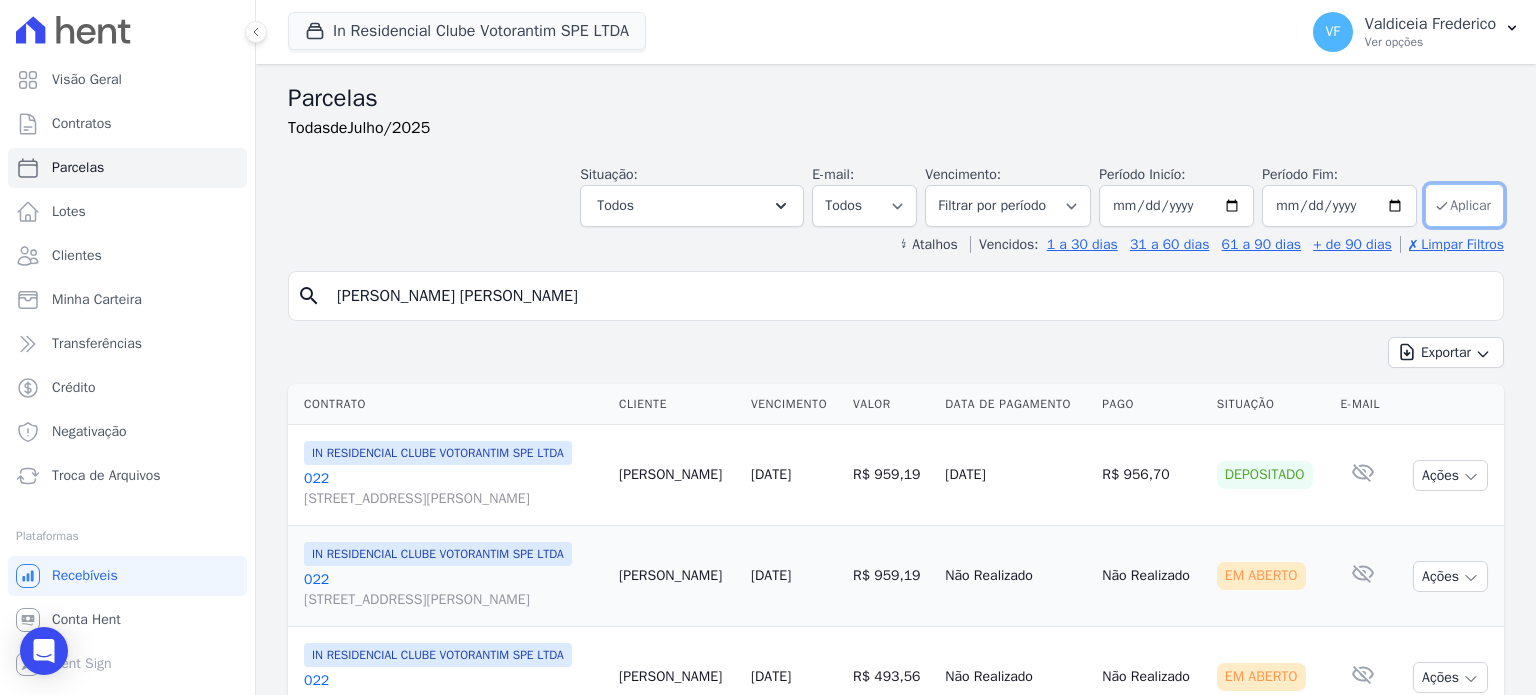 click on "Aplicar" at bounding box center (1464, 205) 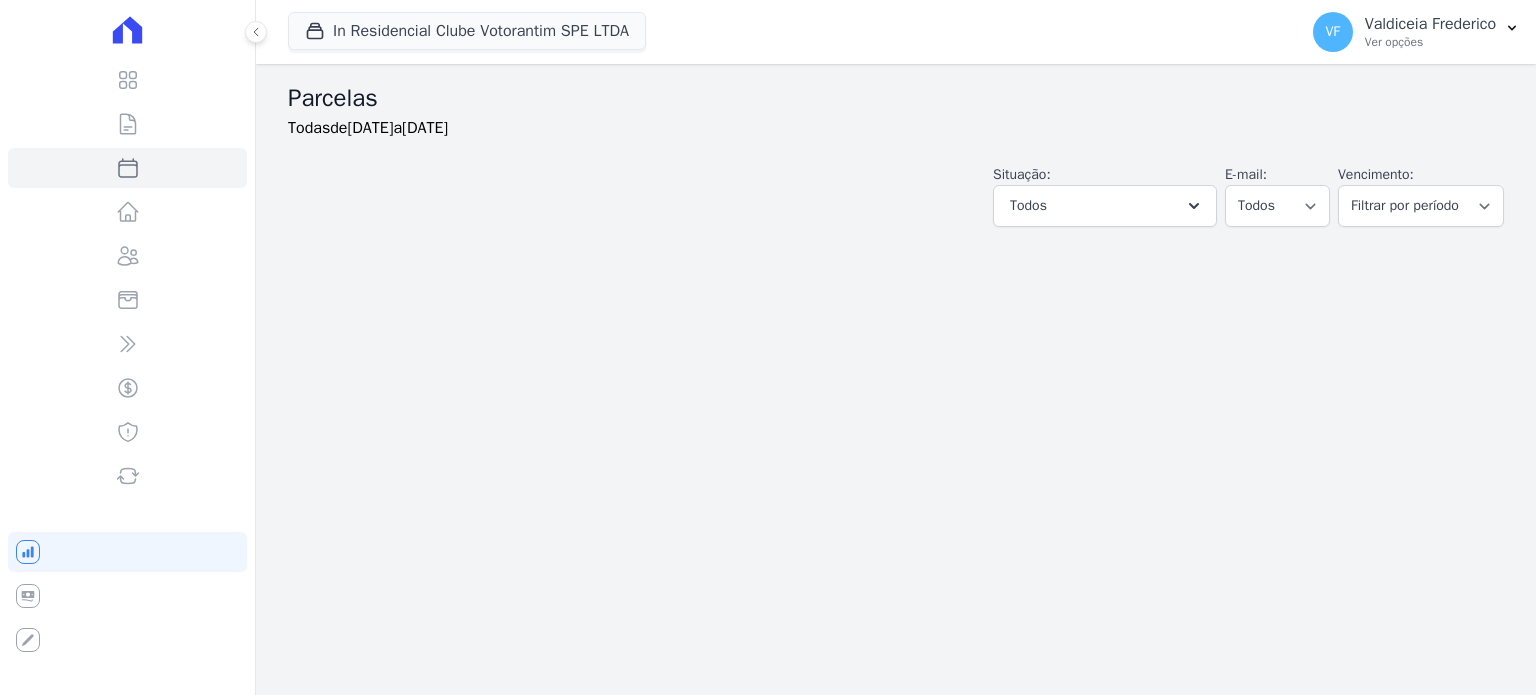select 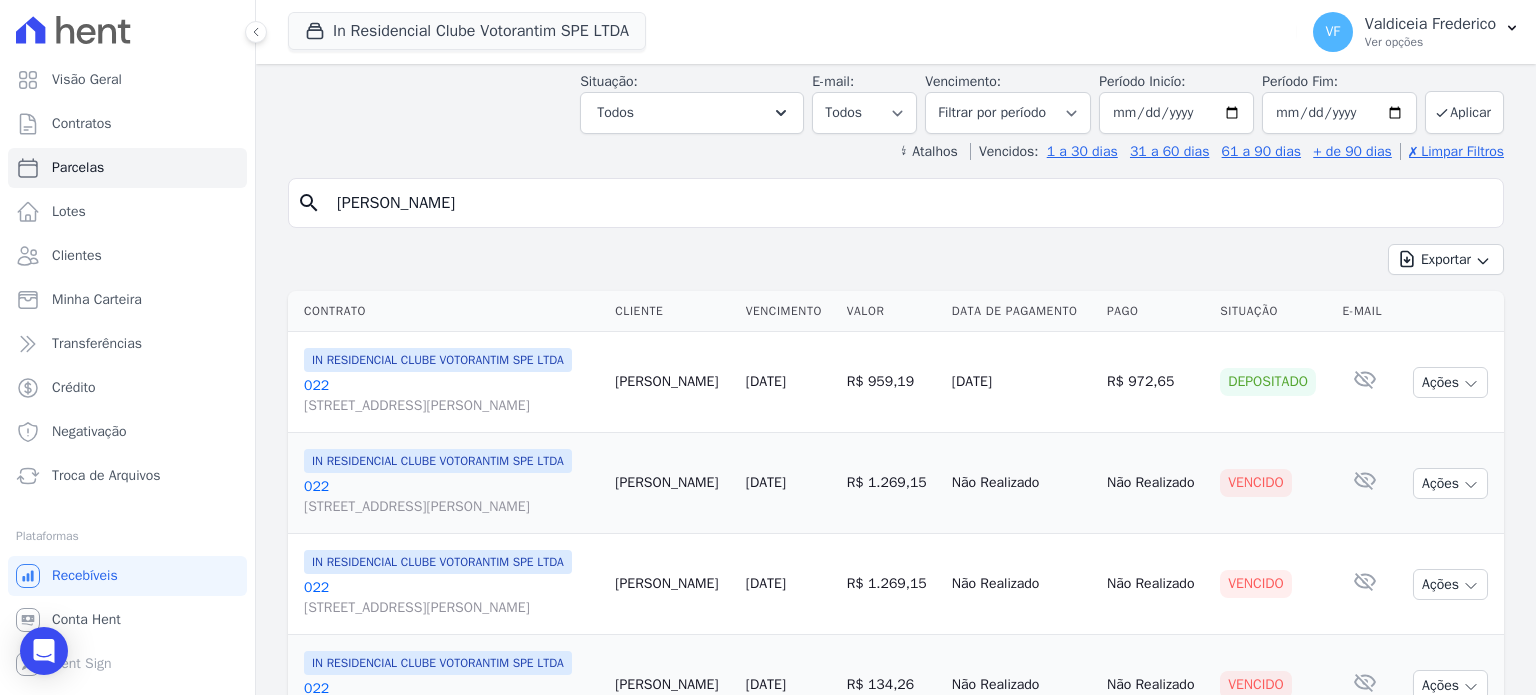 scroll, scrollTop: 200, scrollLeft: 0, axis: vertical 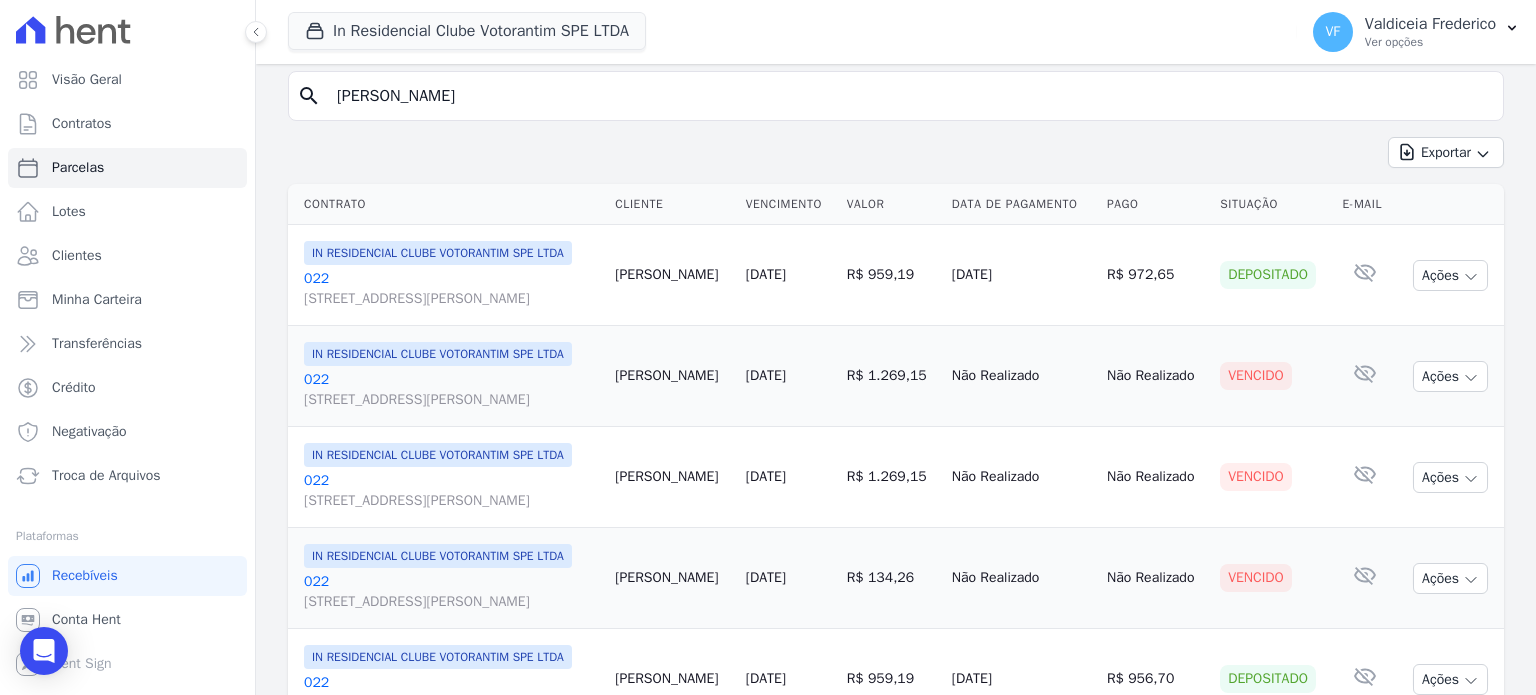 click on "[PERSON_NAME]" at bounding box center [910, 96] 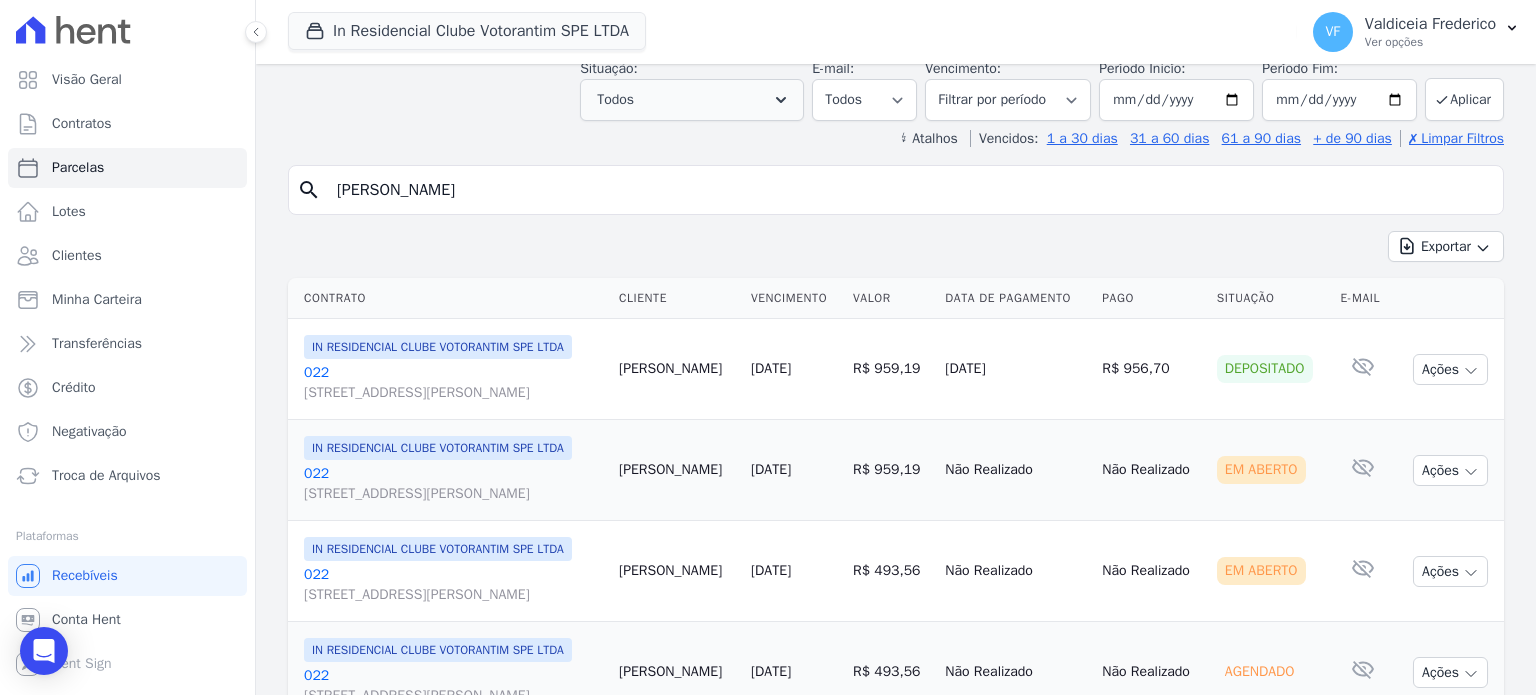 scroll, scrollTop: 0, scrollLeft: 0, axis: both 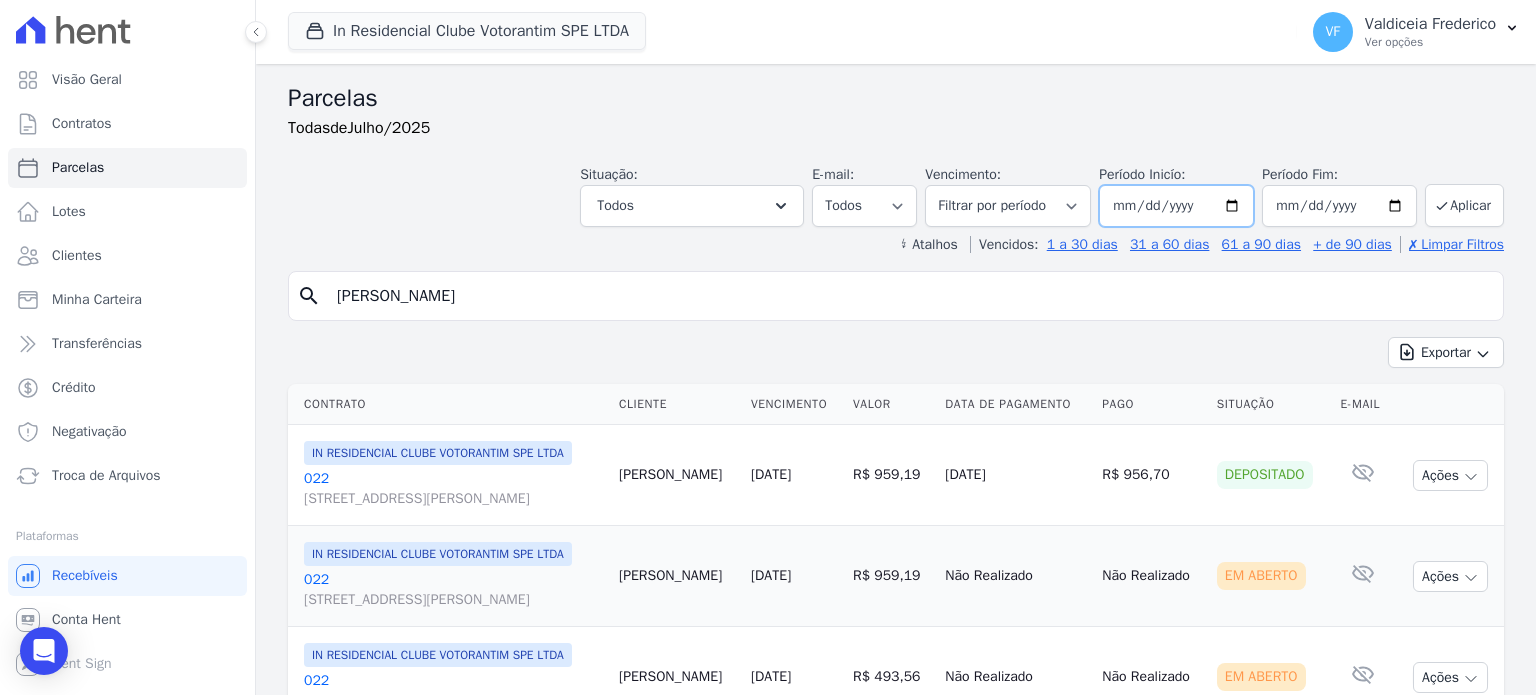 click on "[DATE]" at bounding box center (1176, 206) 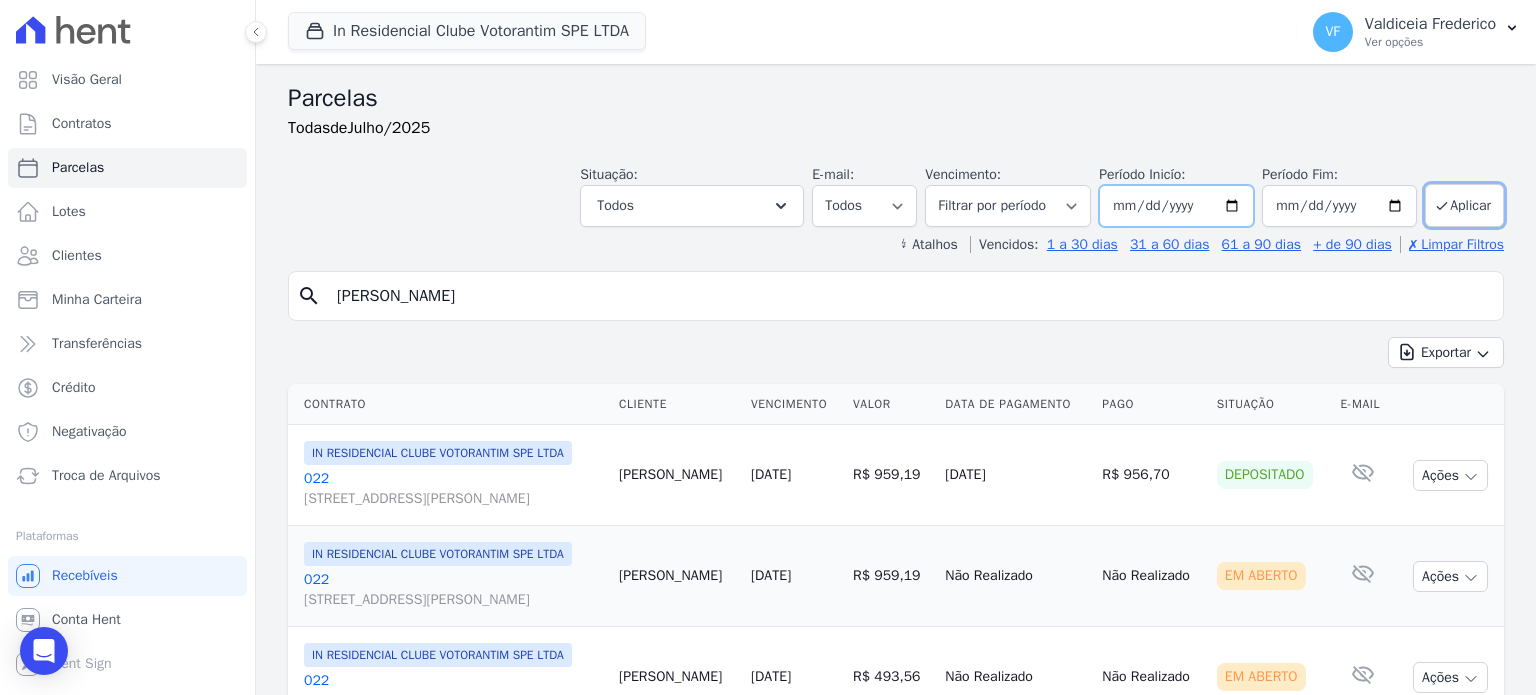 type on "[DATE]" 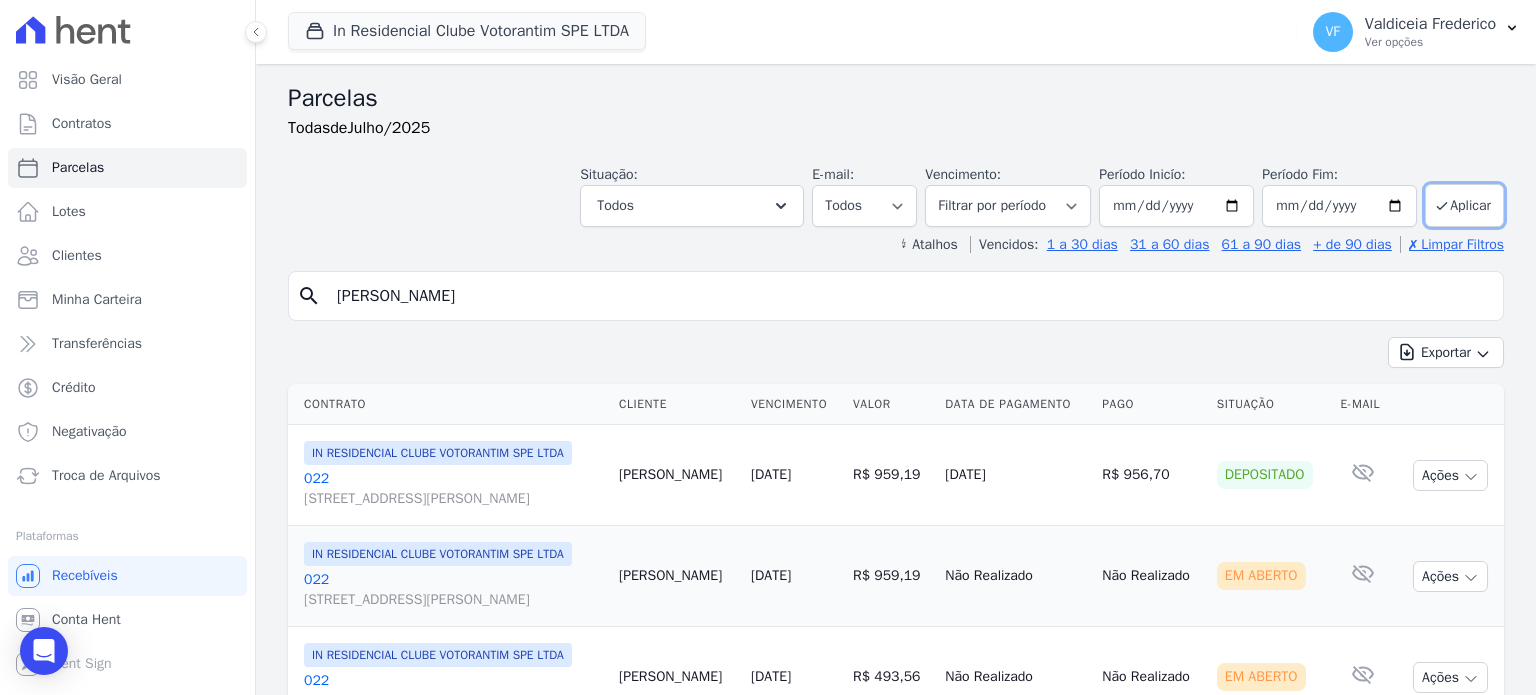 click on "[PERSON_NAME]" at bounding box center [910, 296] 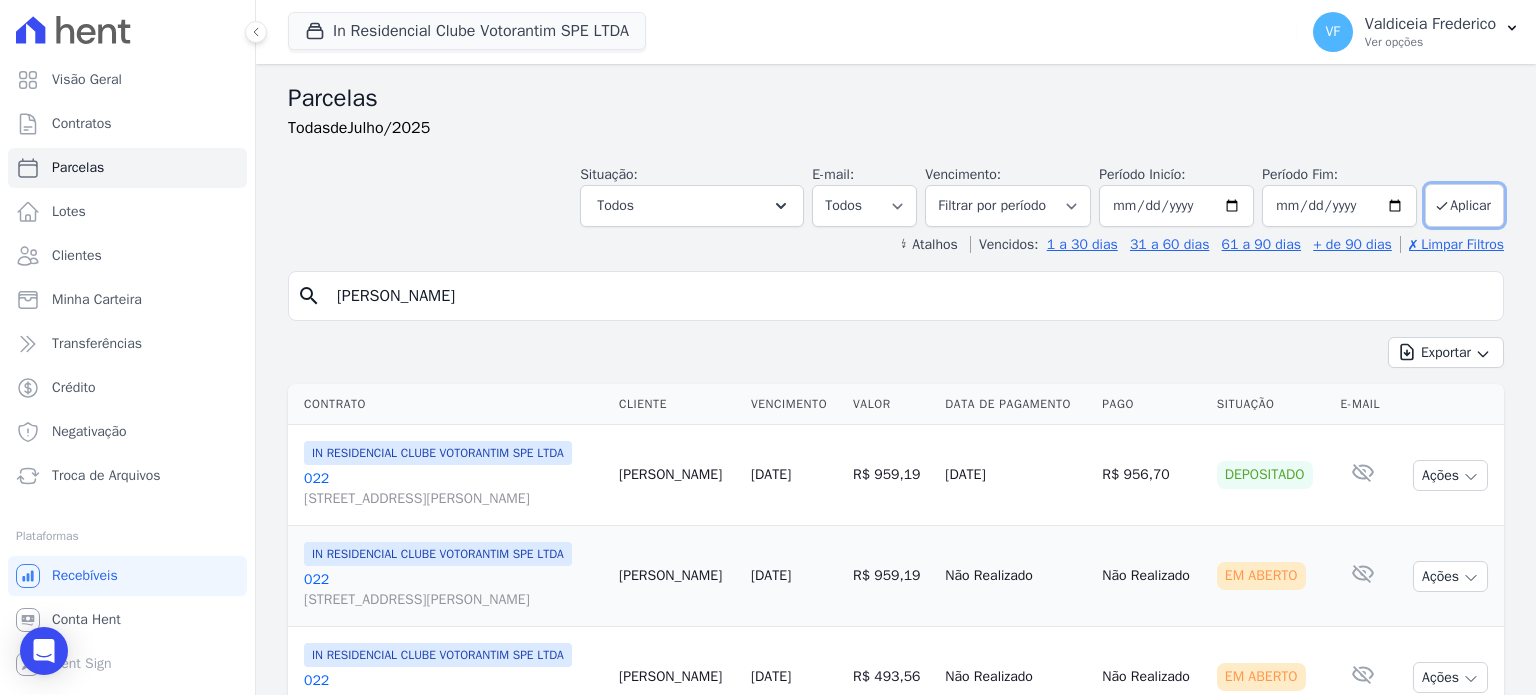 select 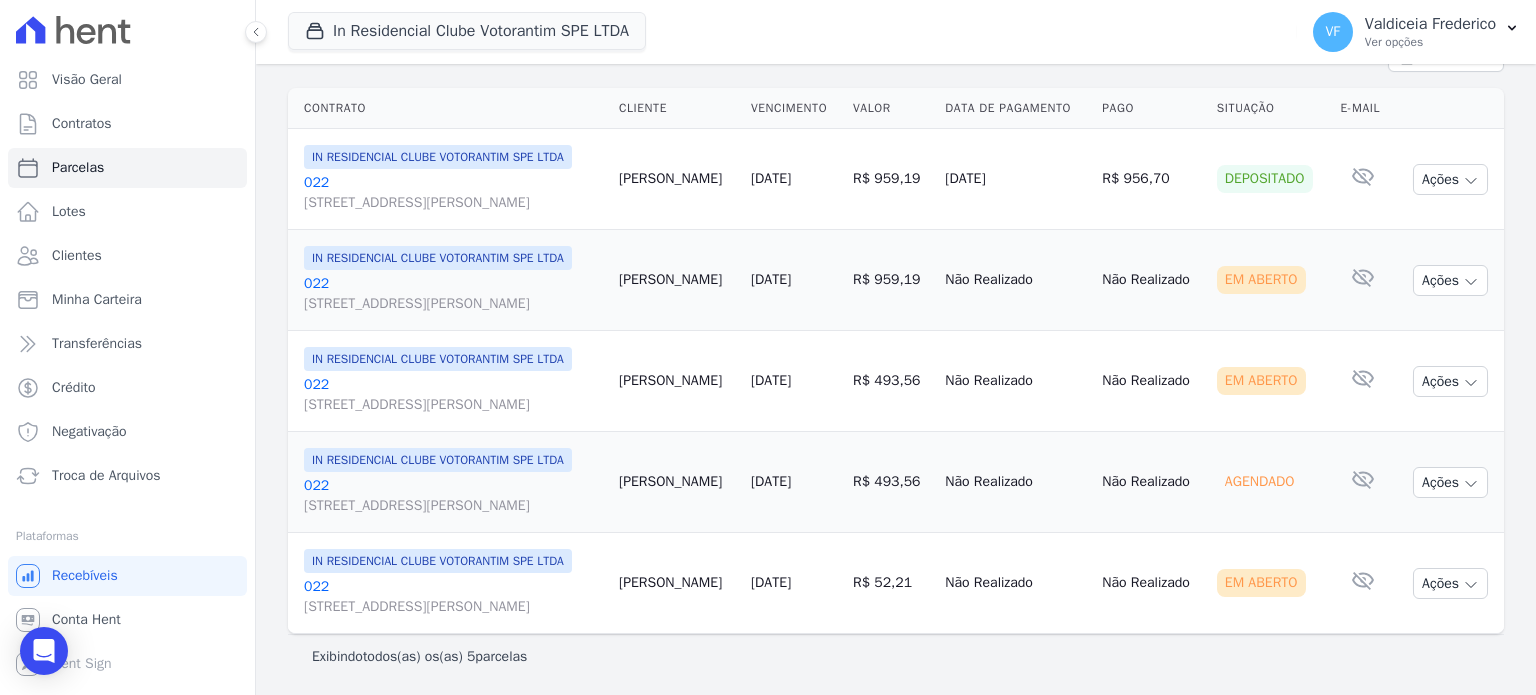 scroll, scrollTop: 209, scrollLeft: 0, axis: vertical 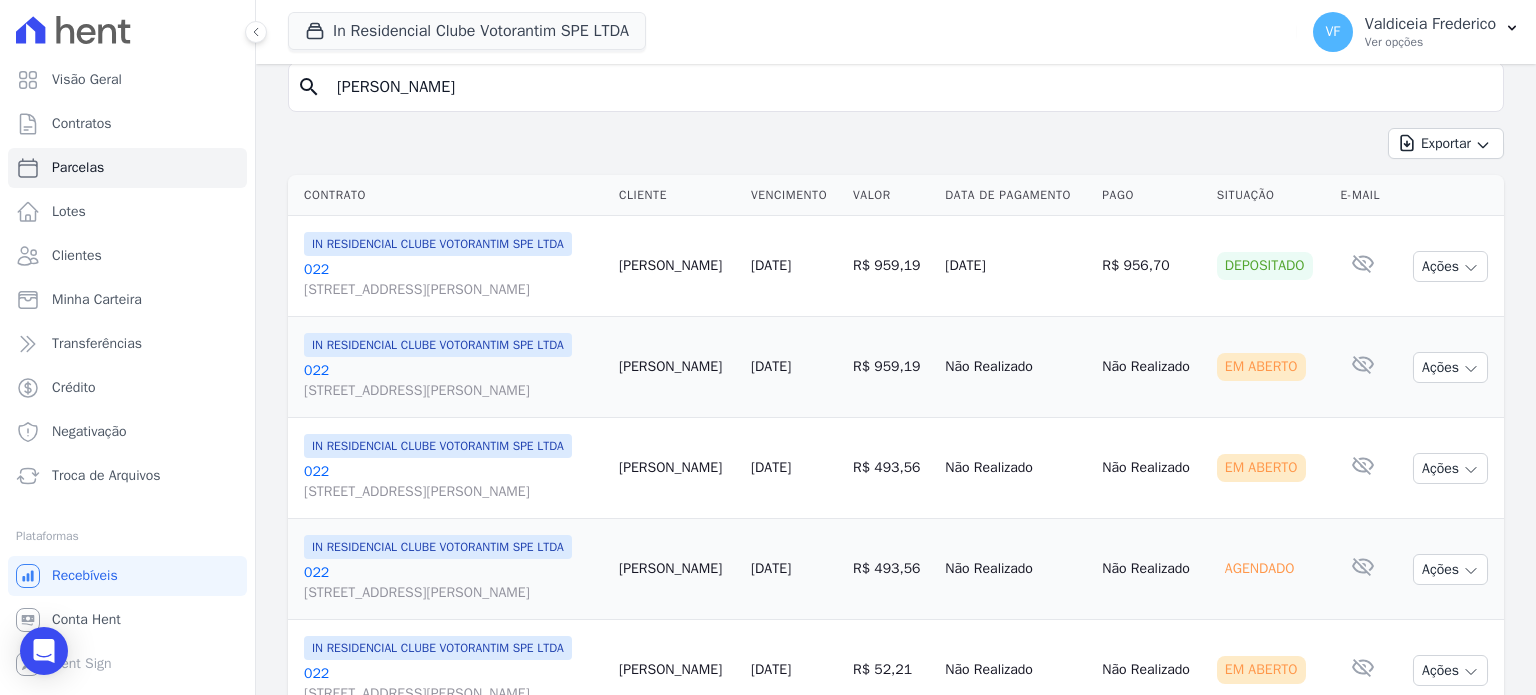 click on "022
[STREET_ADDRESS][PERSON_NAME]" at bounding box center (453, 280) 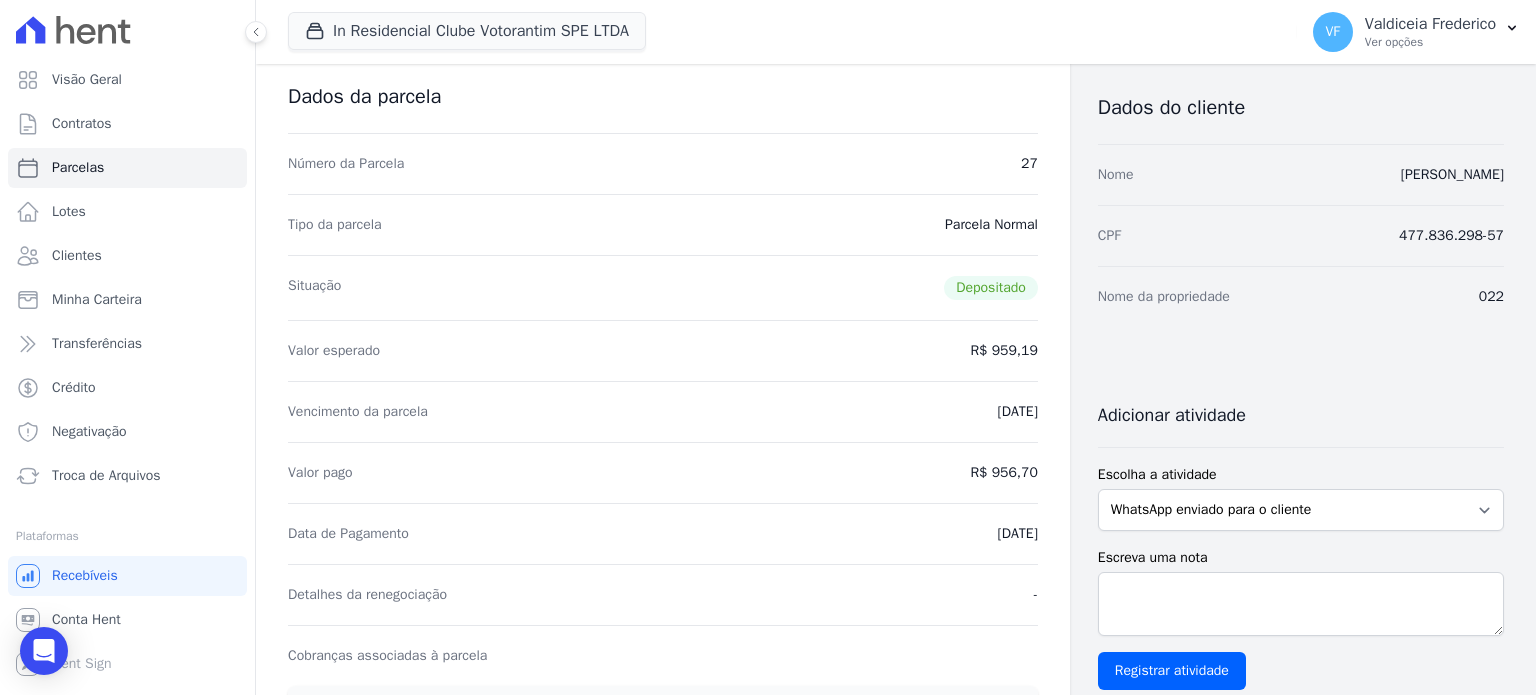 scroll, scrollTop: 0, scrollLeft: 0, axis: both 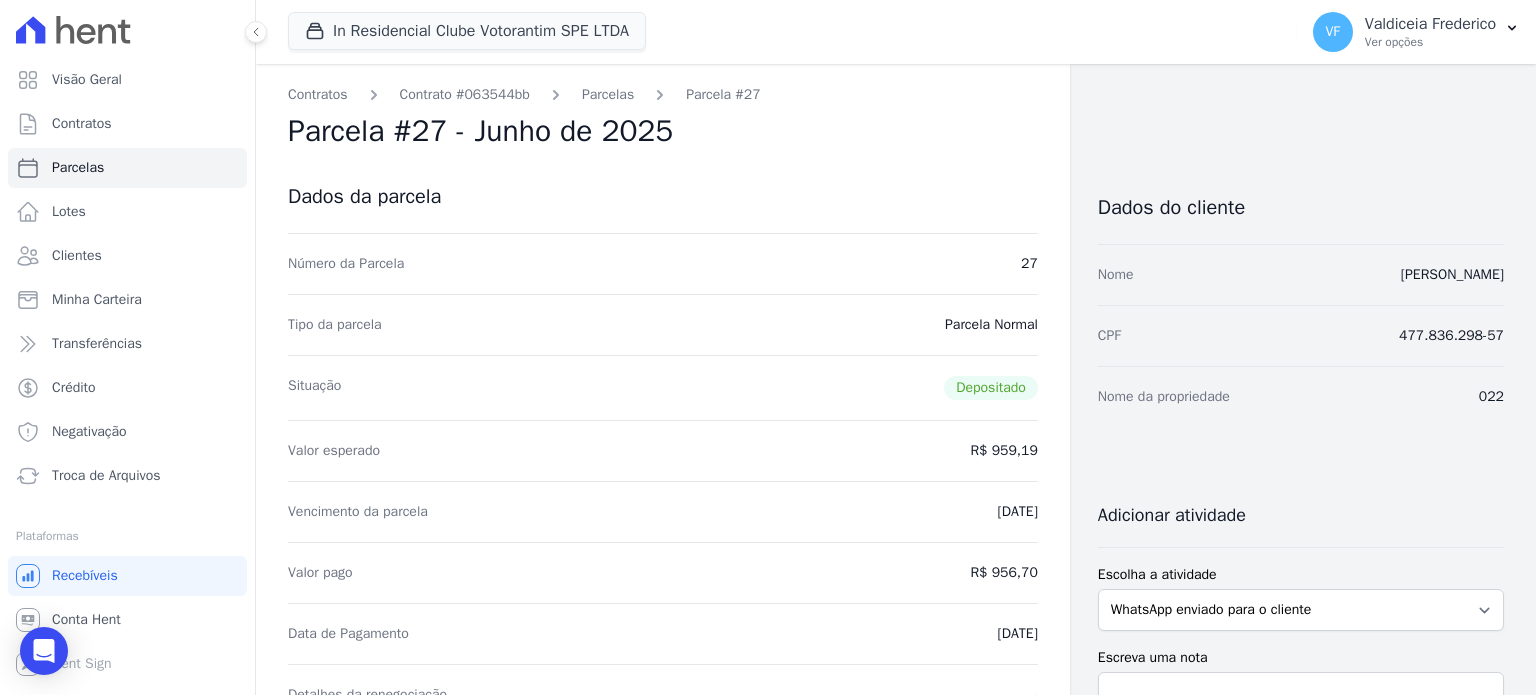 click on "Contratos
Contrato
#063544bb
Parcelas
Parcela
#27
Parcela #27 - Junho de 2025
Dados da parcela
Número da Parcela
27
Tipo da parcela
Parcela Normal
Situação
Depositado
Valor esperado
R$ 959,19
Vencimento da parcela
20/06/2025
Valor pago
R$ 956,70
Data de Pagamento
02/07/2025
-" at bounding box center (663, 915) 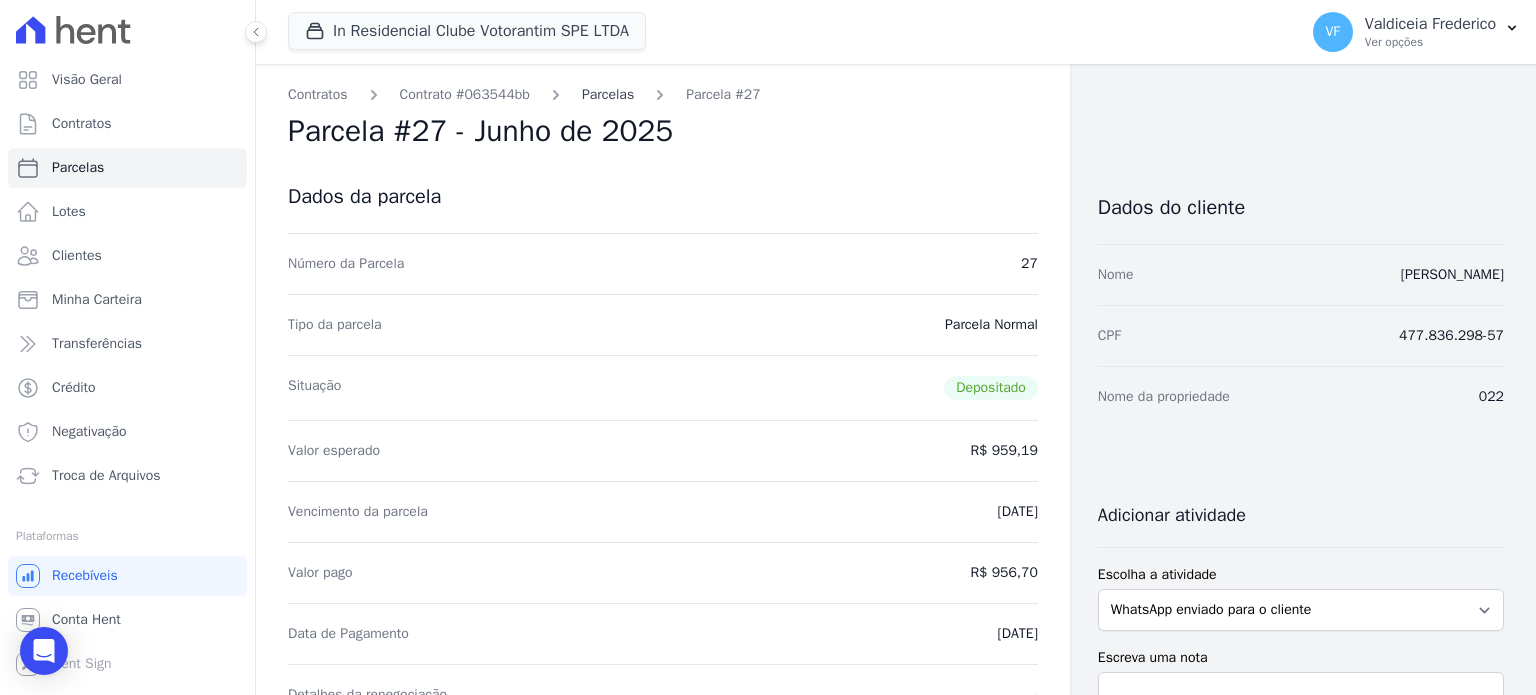 click on "Parcelas" at bounding box center (608, 94) 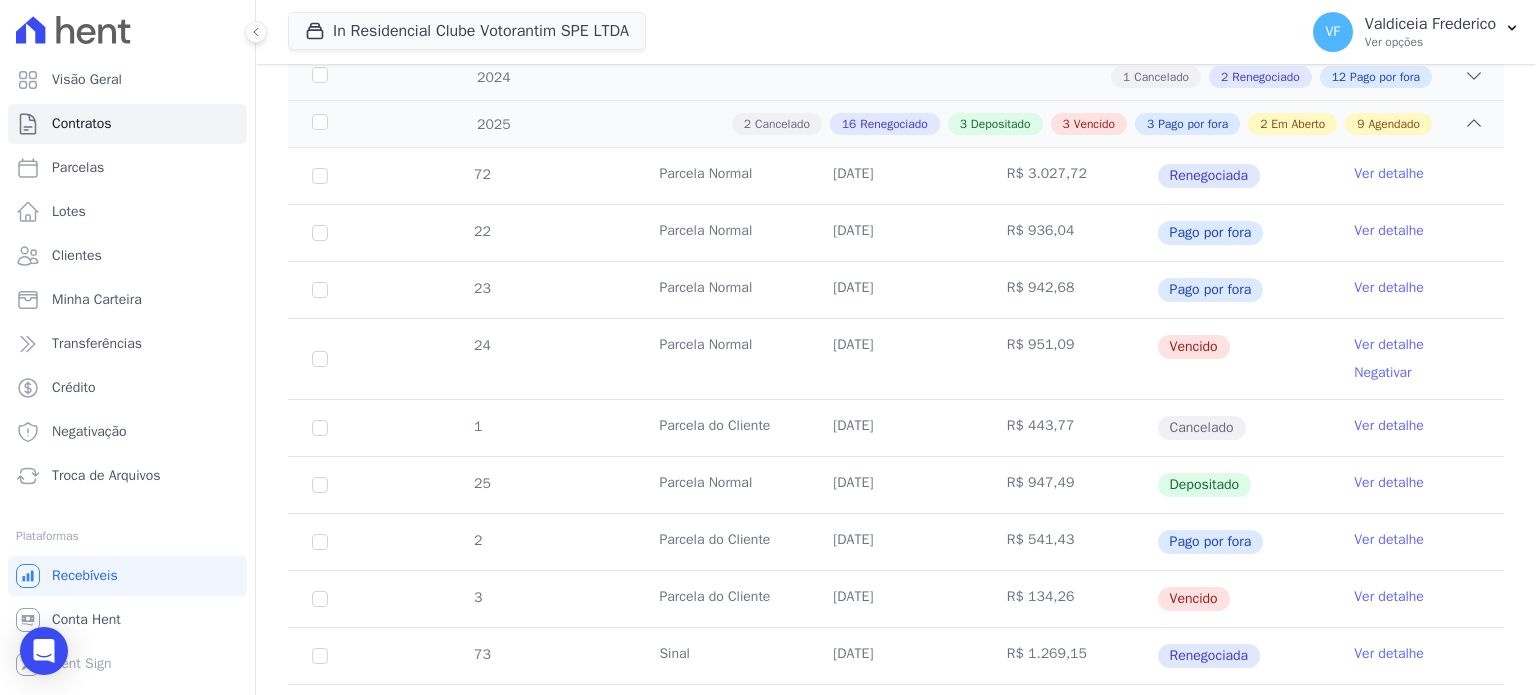 scroll, scrollTop: 400, scrollLeft: 0, axis: vertical 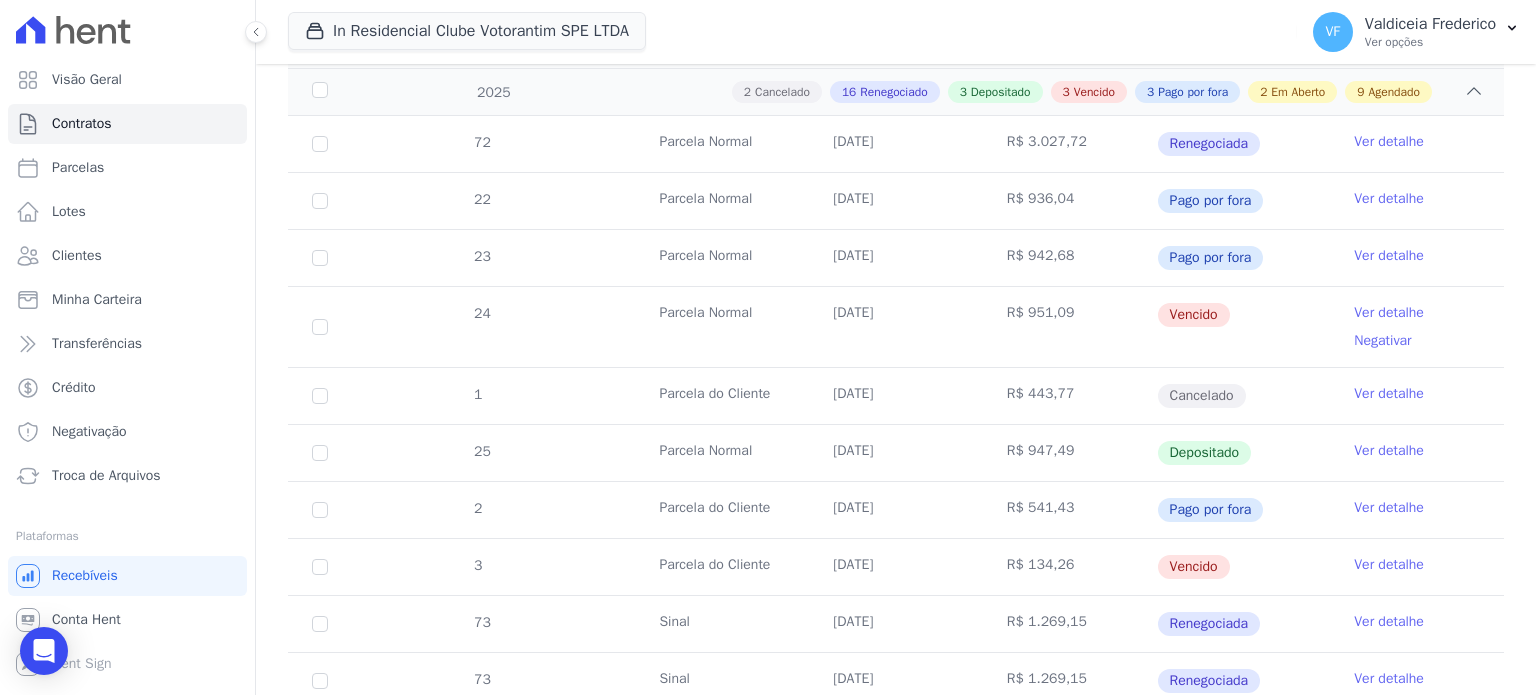 click on "Ver detalhe" at bounding box center [1389, 451] 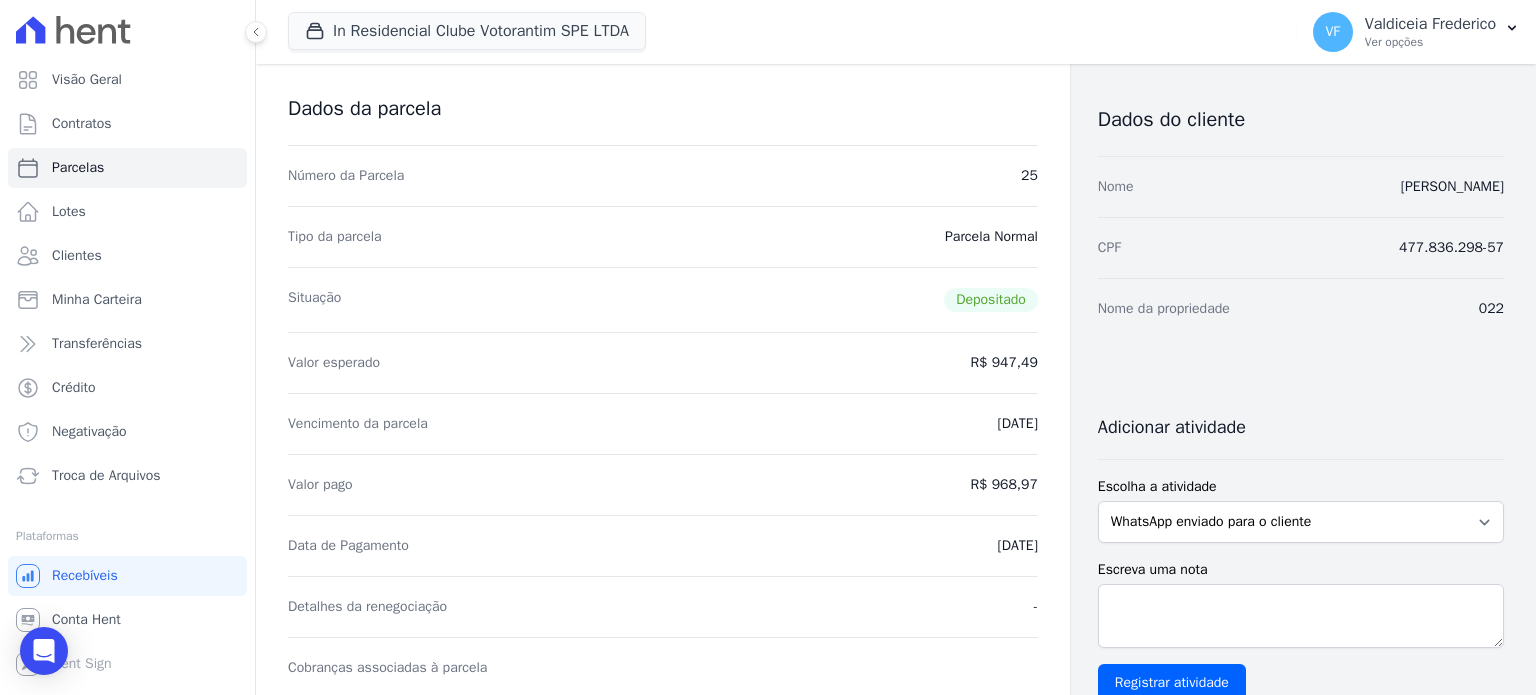 scroll, scrollTop: 0, scrollLeft: 0, axis: both 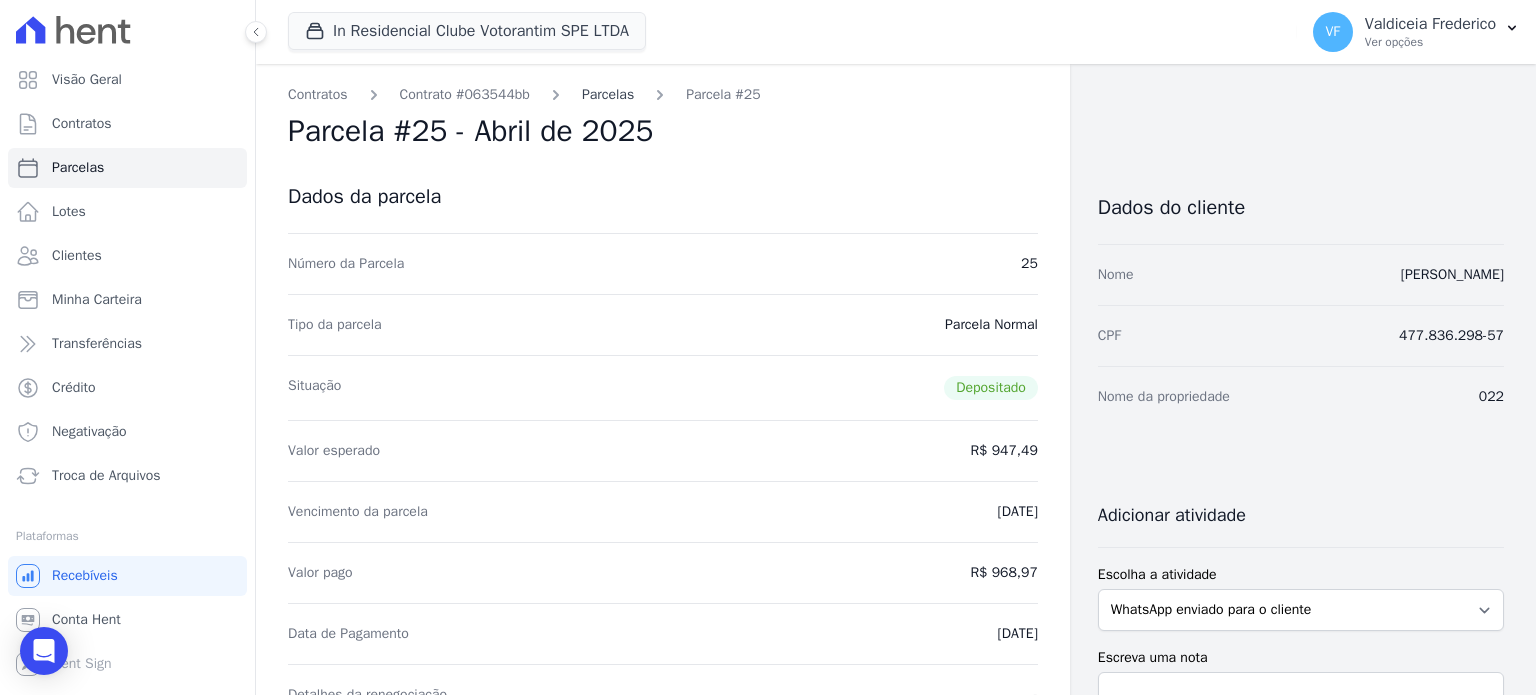 click on "Parcelas" at bounding box center (608, 94) 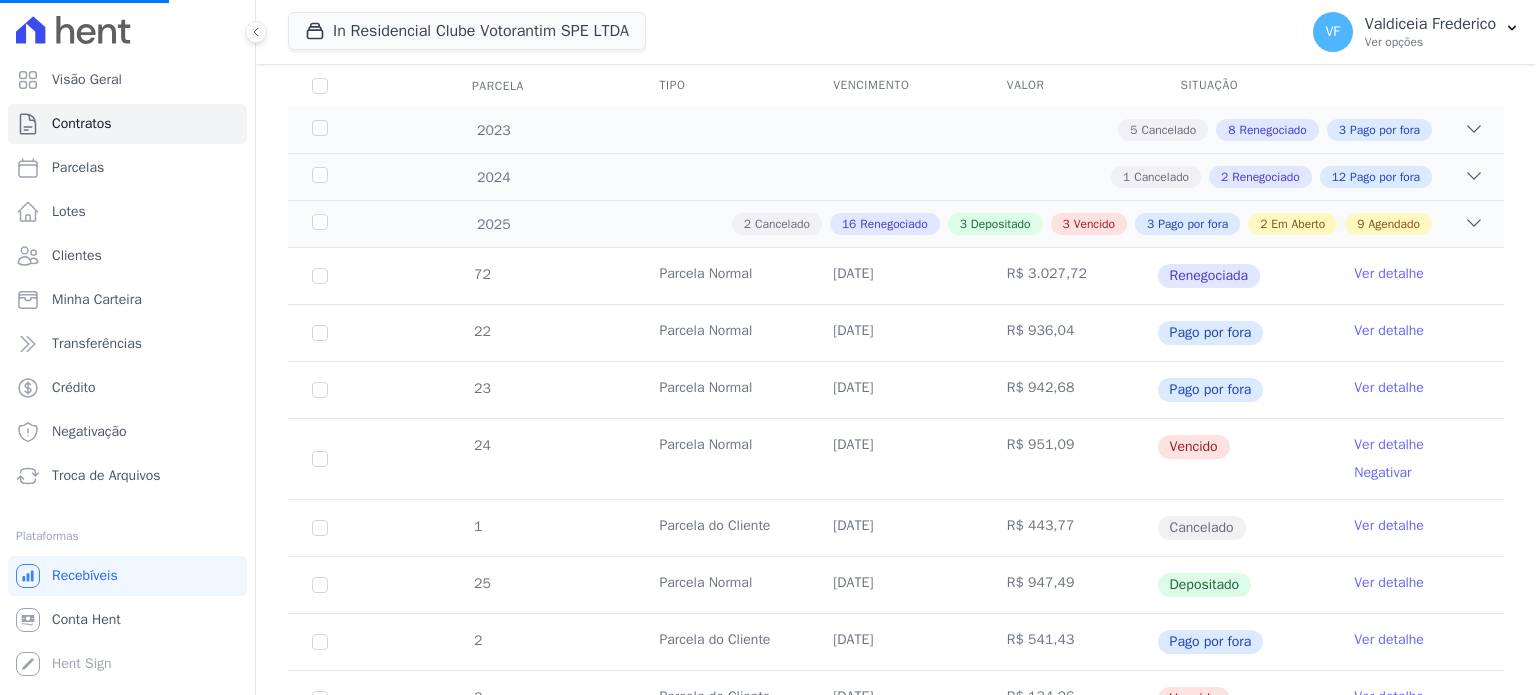 scroll, scrollTop: 300, scrollLeft: 0, axis: vertical 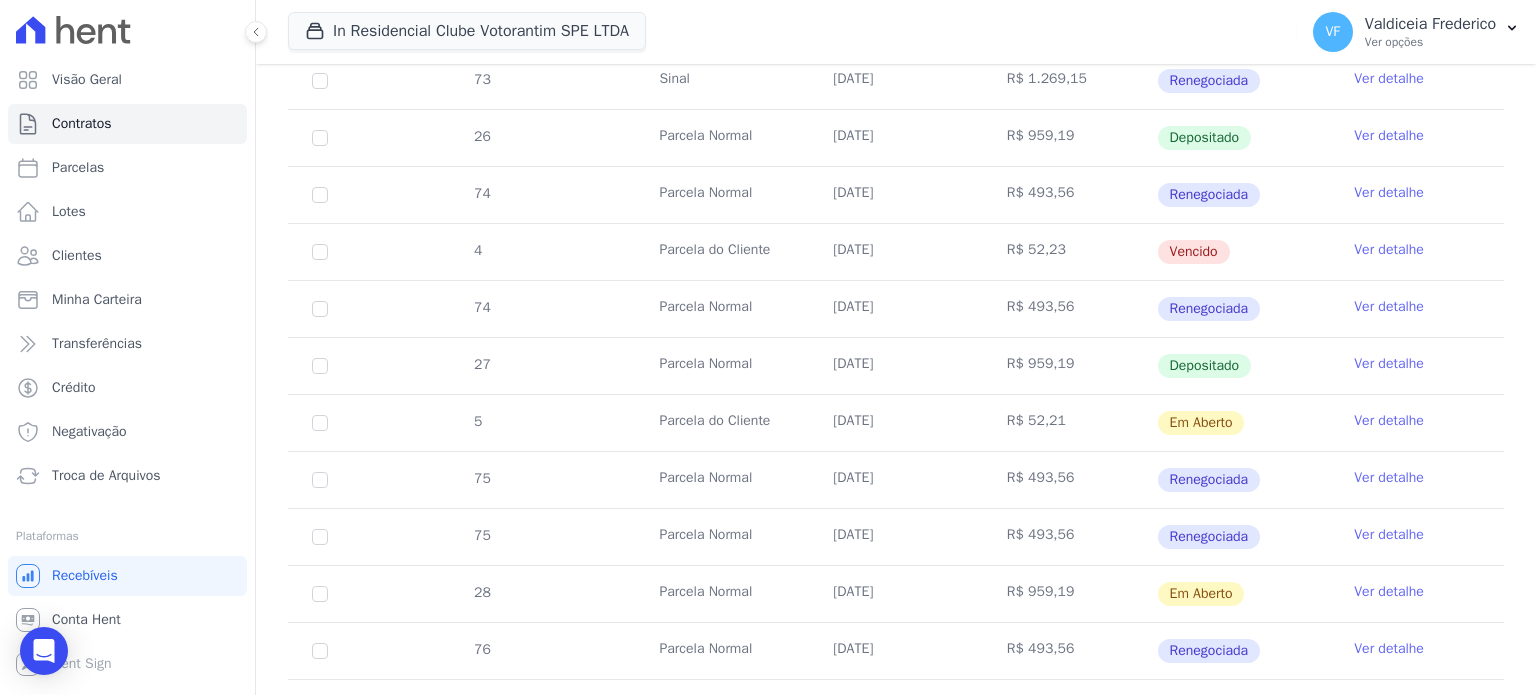 click on "Ver detalhe" at bounding box center [1389, 364] 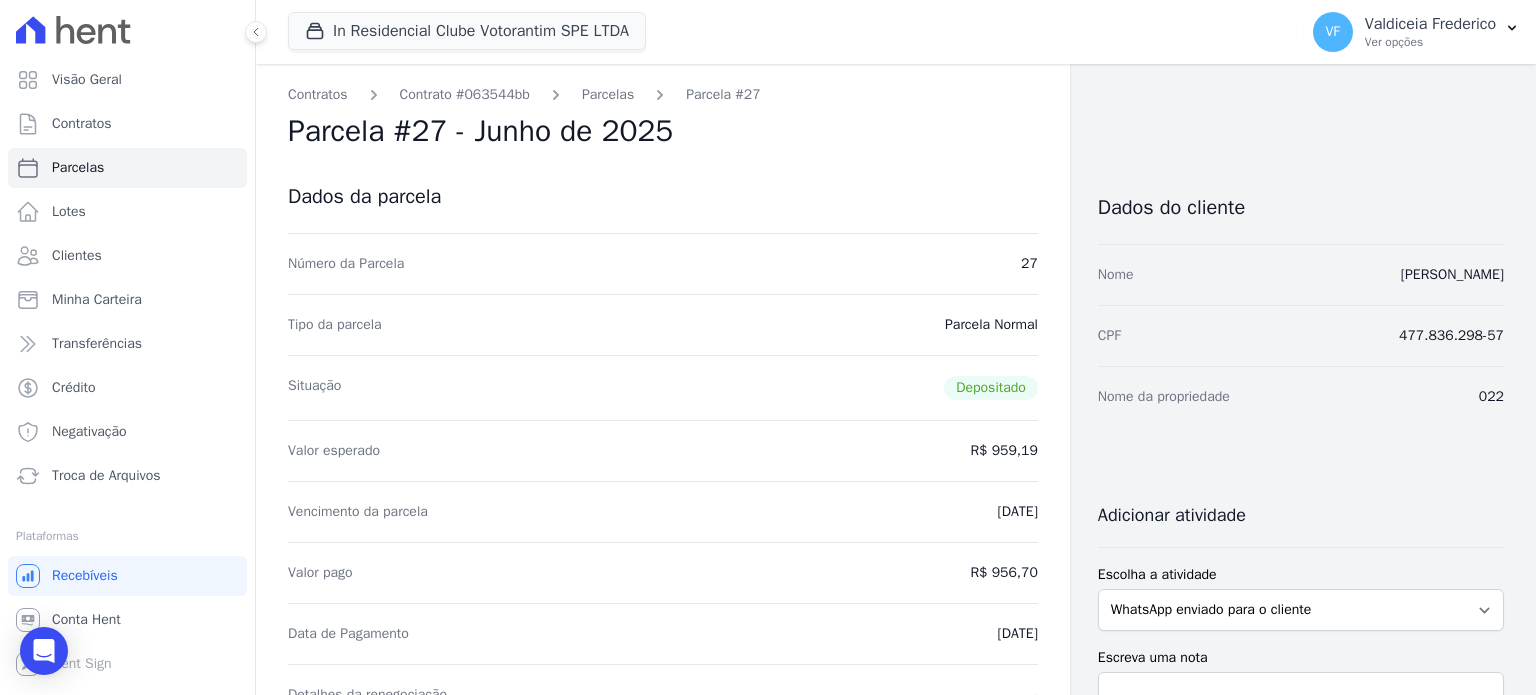 scroll, scrollTop: 0, scrollLeft: 0, axis: both 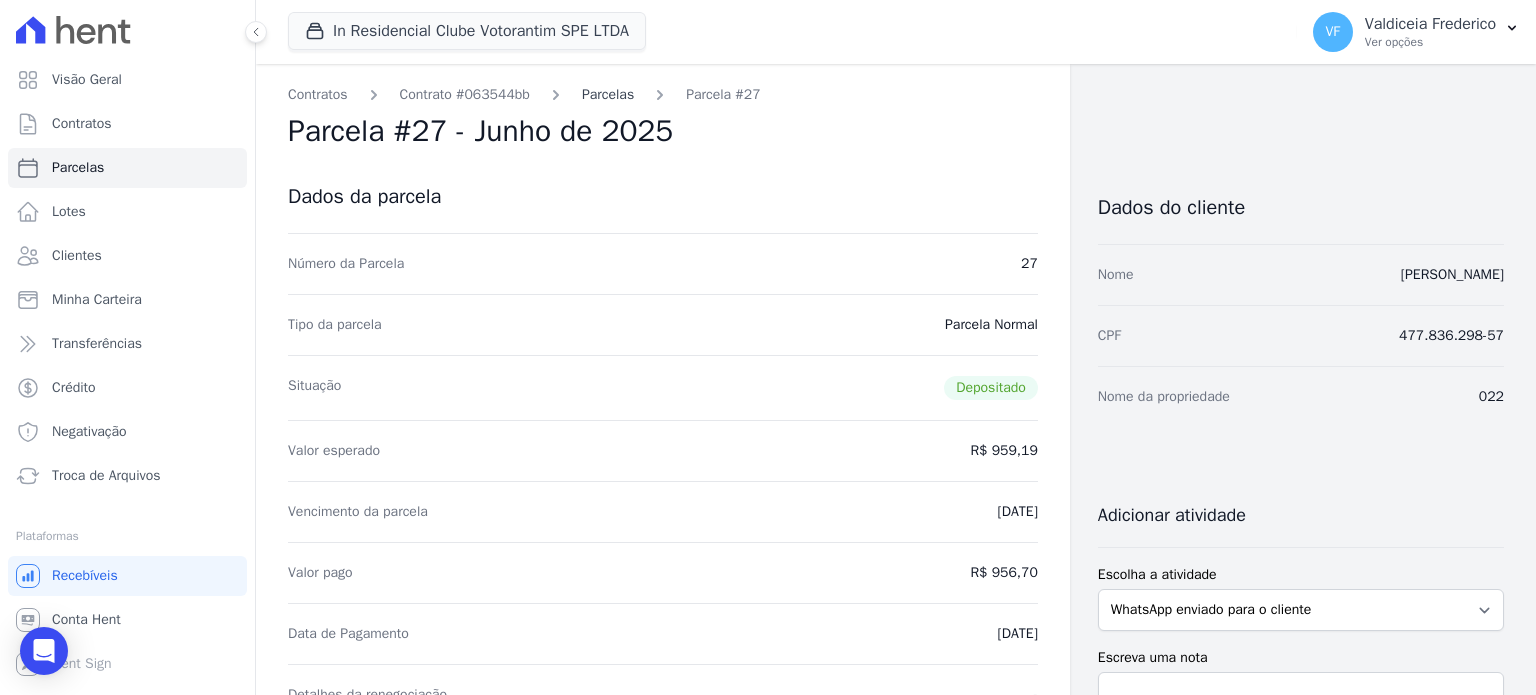 click on "Parcelas" at bounding box center [608, 94] 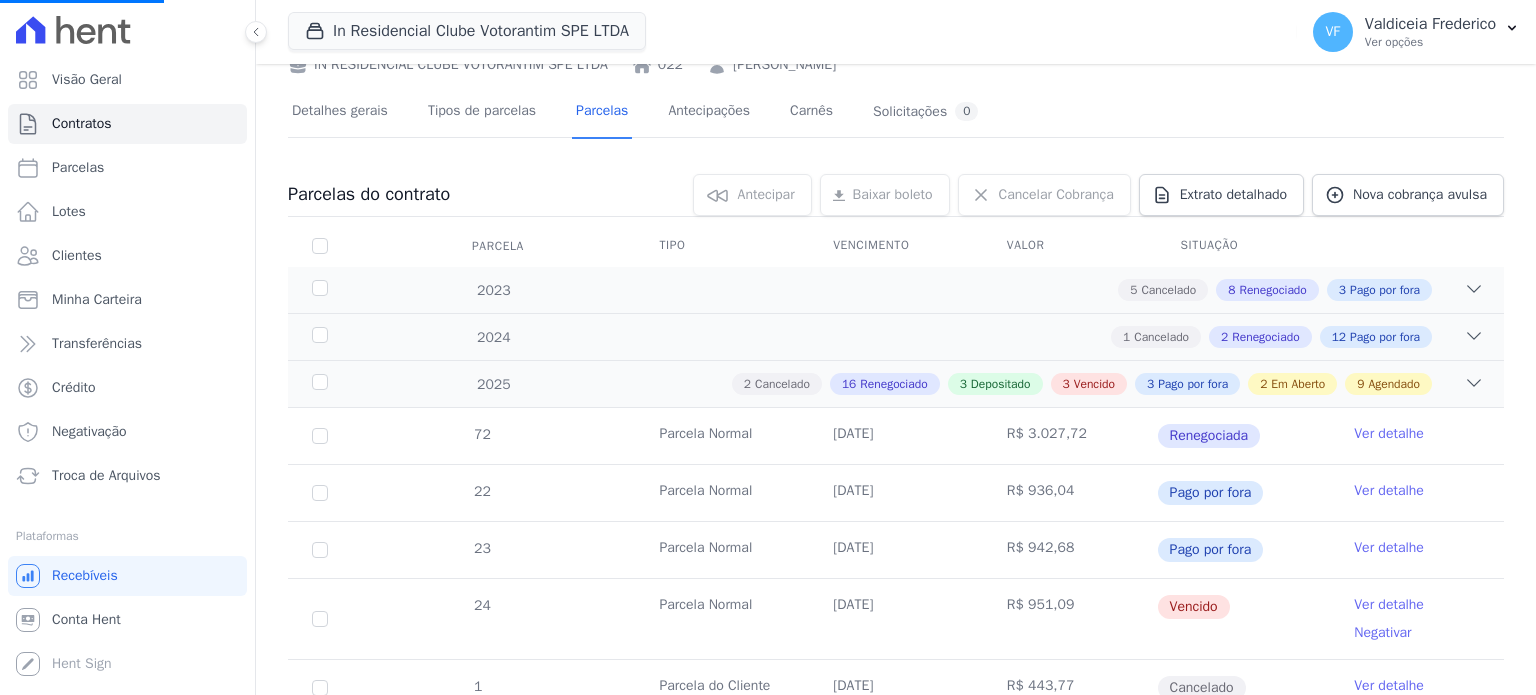 scroll, scrollTop: 400, scrollLeft: 0, axis: vertical 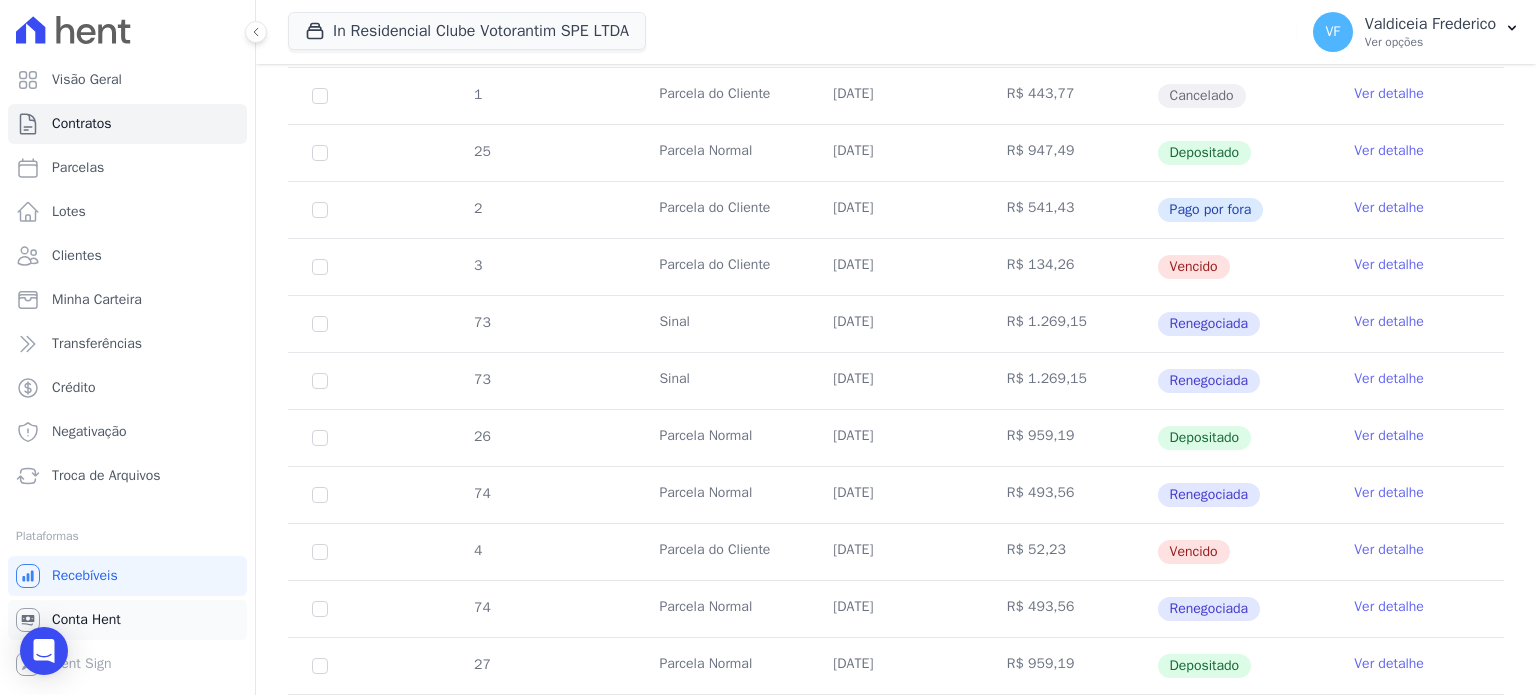 click on "Conta Hent" at bounding box center (86, 620) 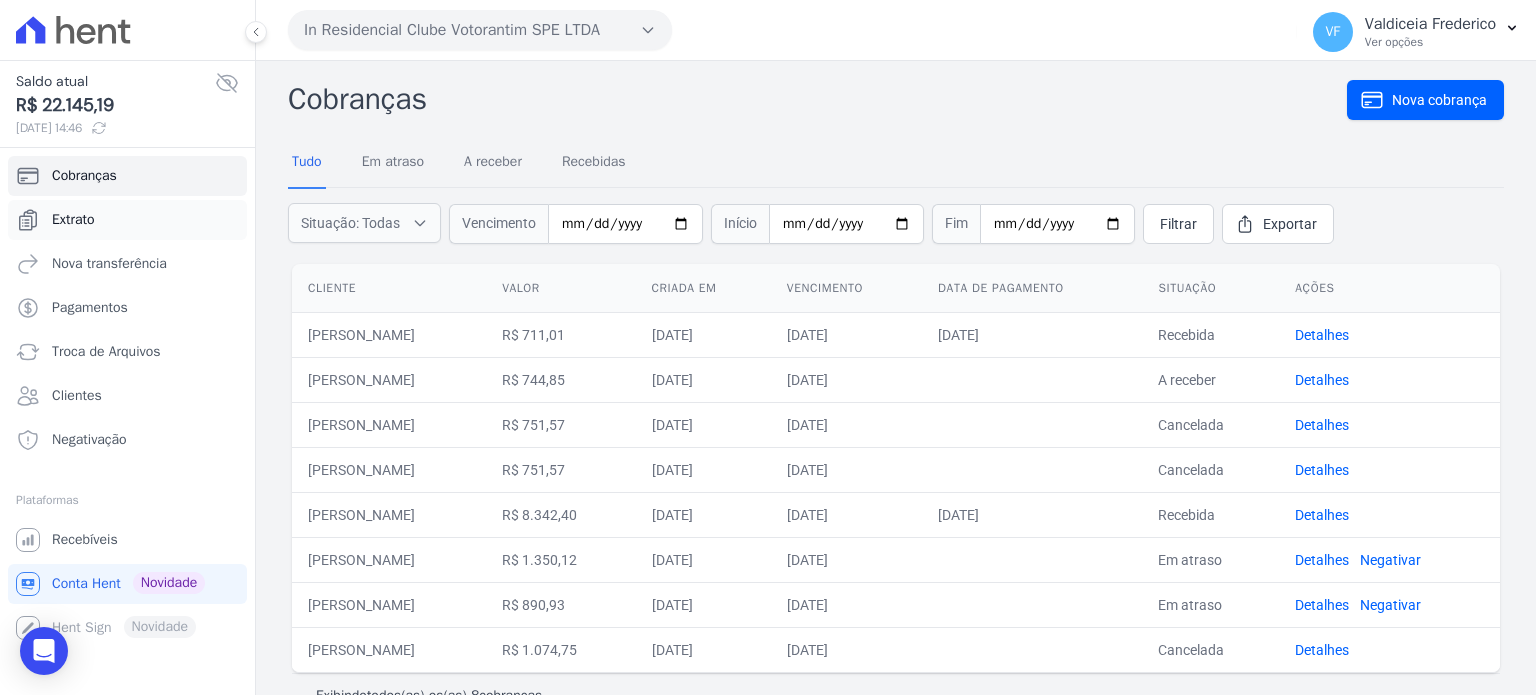 click on "Extrato" at bounding box center [127, 220] 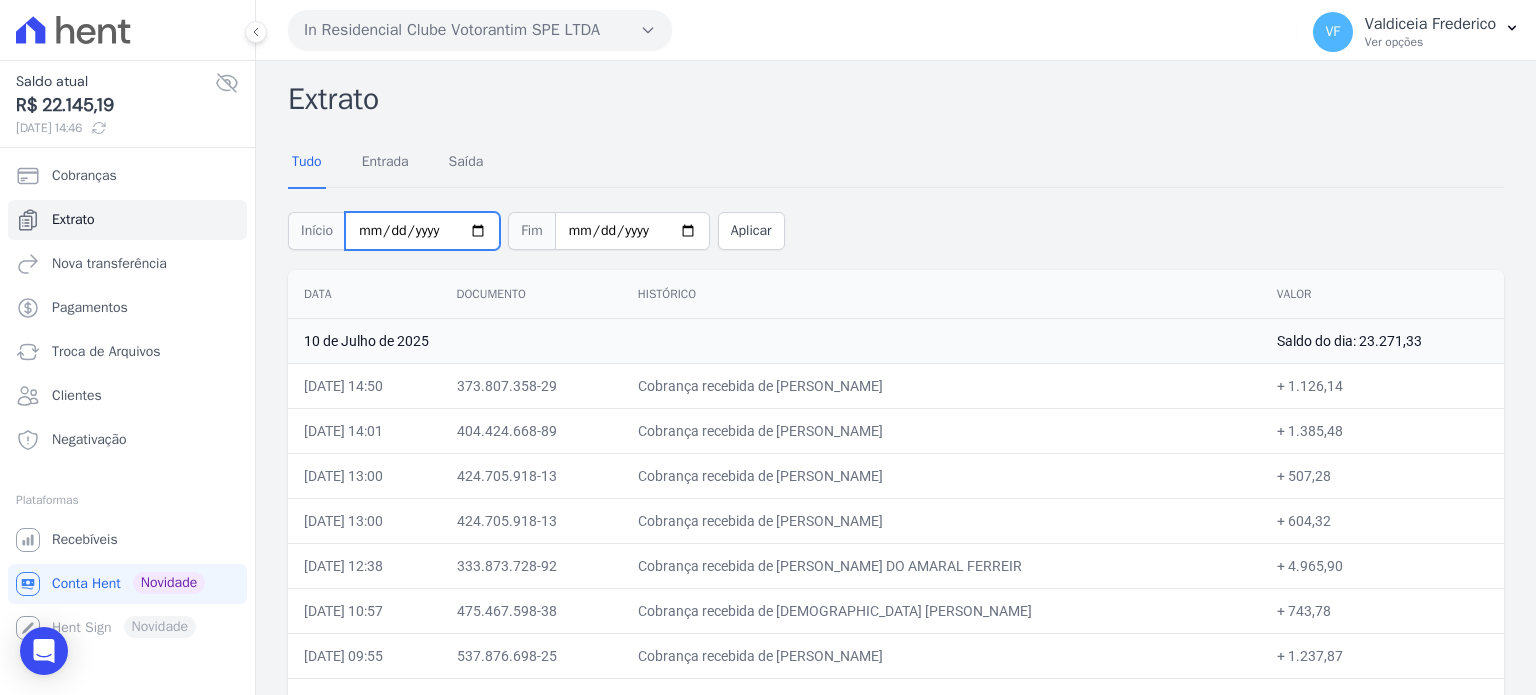 click on "[DATE]" at bounding box center (422, 231) 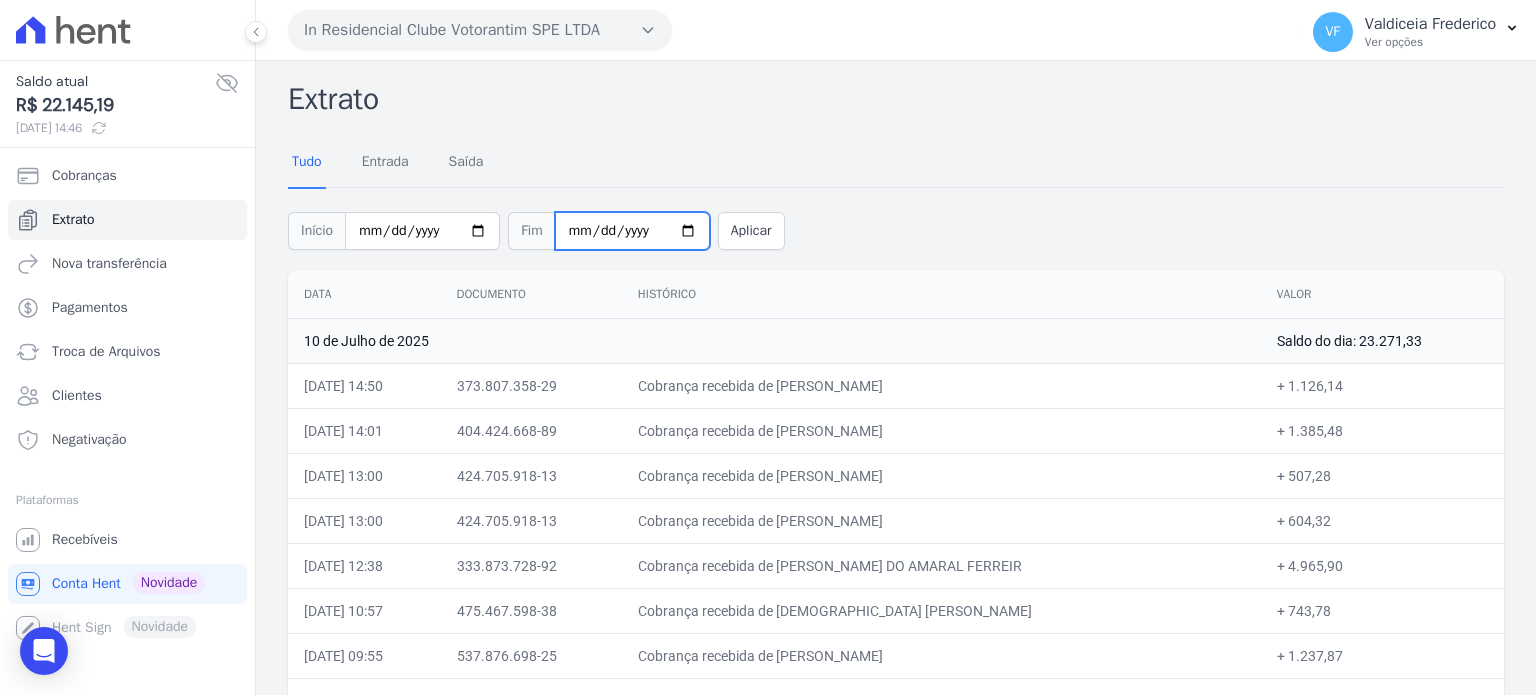 type on "[DATE]" 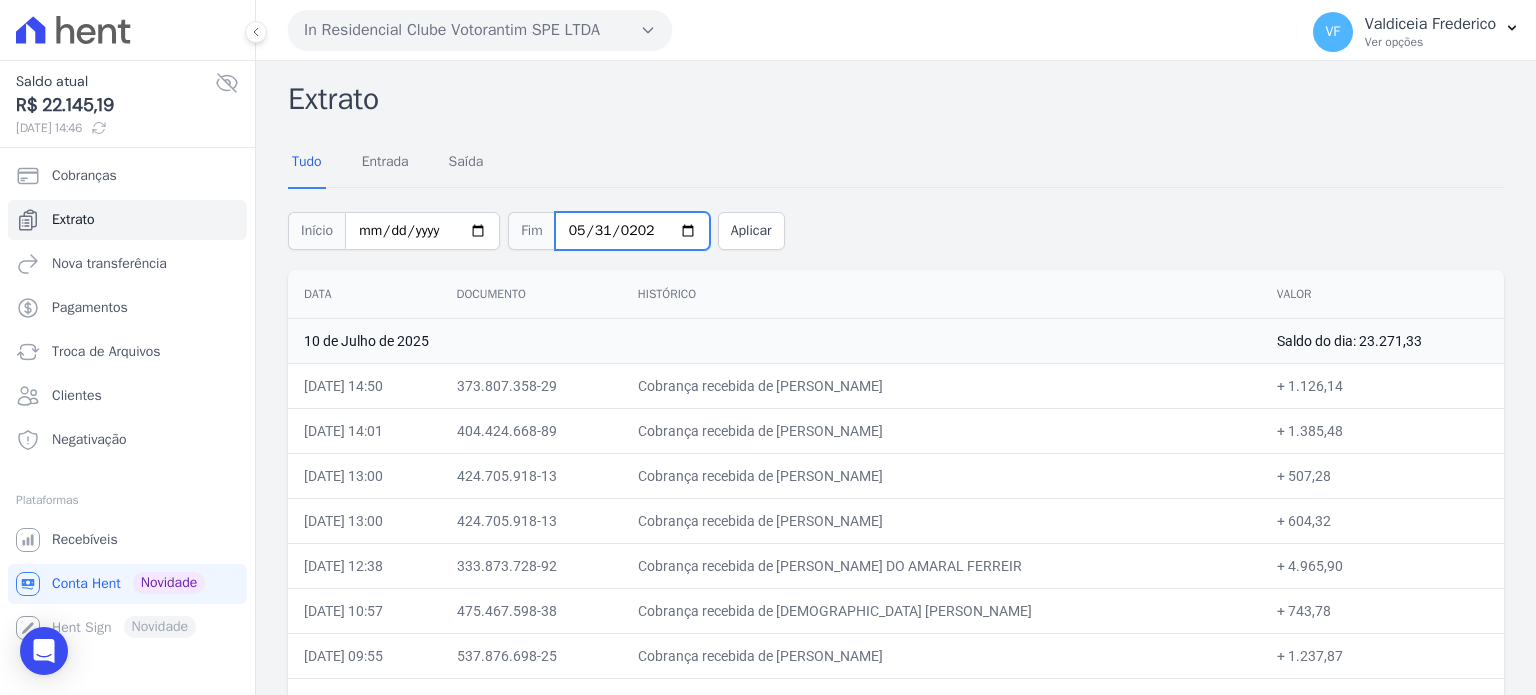 type on "2025-05-31" 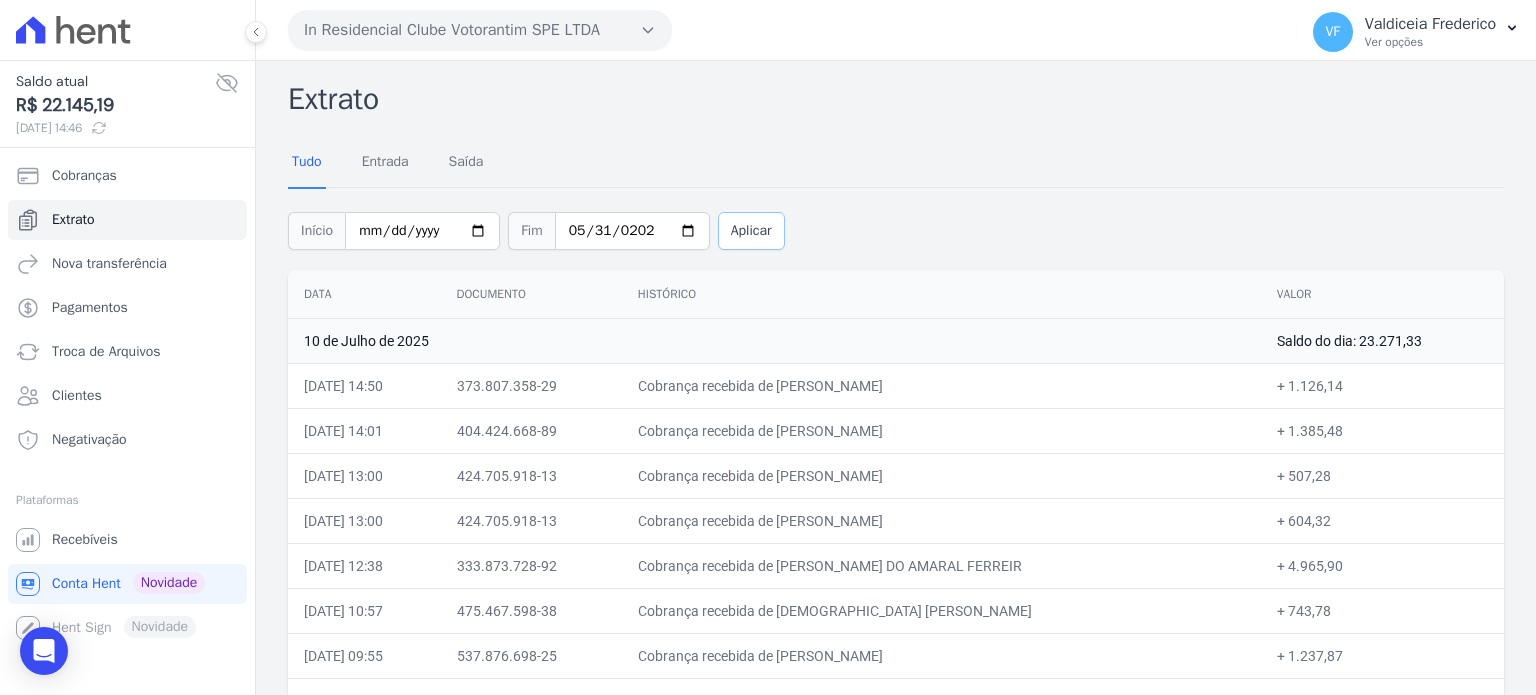 click on "Aplicar" at bounding box center (751, 231) 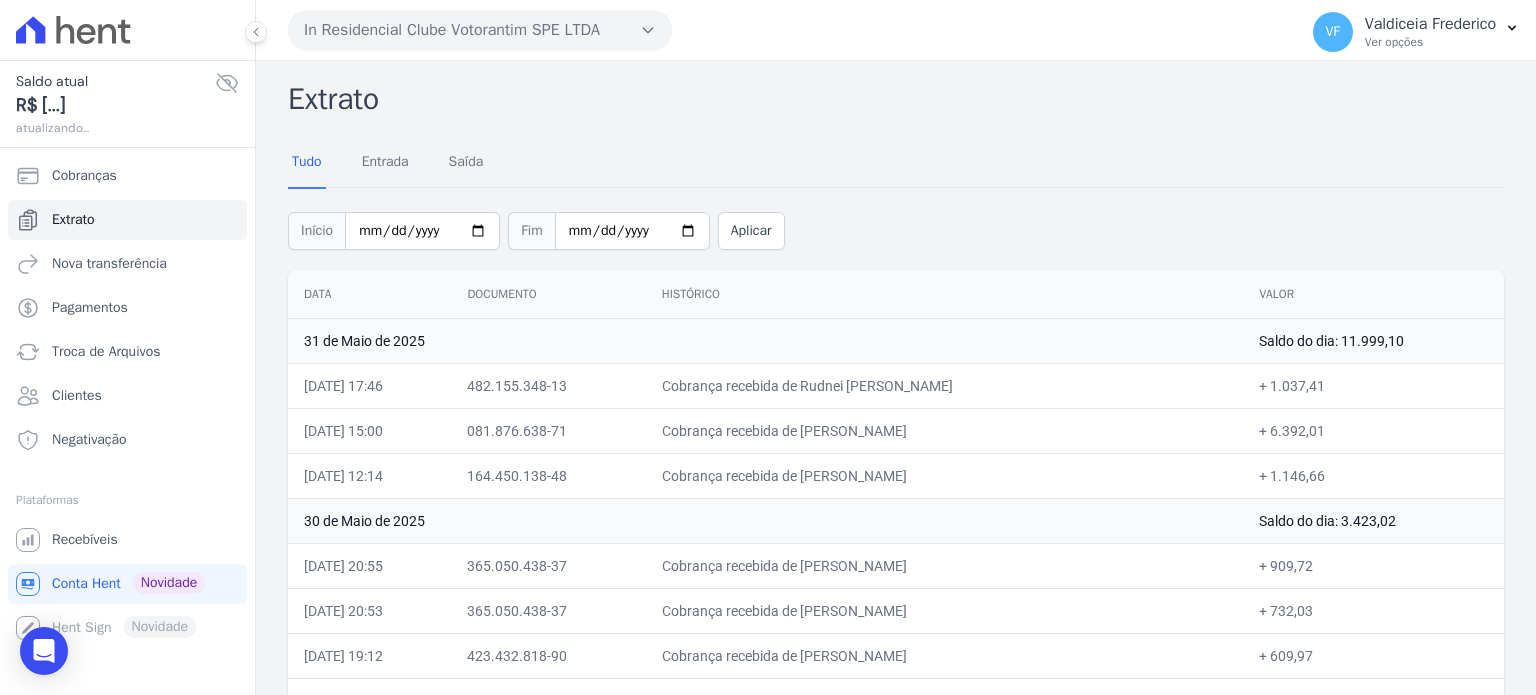 scroll, scrollTop: 0, scrollLeft: 0, axis: both 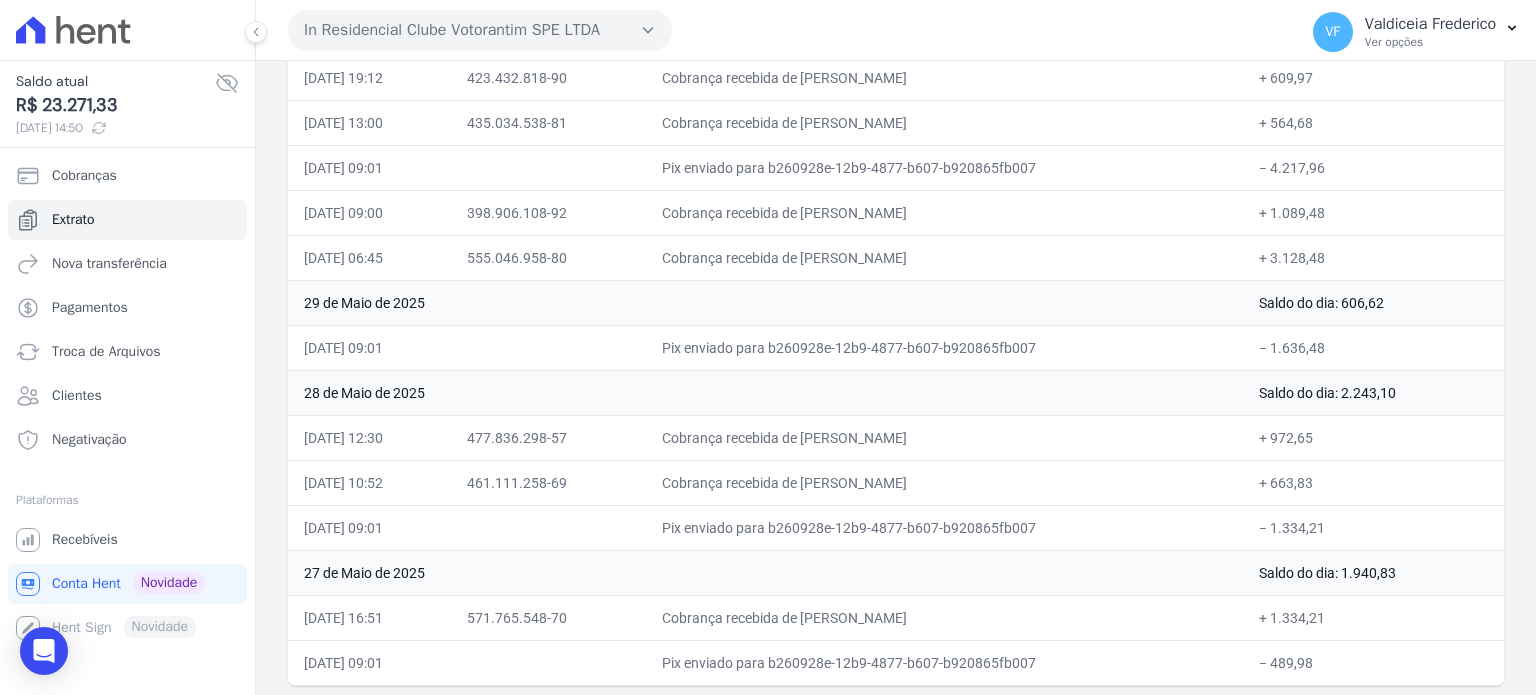 drag, startPoint x: 828, startPoint y: 431, endPoint x: 1054, endPoint y: 424, distance: 226.10838 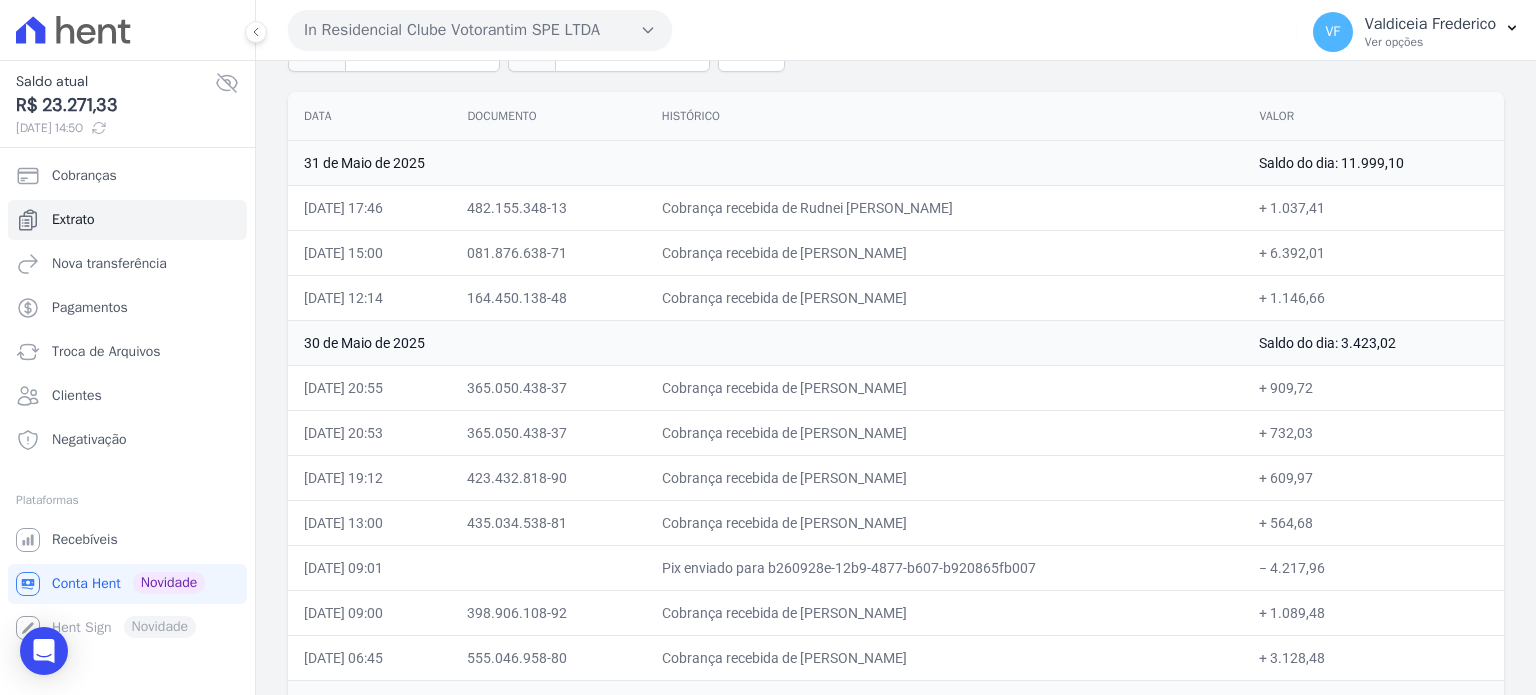 scroll, scrollTop: 0, scrollLeft: 0, axis: both 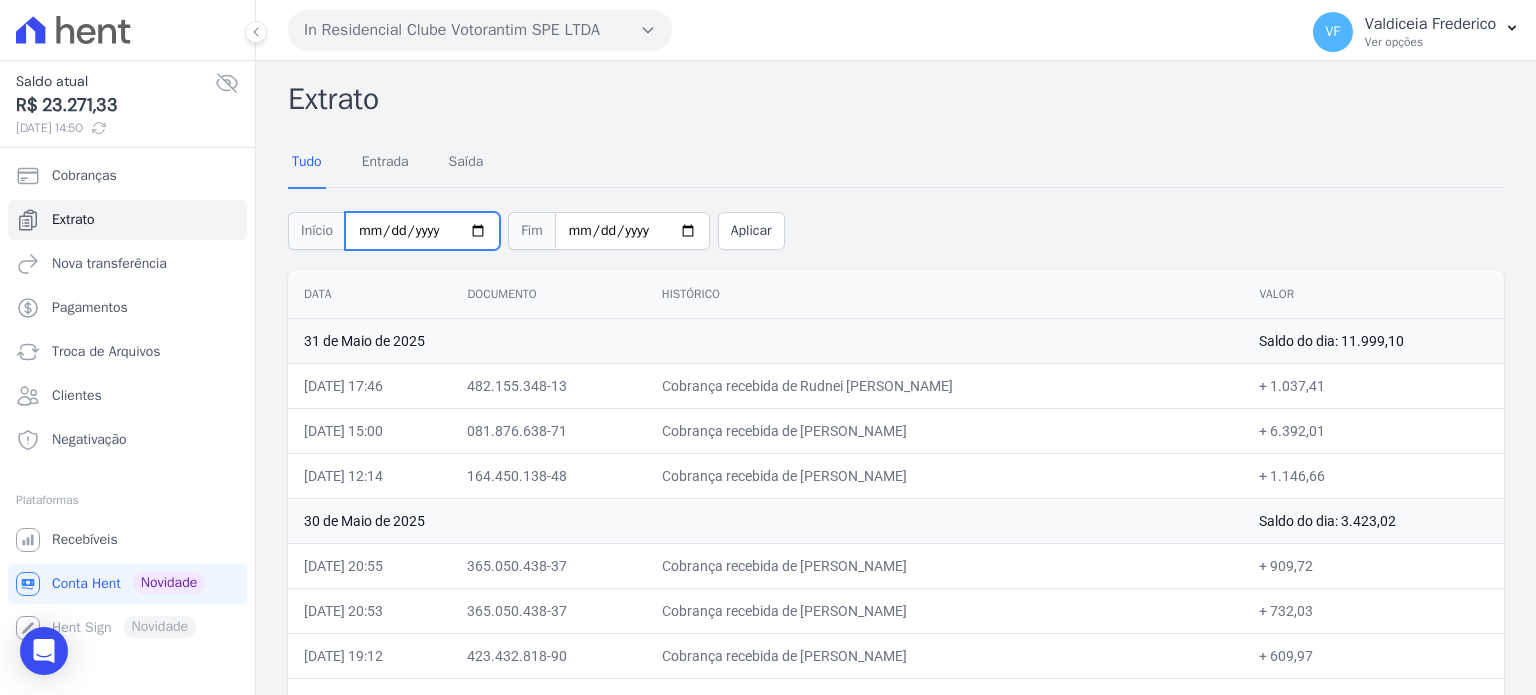 click on "[DATE]" at bounding box center (422, 231) 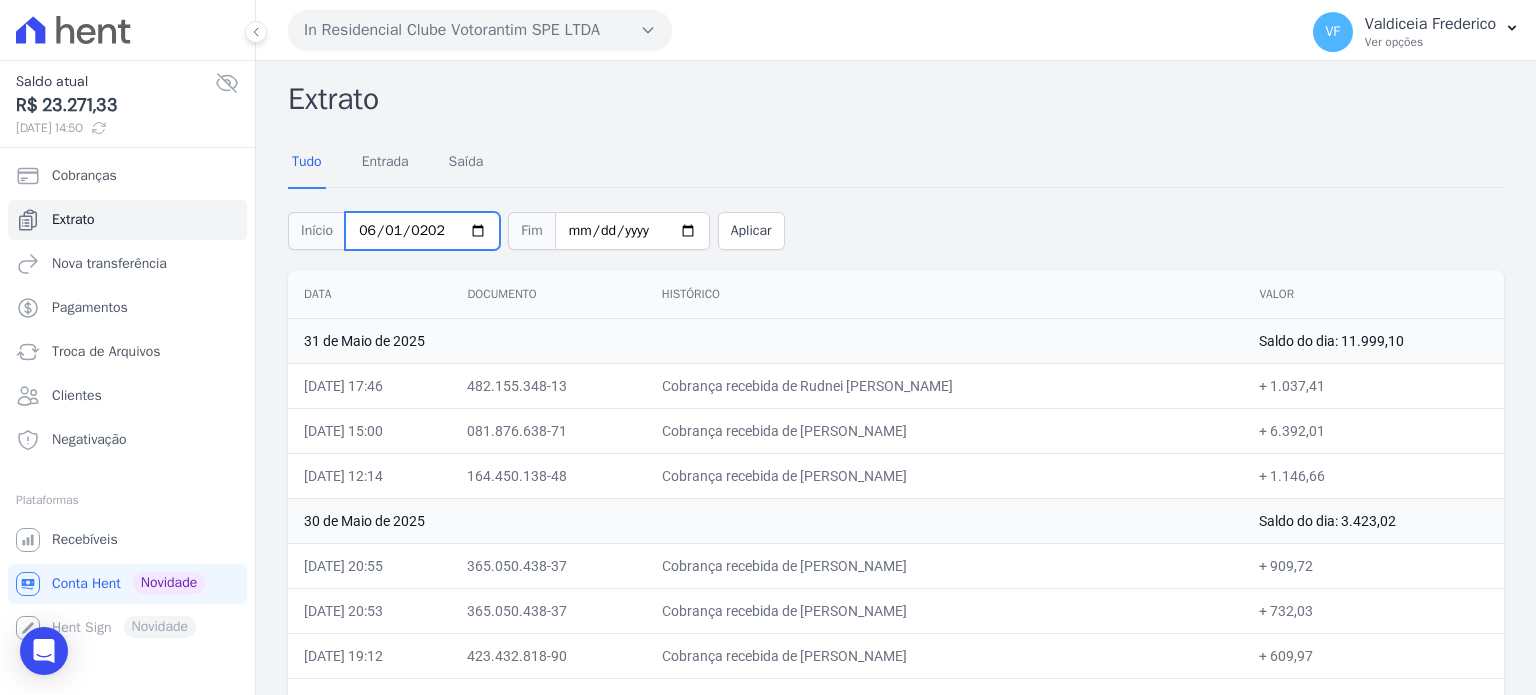 type on "2025-06-01" 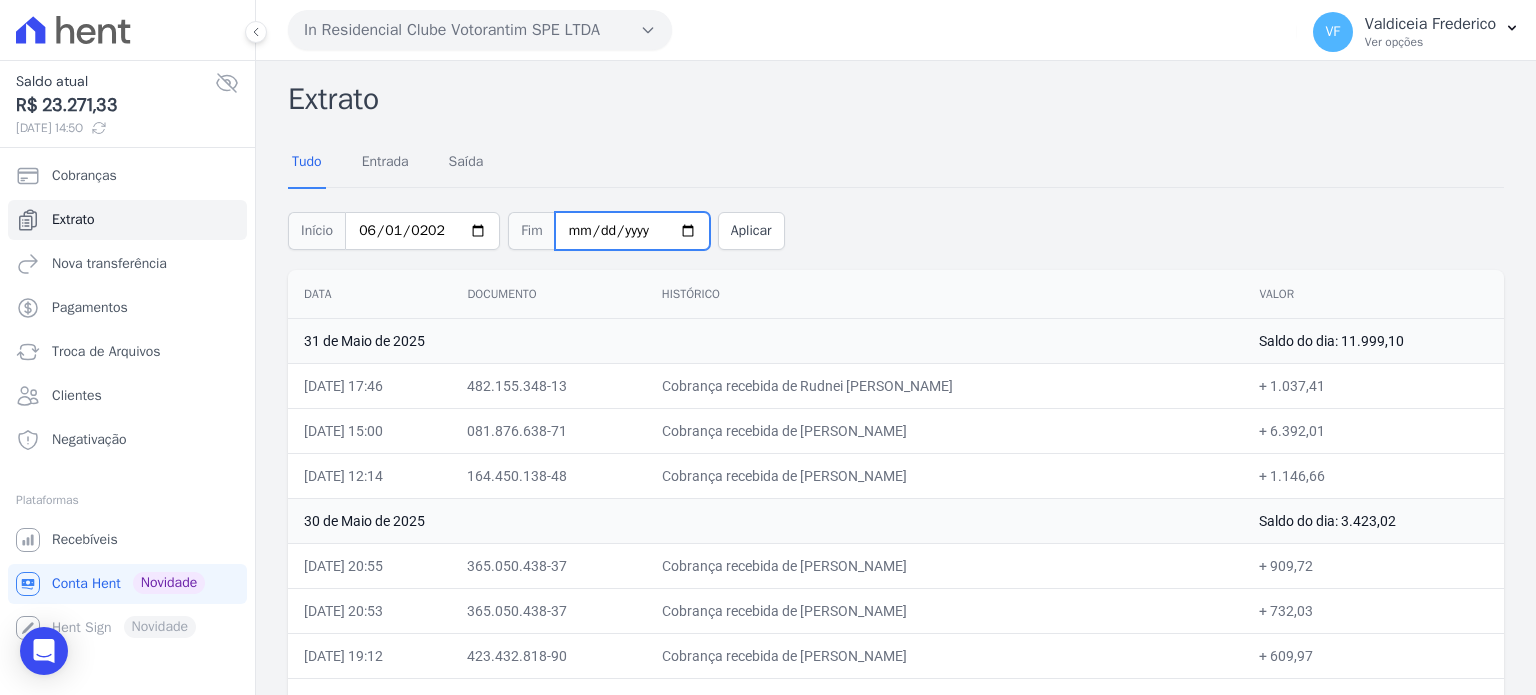 type on "2025-05-30" 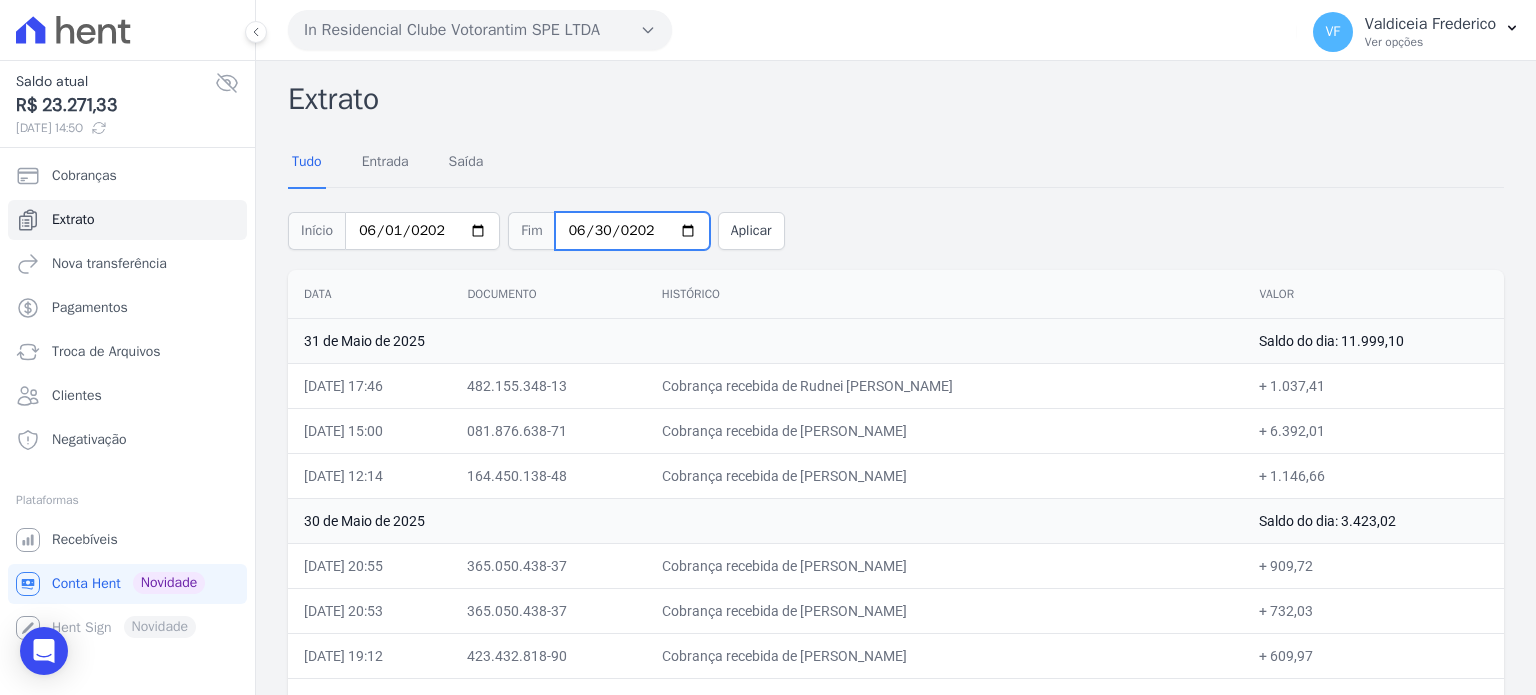 type on "2025-06-30" 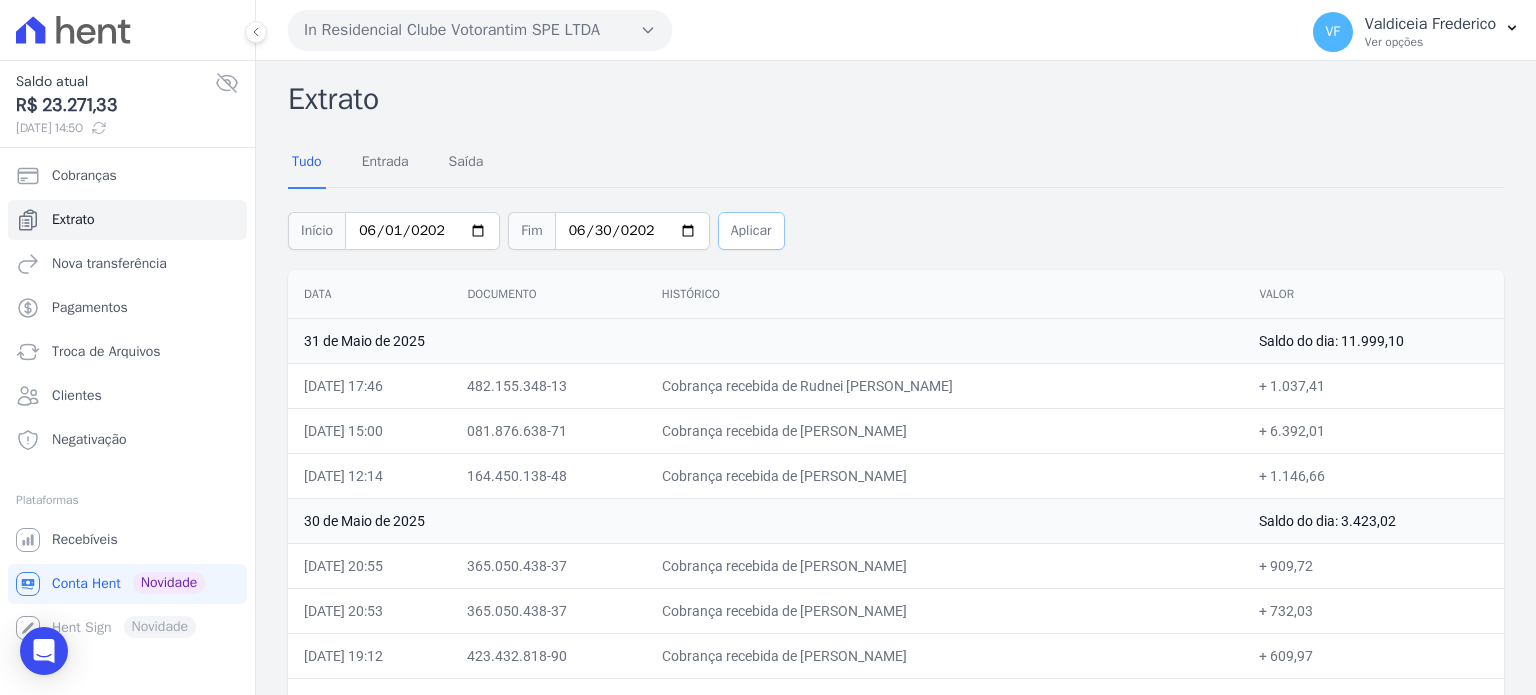 click on "Aplicar" at bounding box center [751, 231] 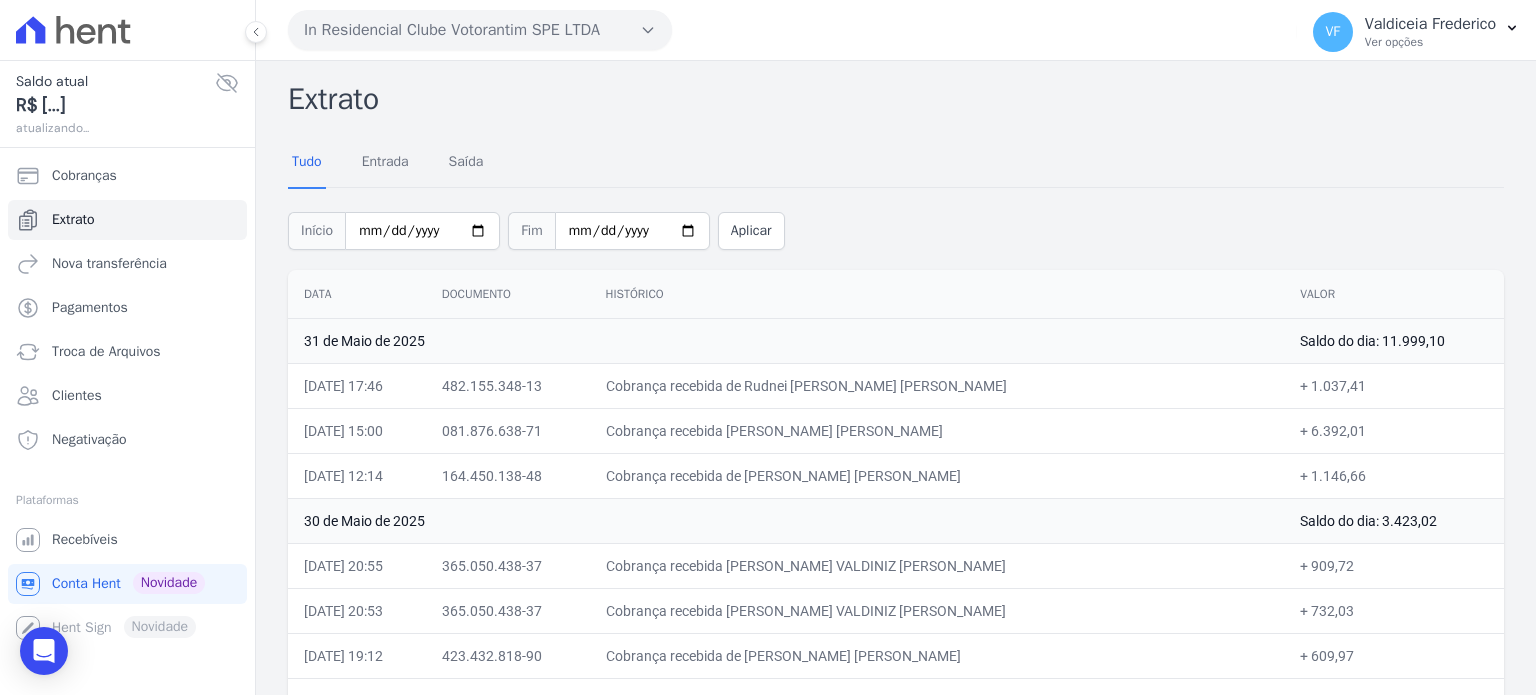 scroll, scrollTop: 0, scrollLeft: 0, axis: both 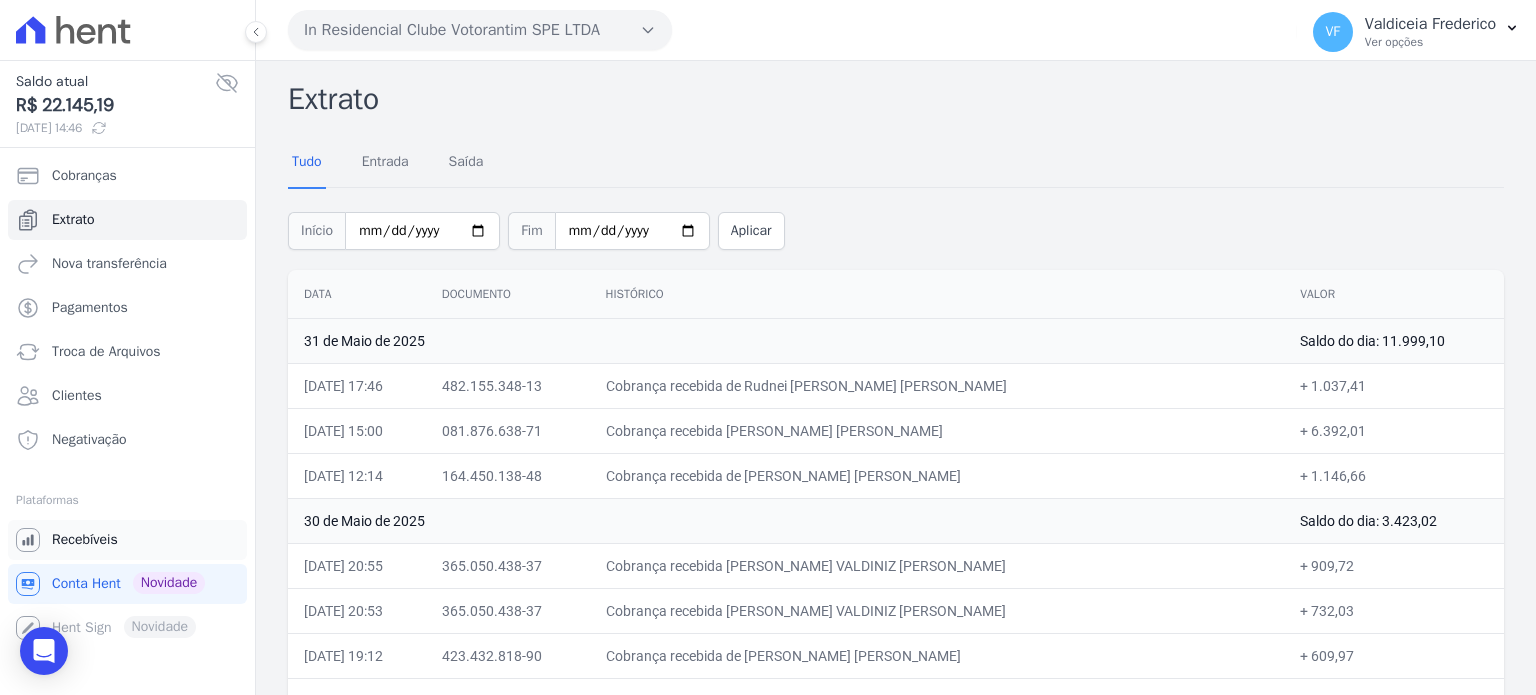 click on "Recebíveis" at bounding box center (127, 540) 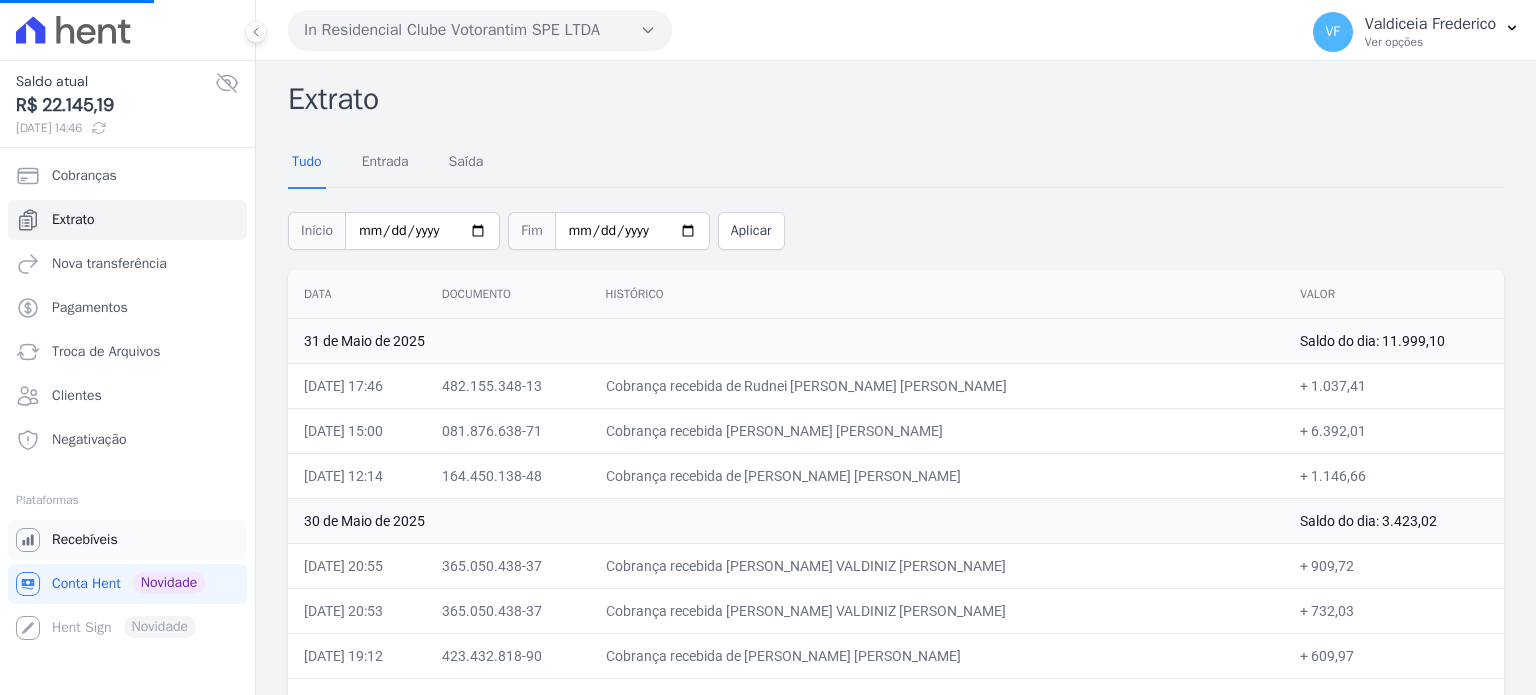 click on "Recebíveis" at bounding box center [85, 540] 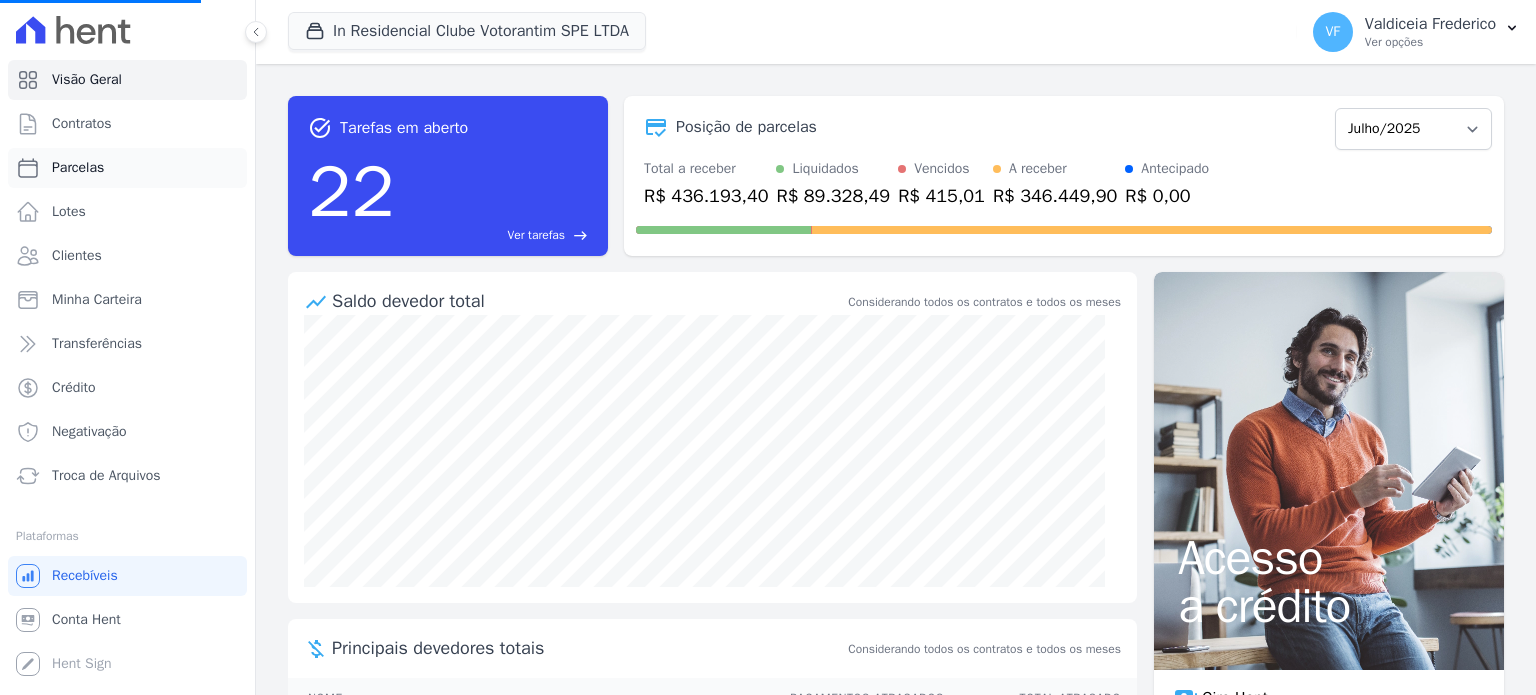 click on "Parcelas" at bounding box center [127, 168] 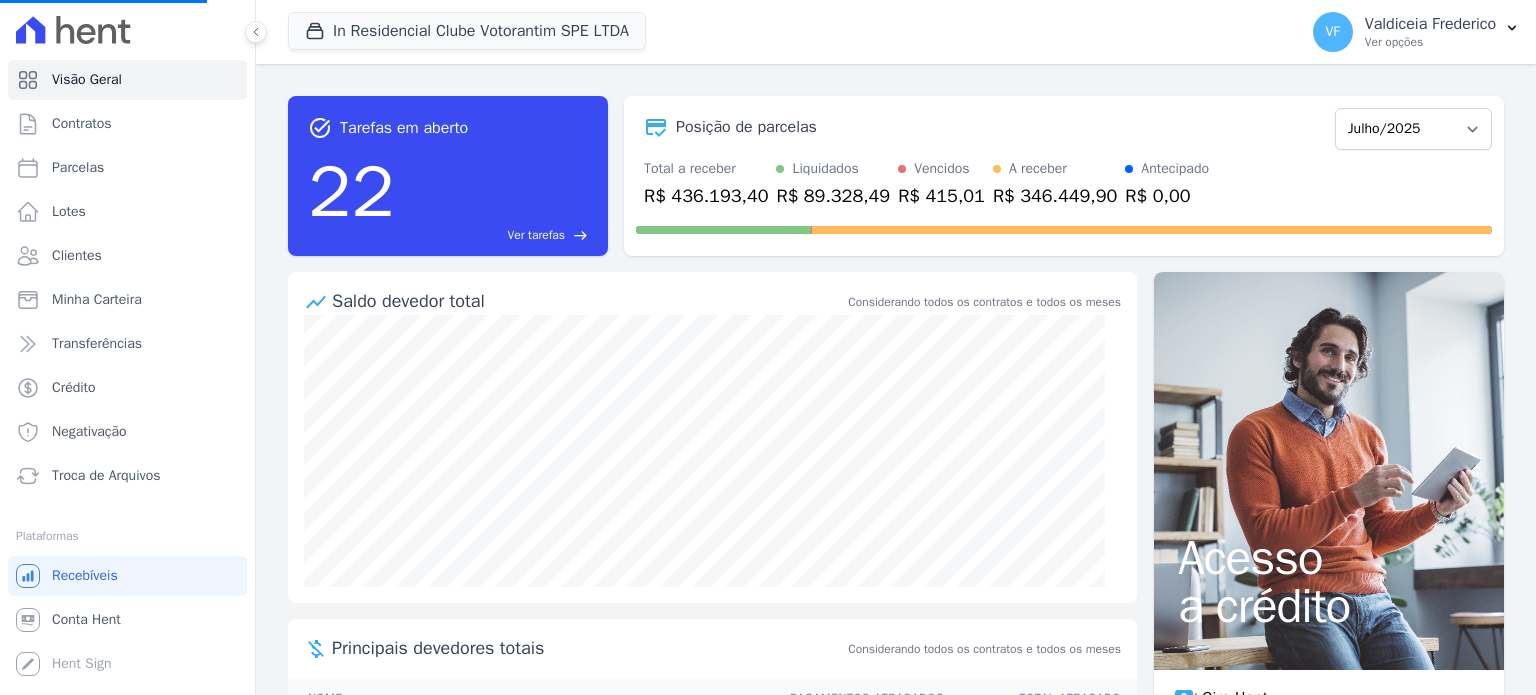 select 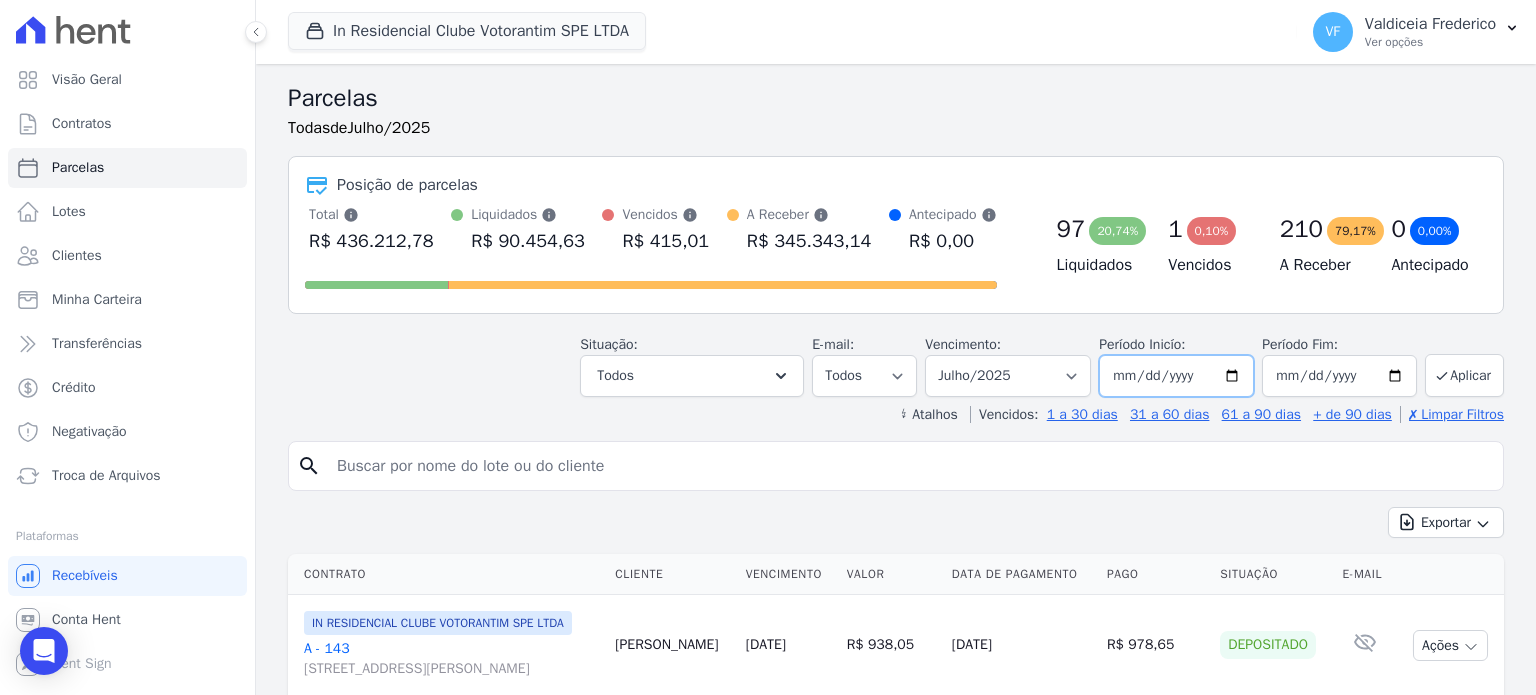 click on "[DATE]" at bounding box center [1176, 376] 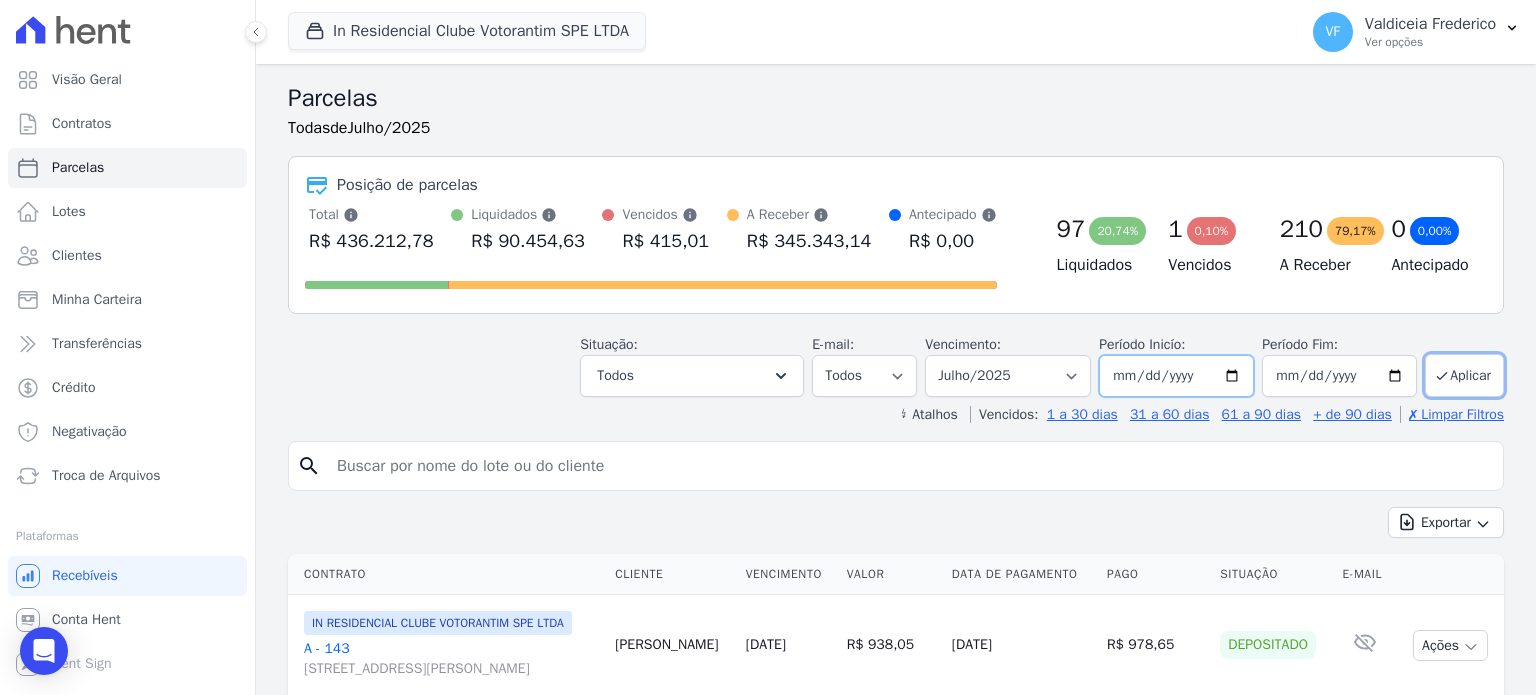 type on "2025-05-01" 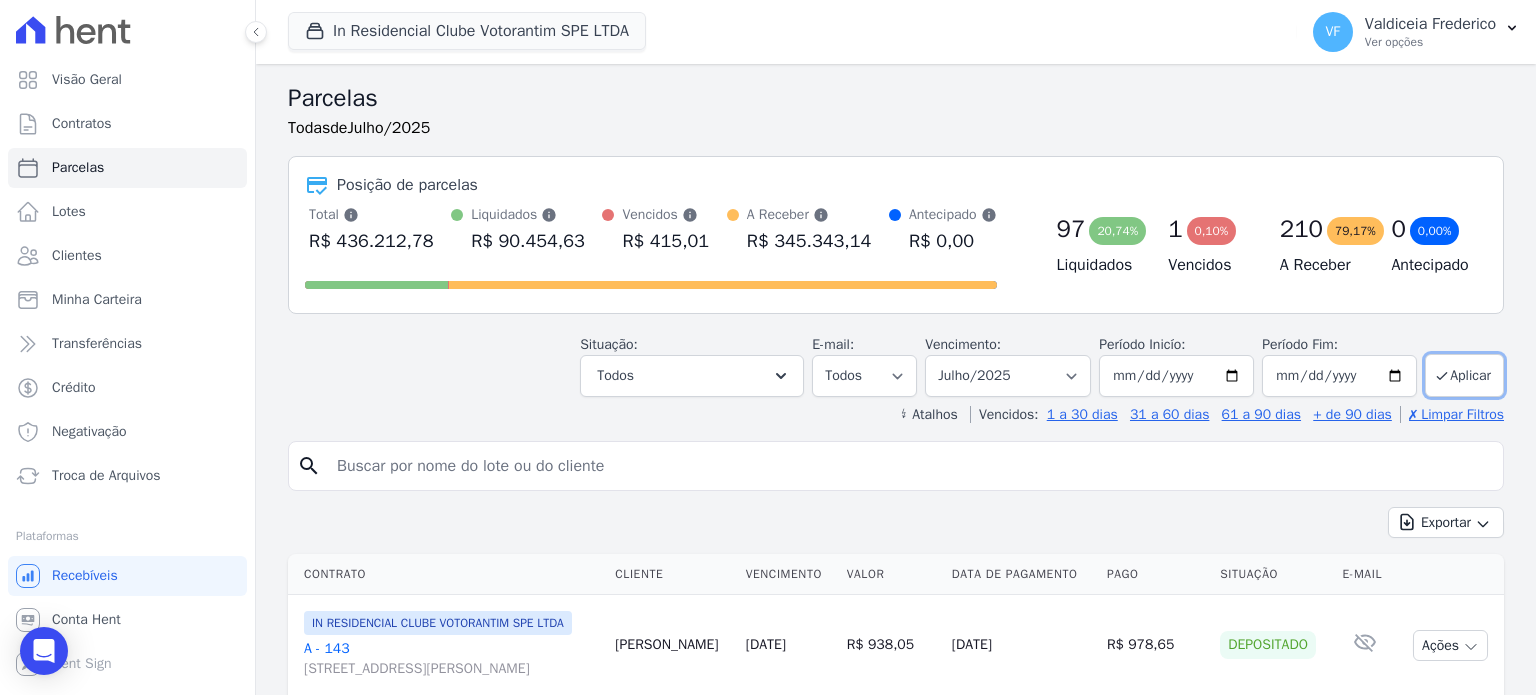 click at bounding box center (910, 466) 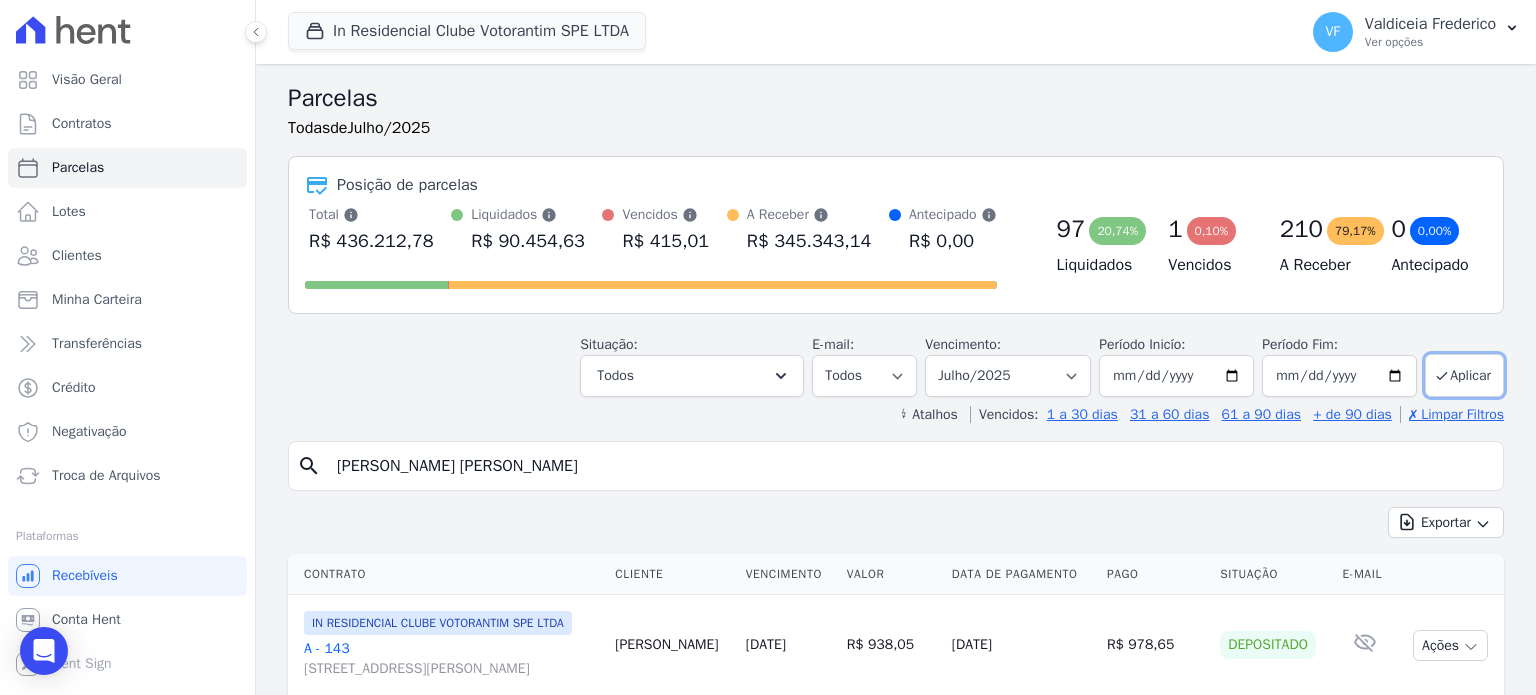 type on "LUIS GUSTAVO DE ALMEIDA CRUZ" 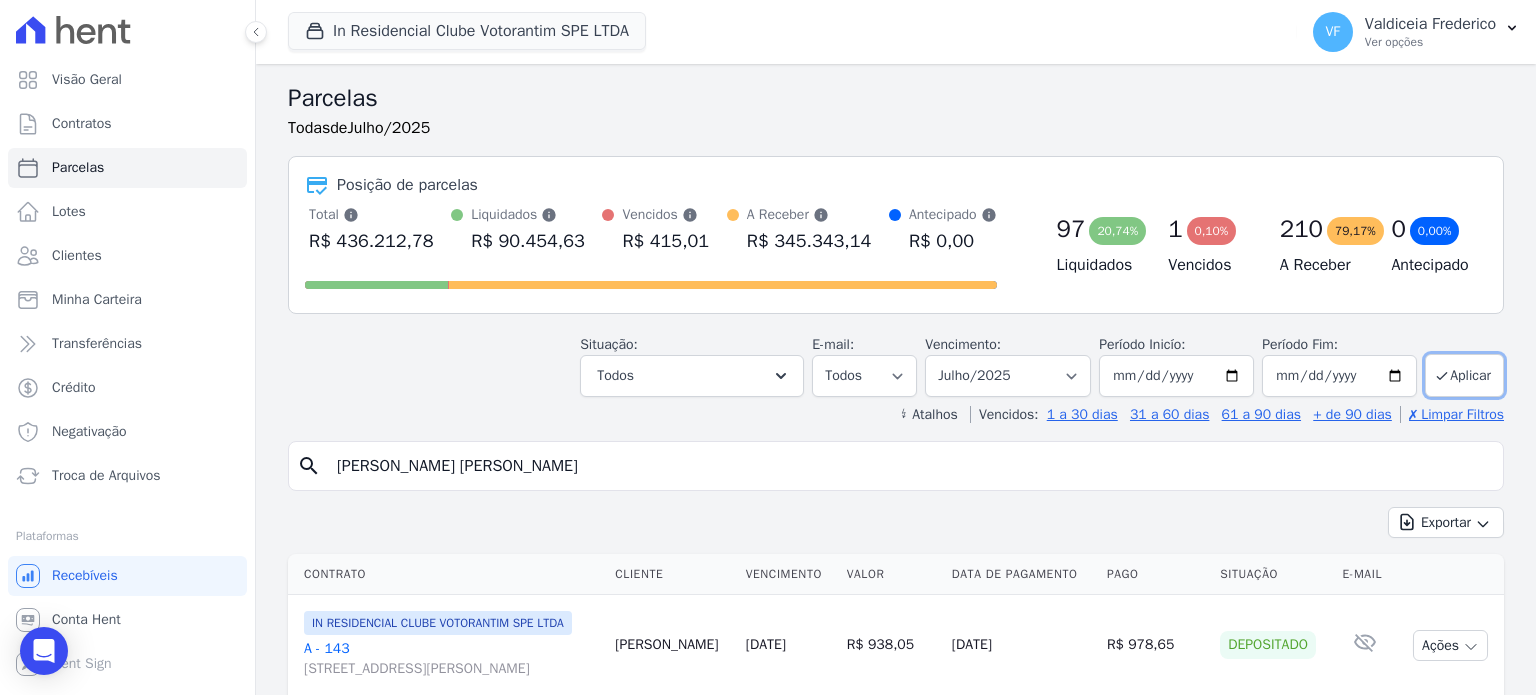 select 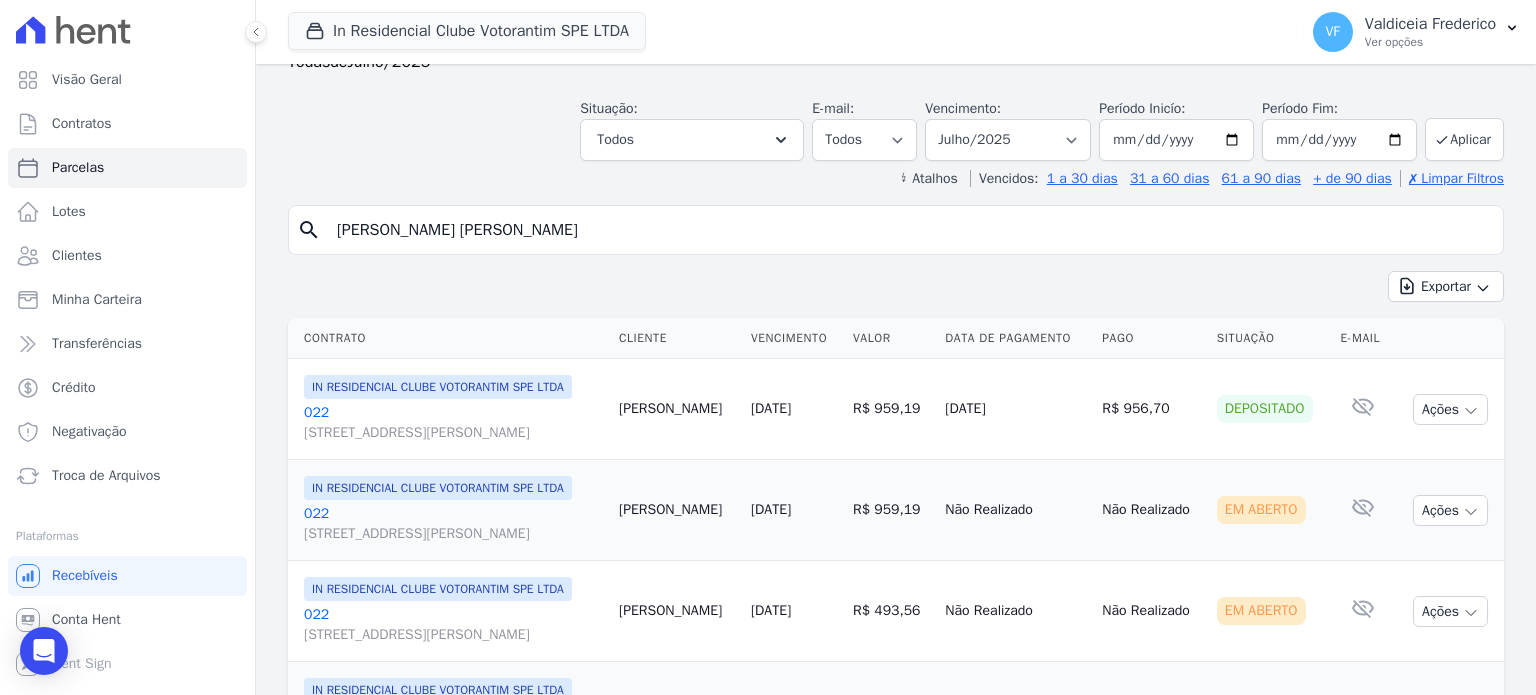 scroll, scrollTop: 100, scrollLeft: 0, axis: vertical 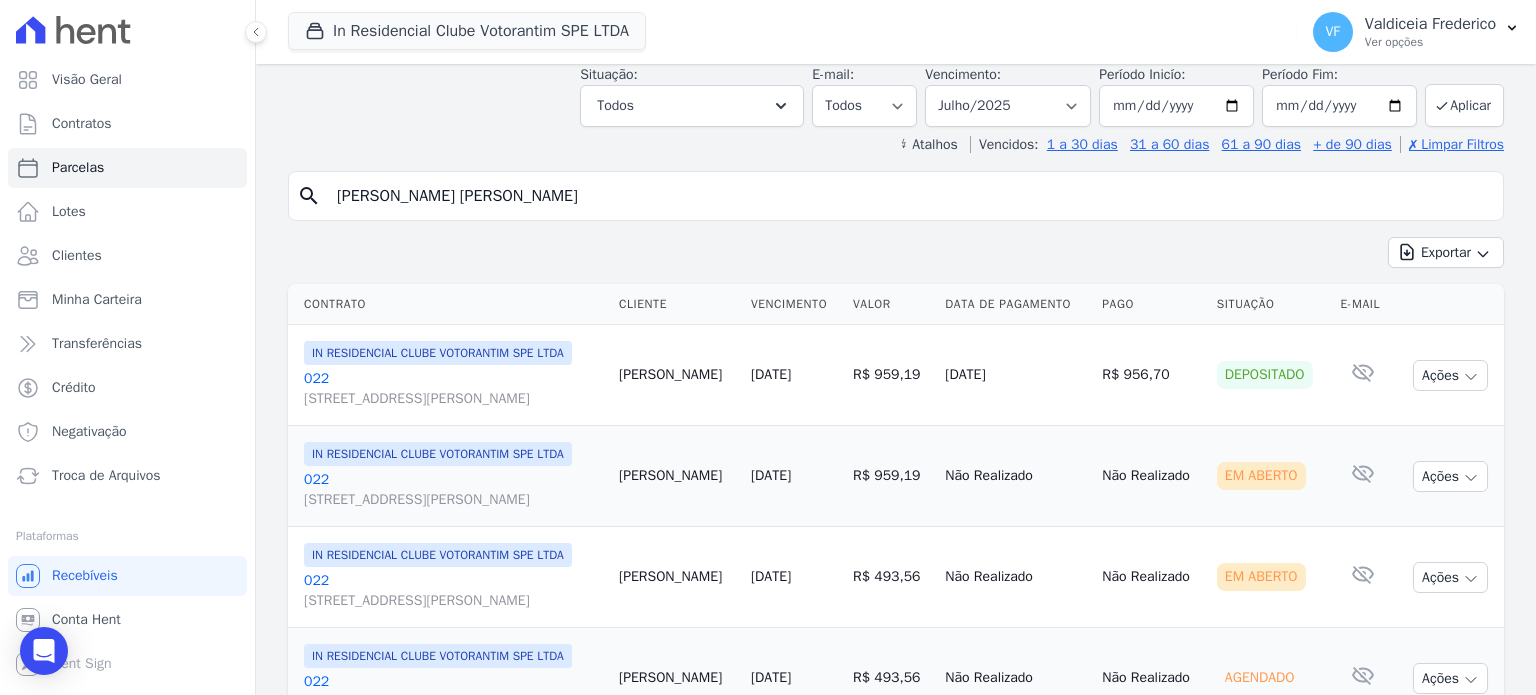 click on "022
Avenida Antônio Carlos Comitre, 1328, sala B, Parque Campolim" at bounding box center (453, 389) 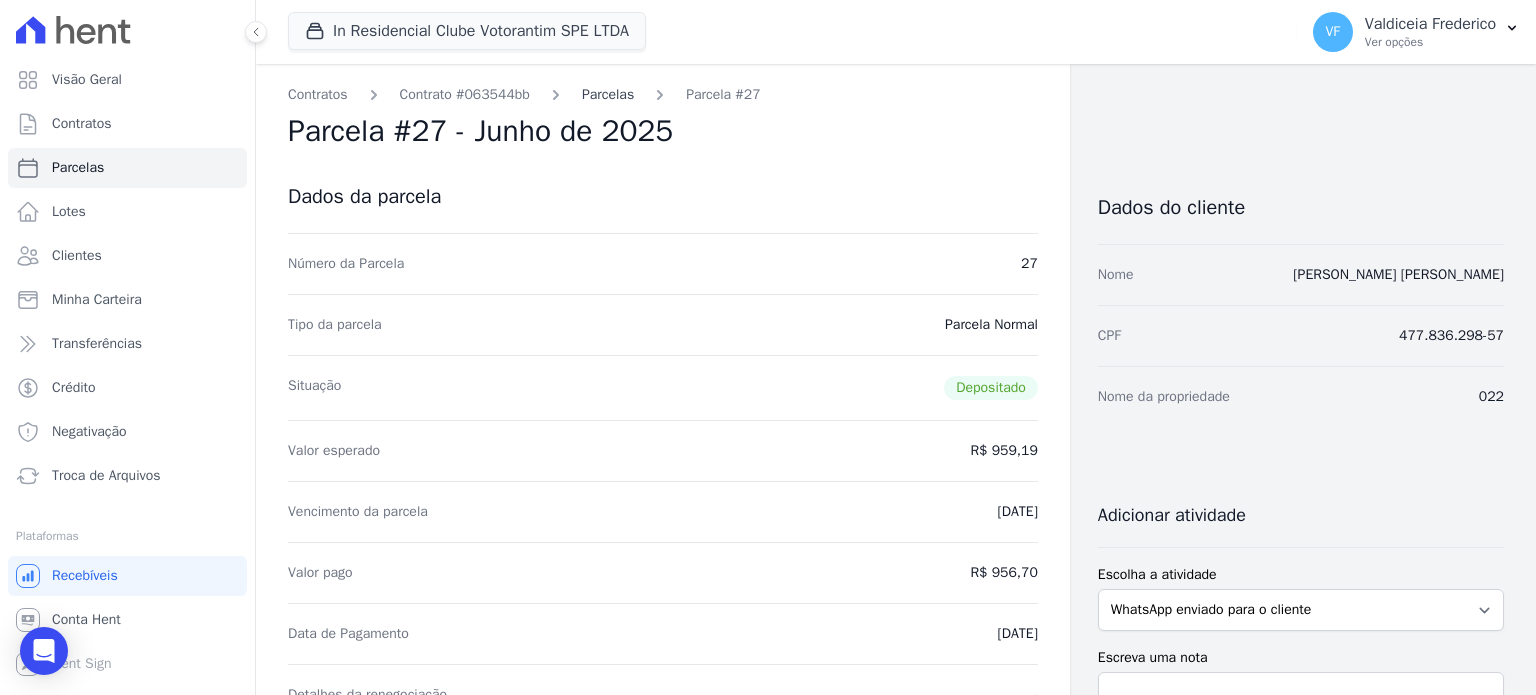 click on "Parcelas" at bounding box center [608, 94] 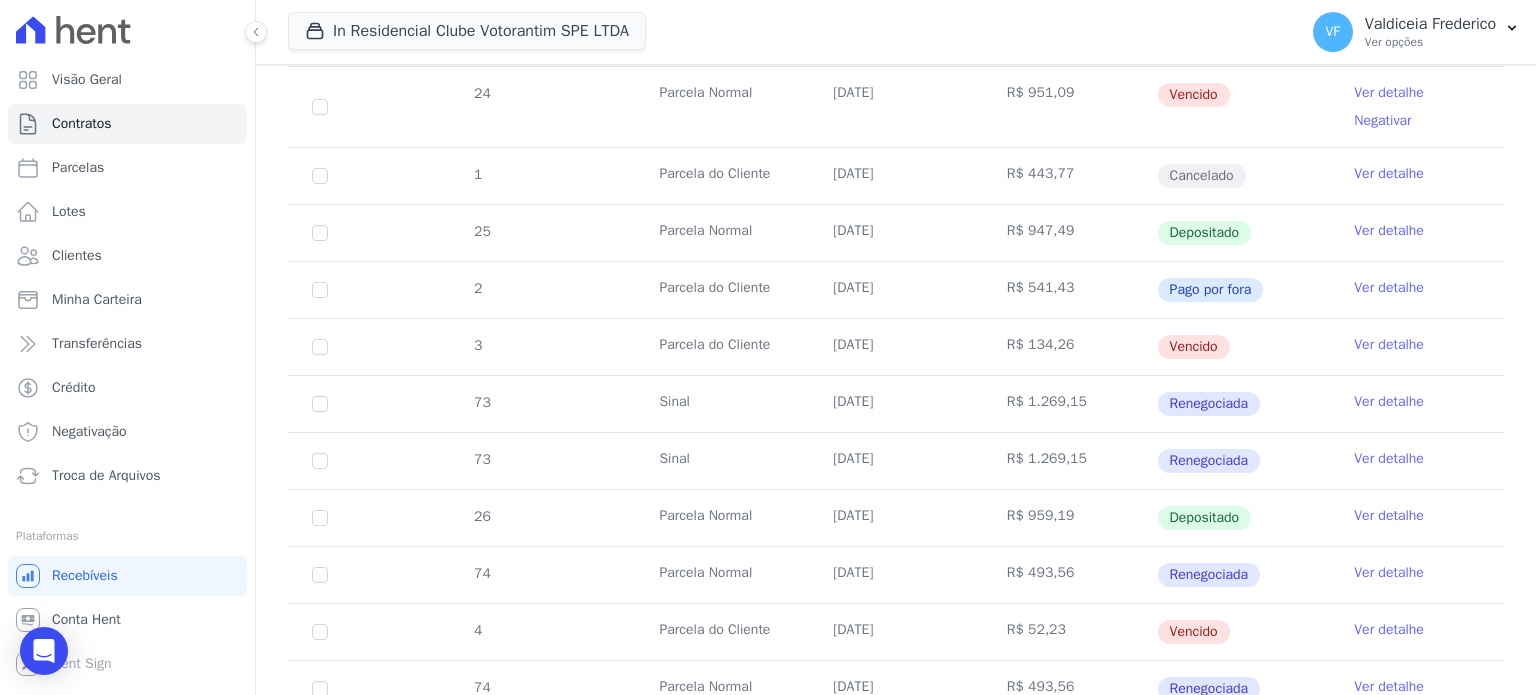 scroll, scrollTop: 654, scrollLeft: 0, axis: vertical 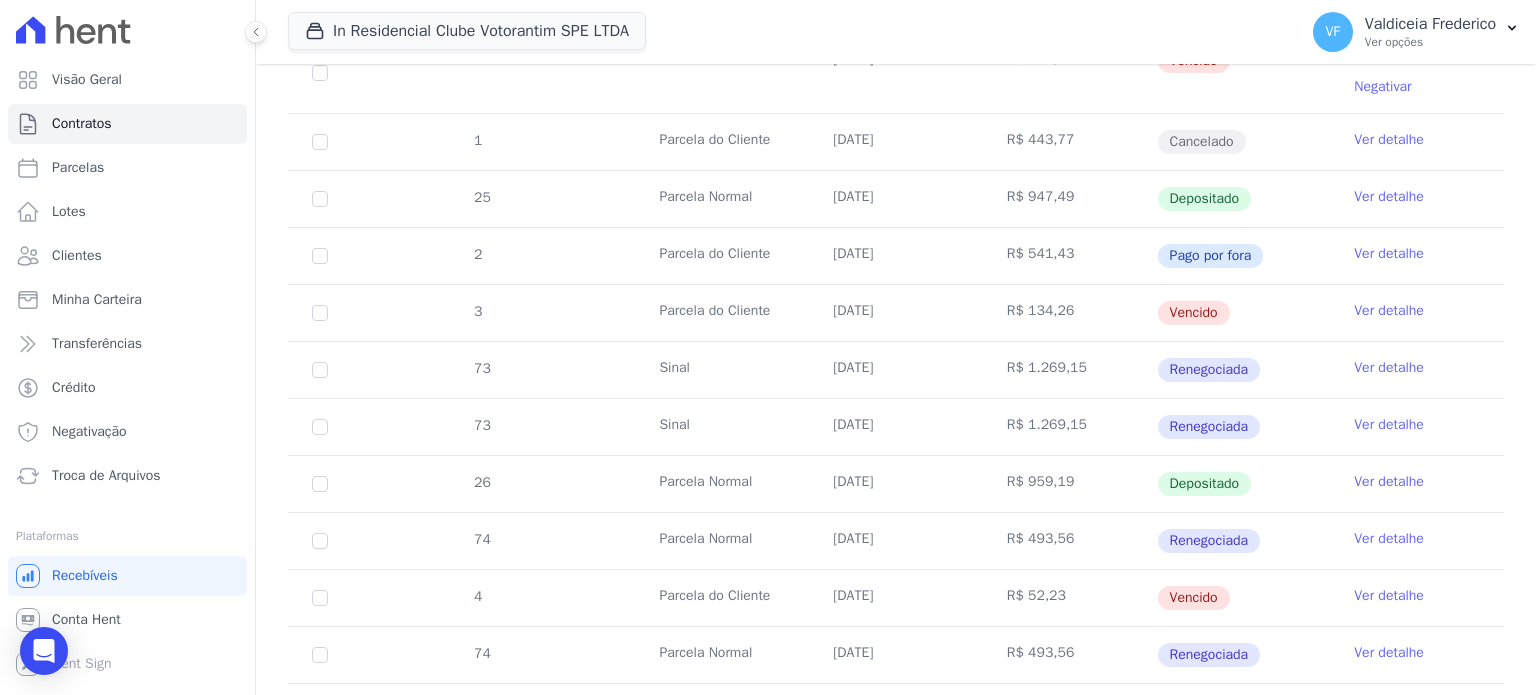 click on "Ver detalhe" at bounding box center [1389, 482] 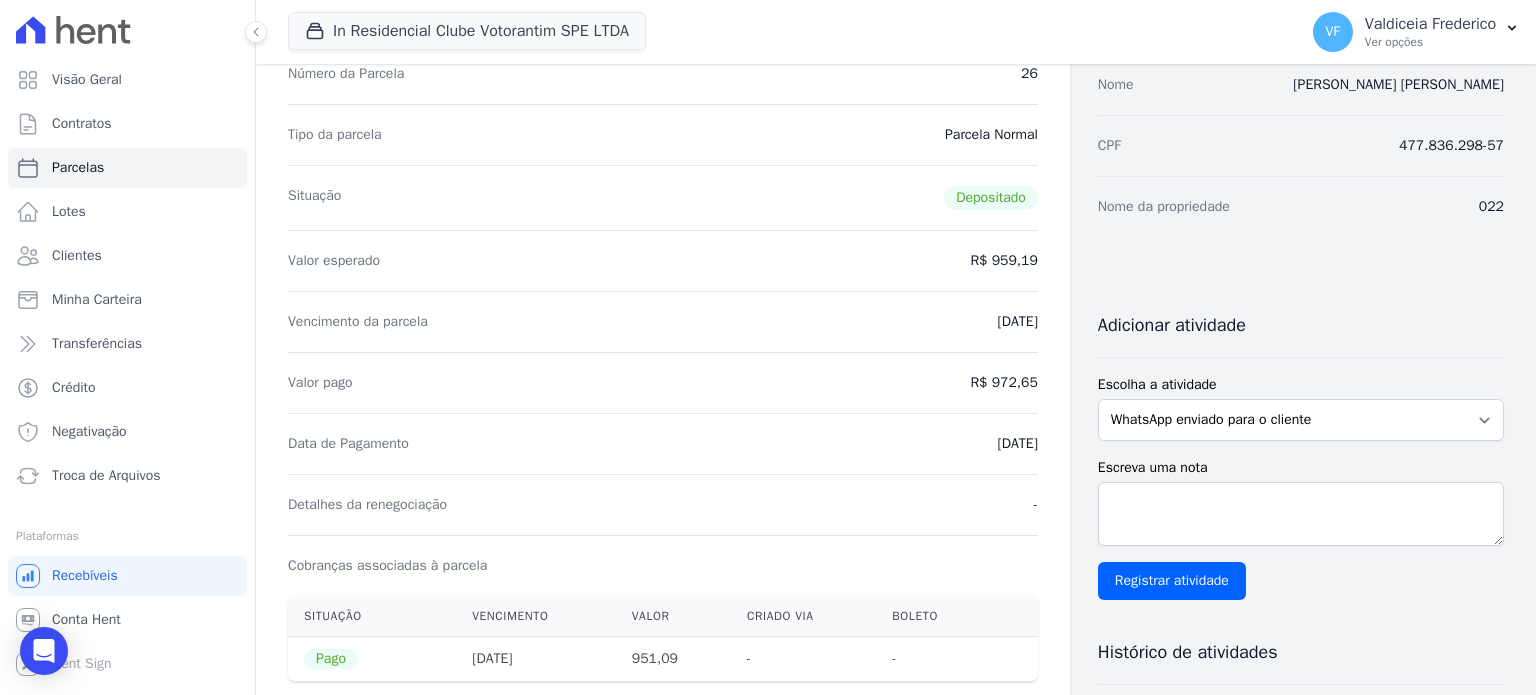 scroll, scrollTop: 200, scrollLeft: 0, axis: vertical 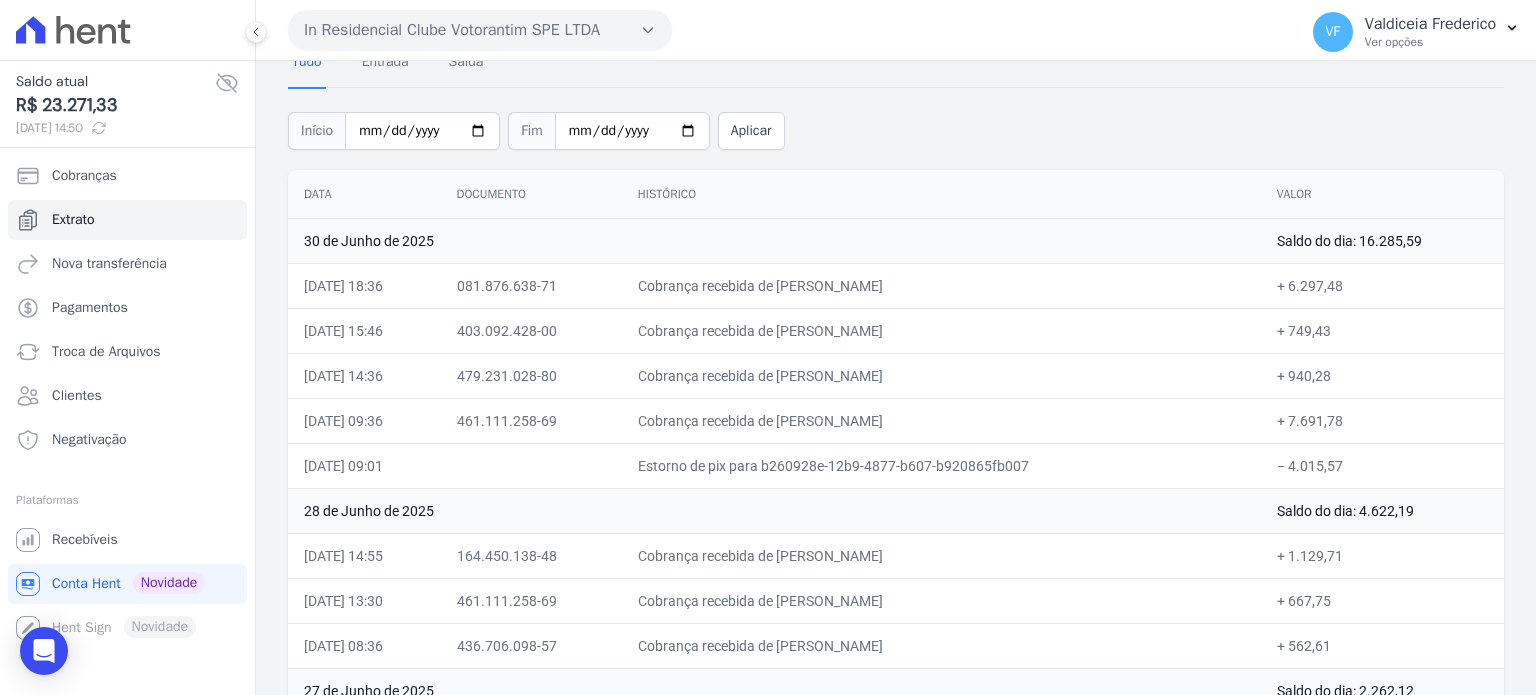 click on "Saldo do dia:  16.285,59" at bounding box center (1382, 240) 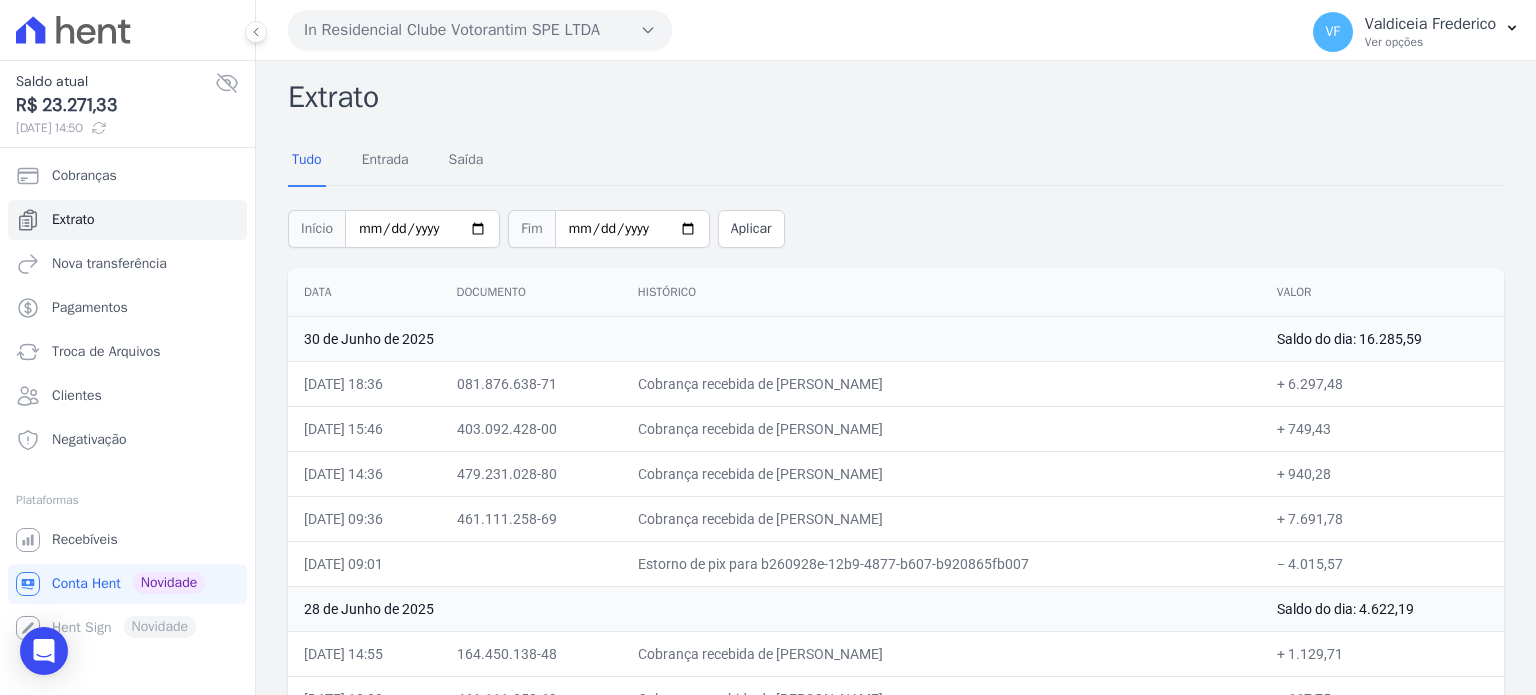 scroll, scrollTop: 0, scrollLeft: 0, axis: both 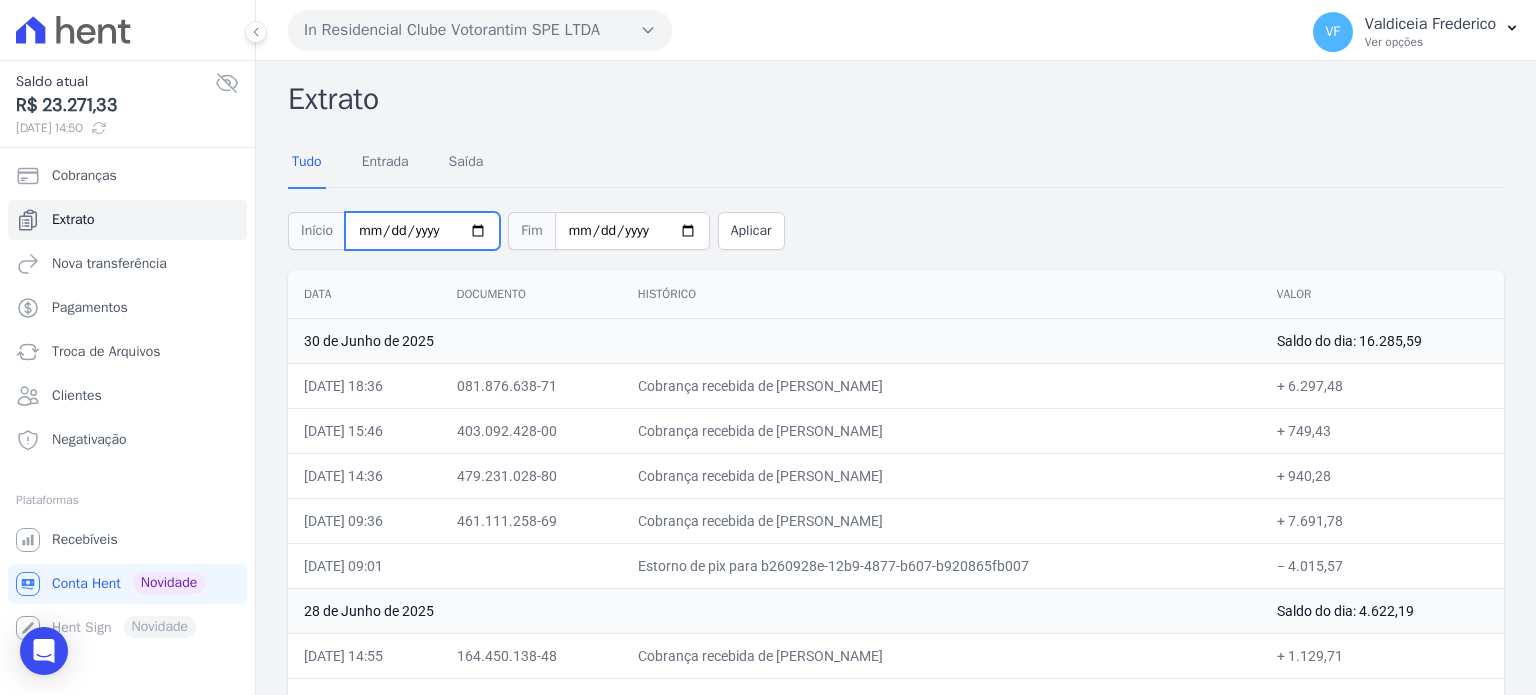 click on "[DATE]" at bounding box center (422, 231) 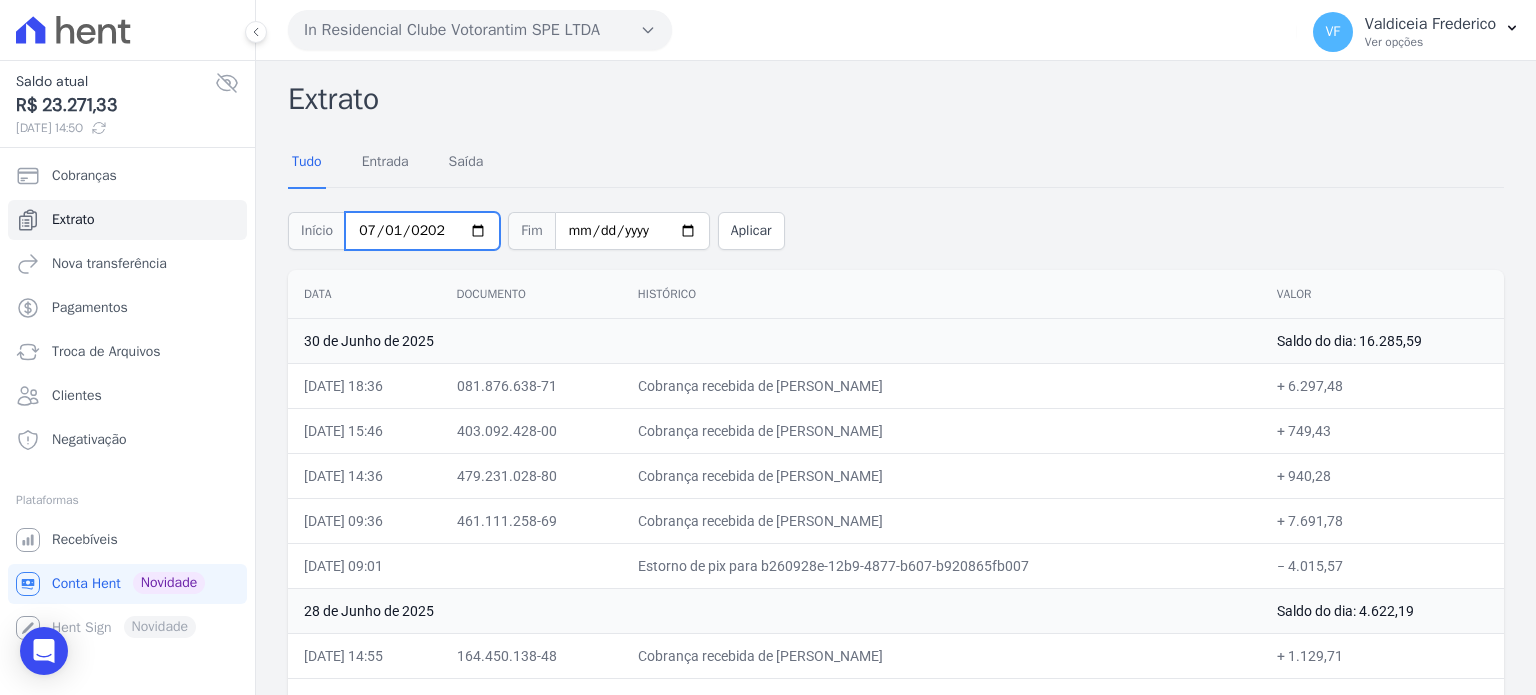 type on "[DATE]" 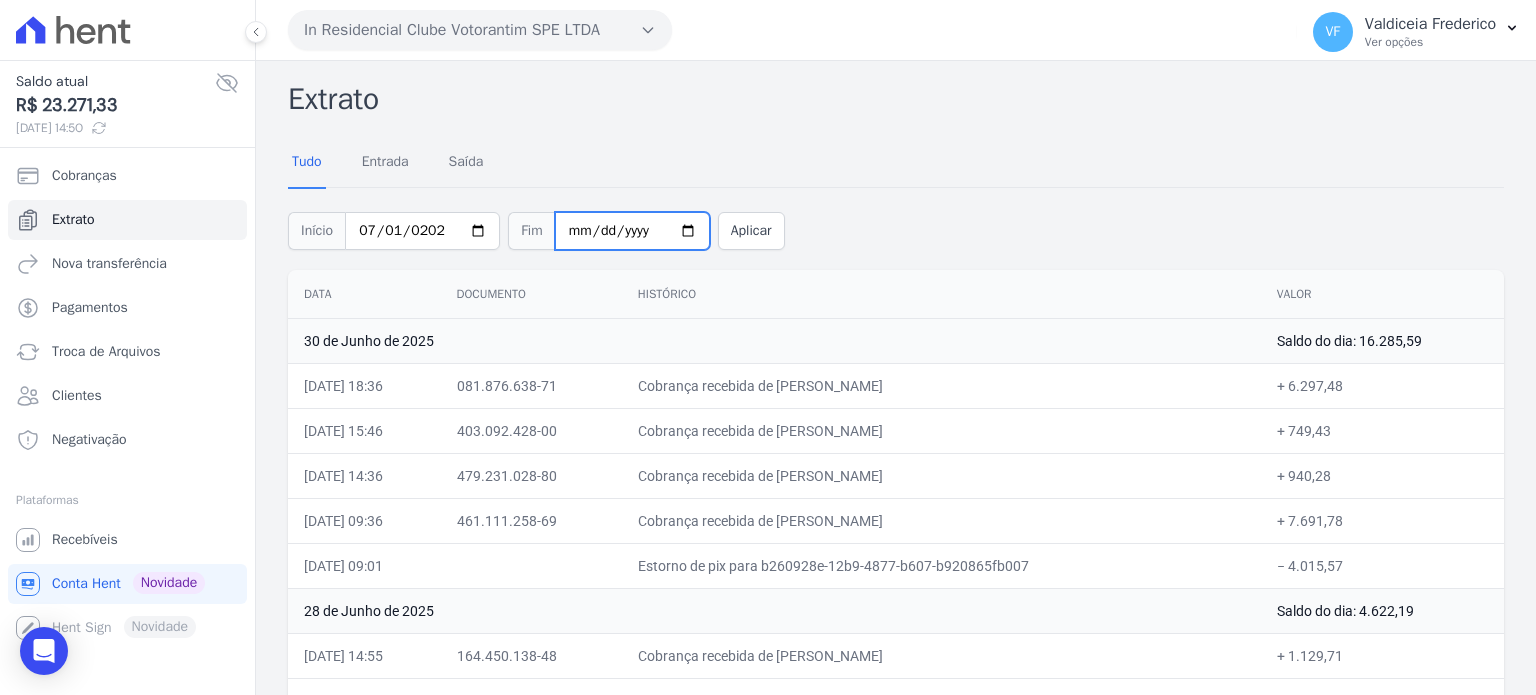 type on "[DATE]" 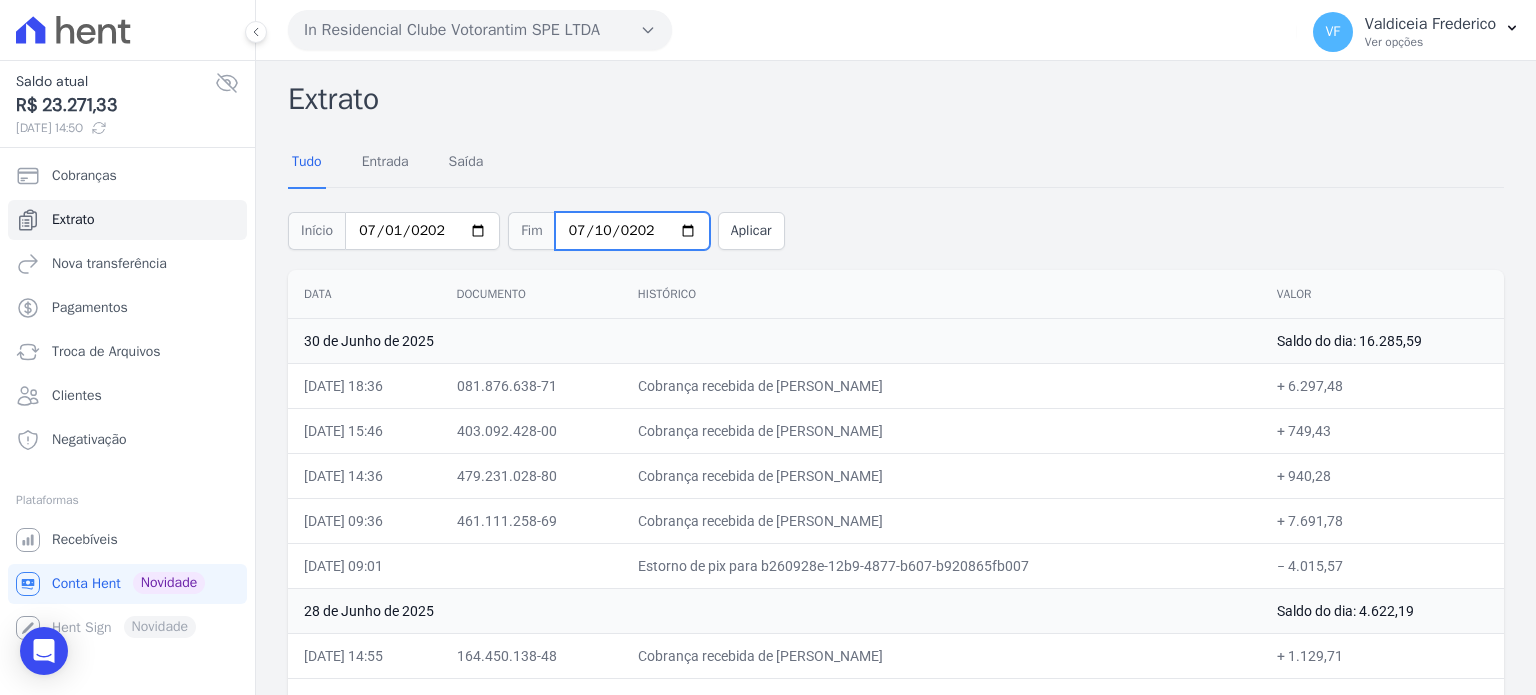 type on "[DATE]" 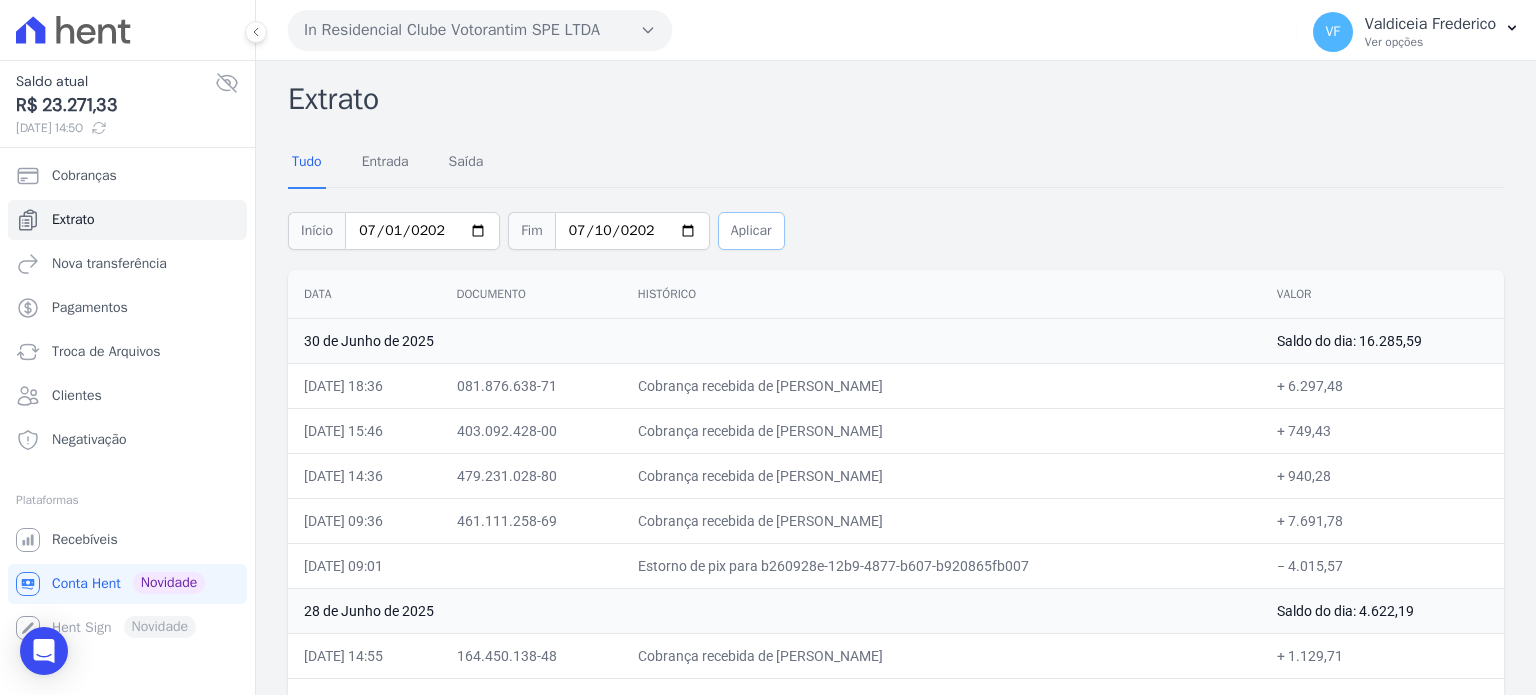 click on "Aplicar" at bounding box center [751, 231] 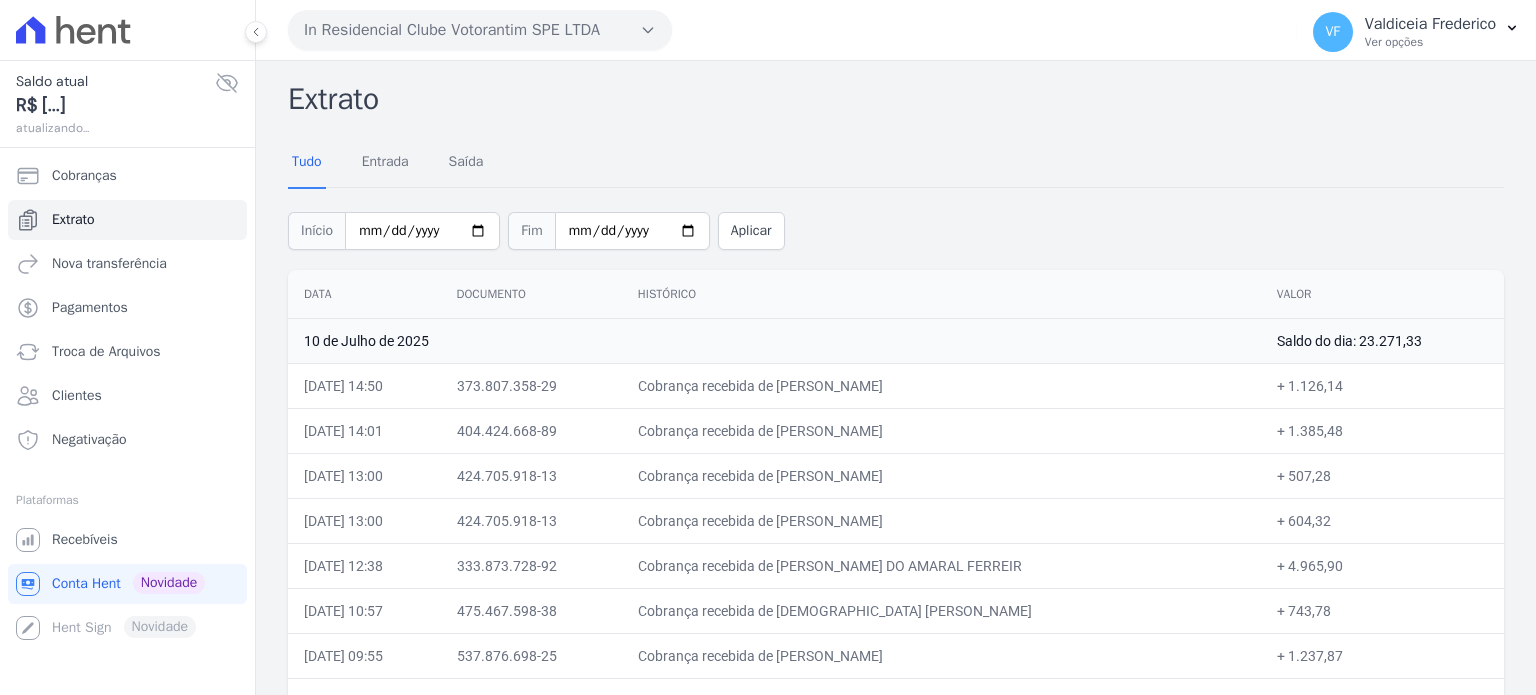 scroll, scrollTop: 0, scrollLeft: 0, axis: both 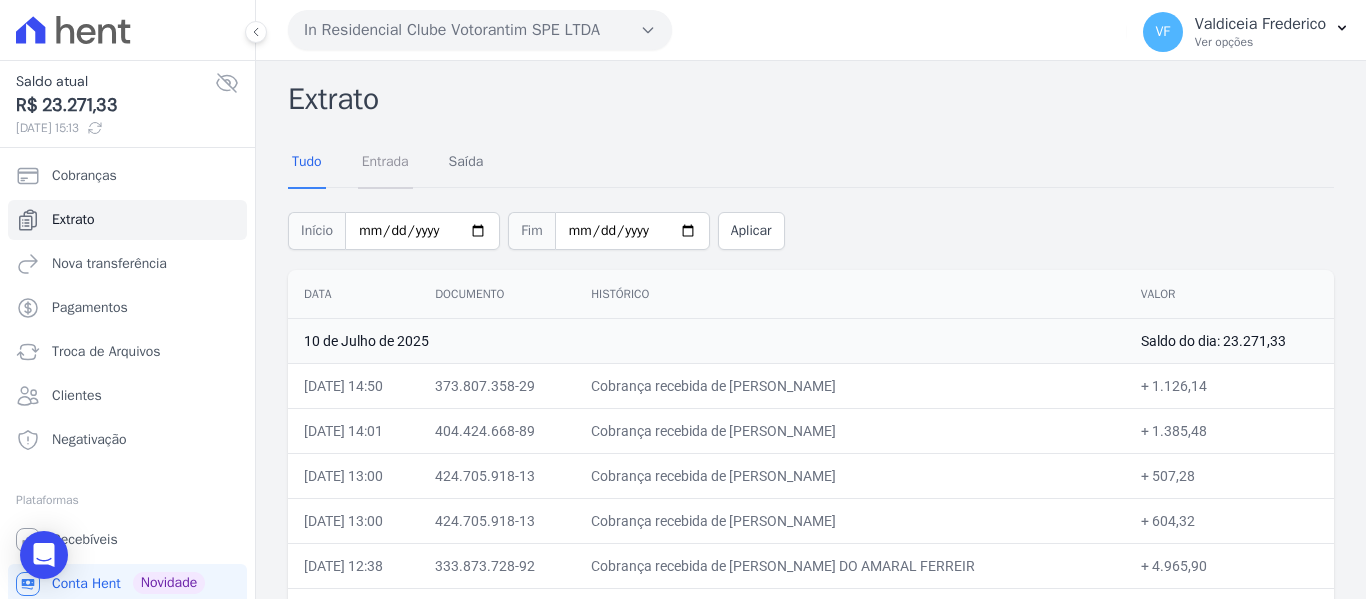 click on "Entrada" at bounding box center [385, 163] 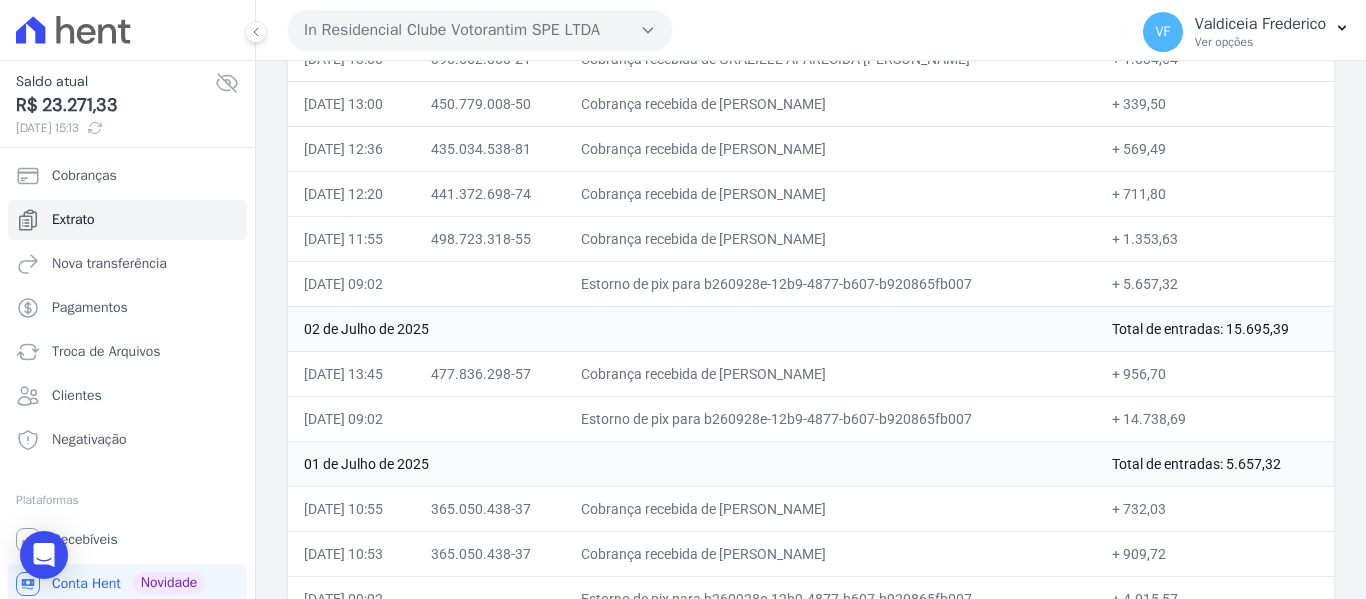 scroll, scrollTop: 4461, scrollLeft: 0, axis: vertical 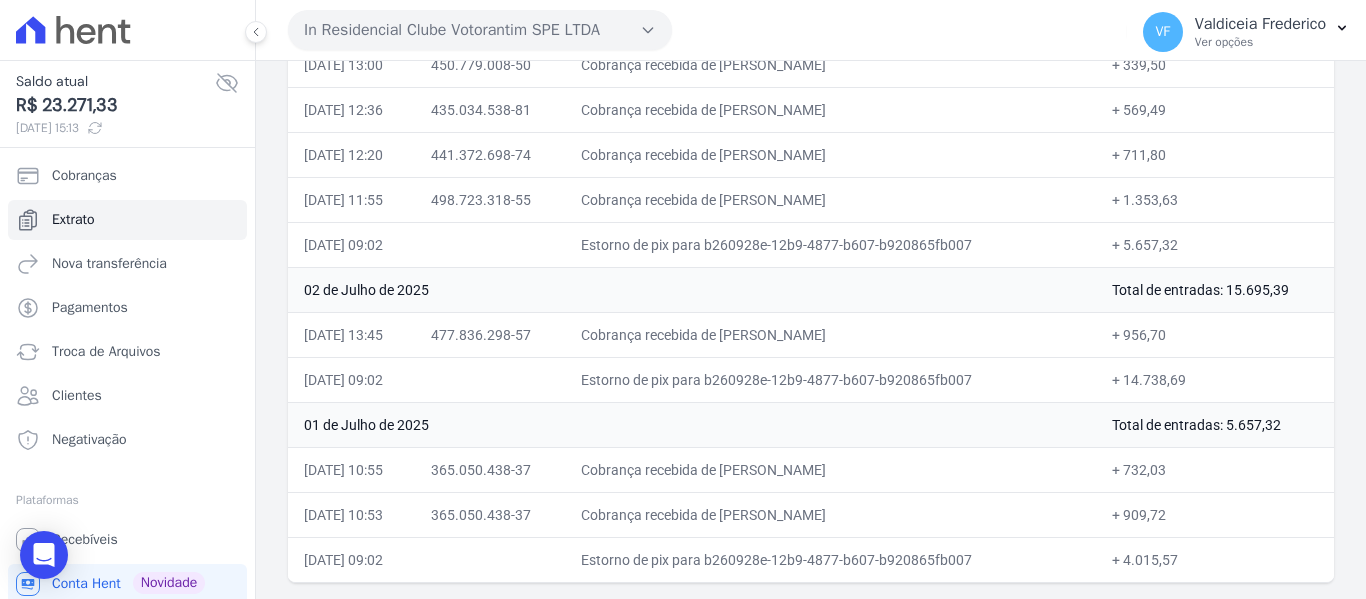 click on "+
956,70" at bounding box center (1215, 334) 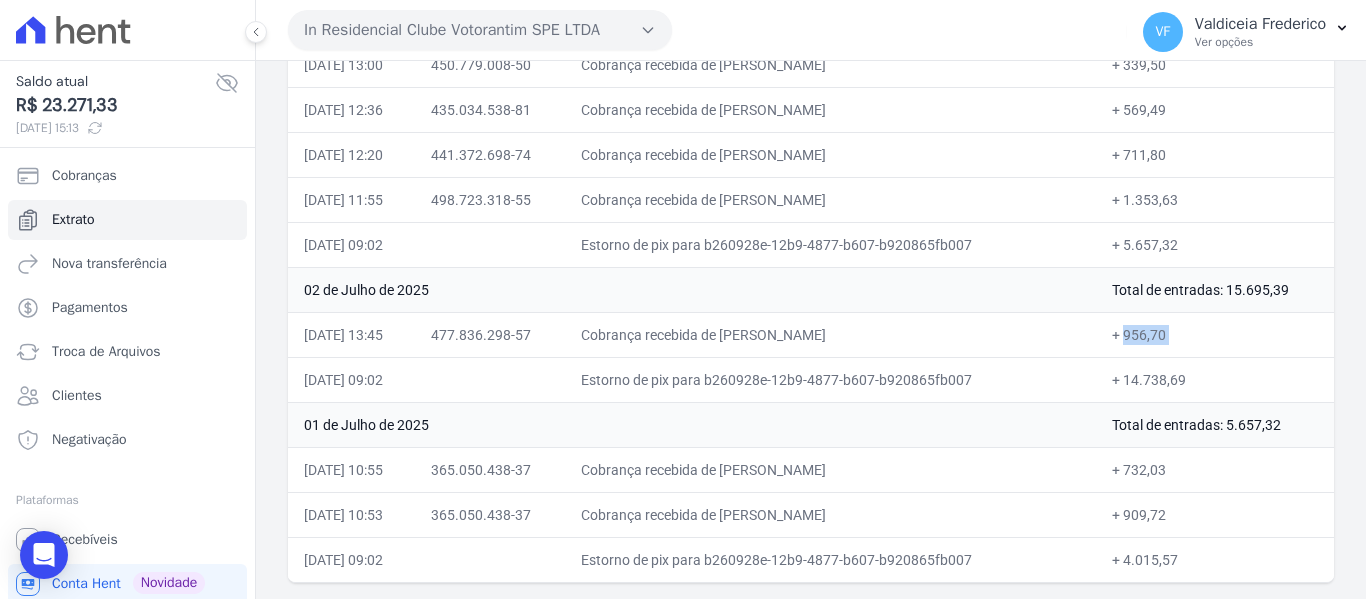 click on "+
956,70" at bounding box center [1215, 334] 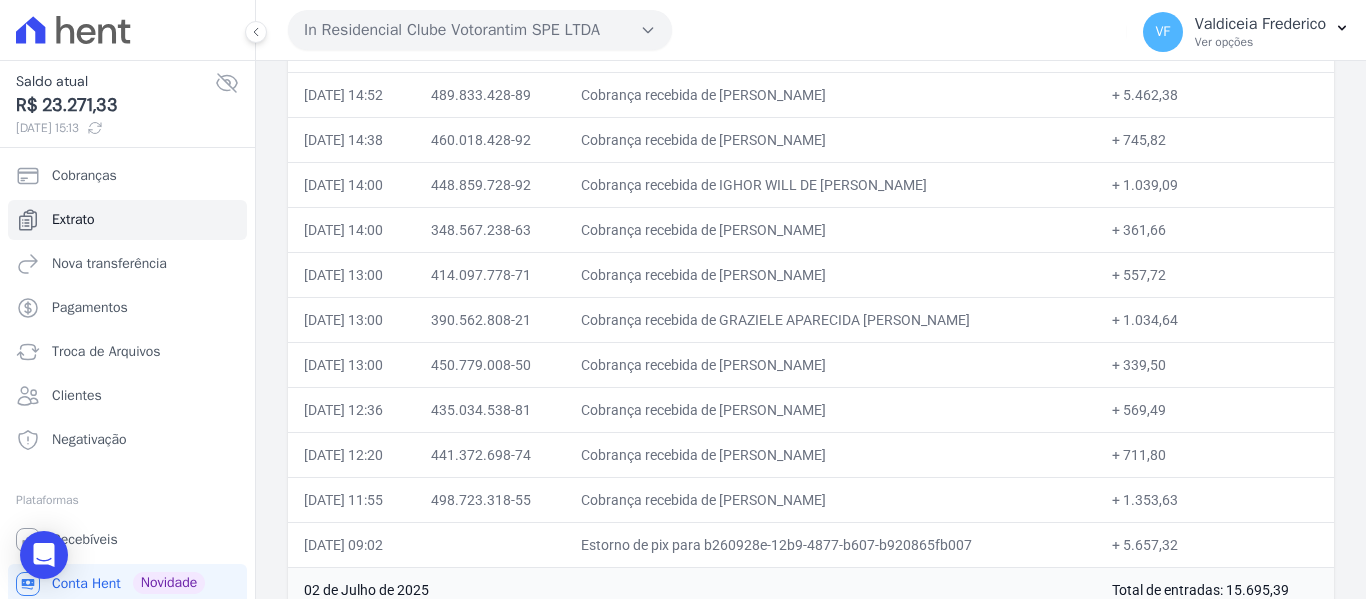 scroll, scrollTop: 3761, scrollLeft: 0, axis: vertical 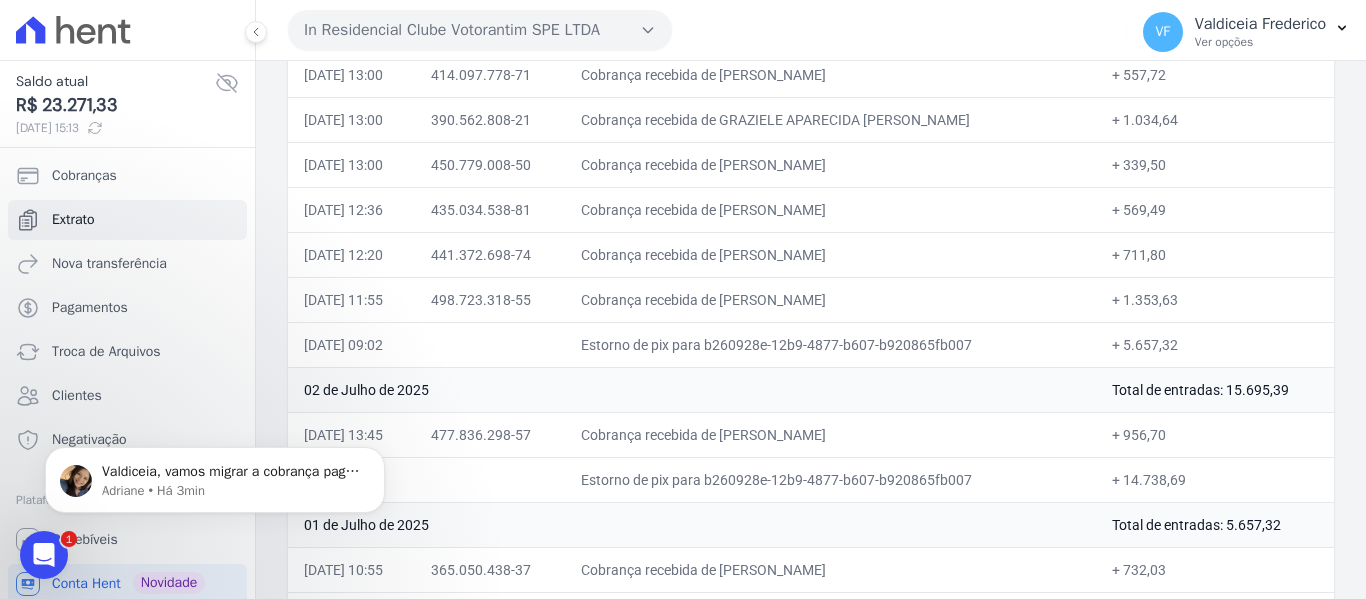 click on "+
1.353,63" at bounding box center (1215, 299) 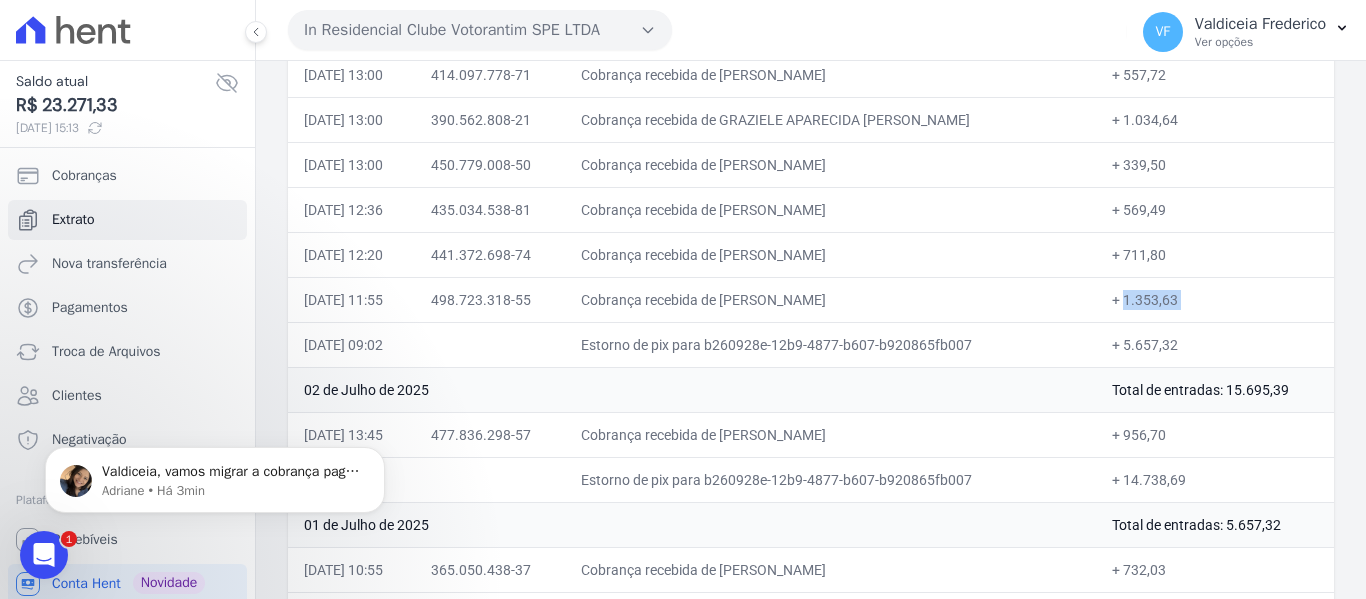 click on "+
1.353,63" at bounding box center (1215, 299) 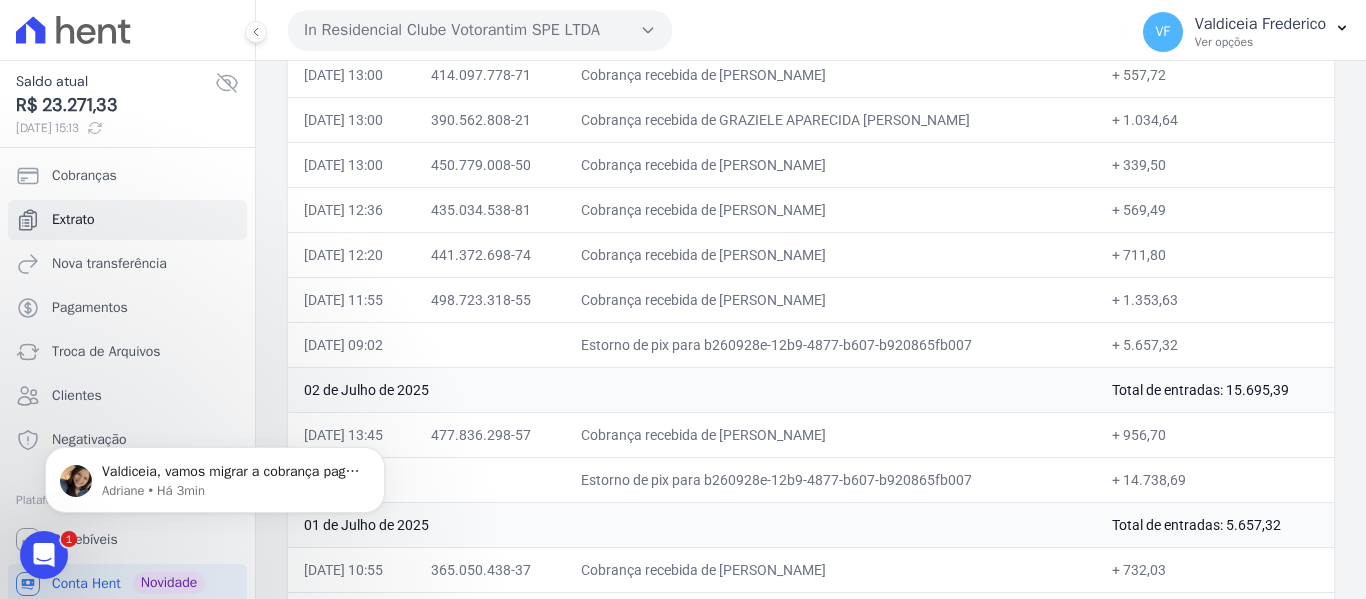 click on "+
711,80" at bounding box center [1215, 254] 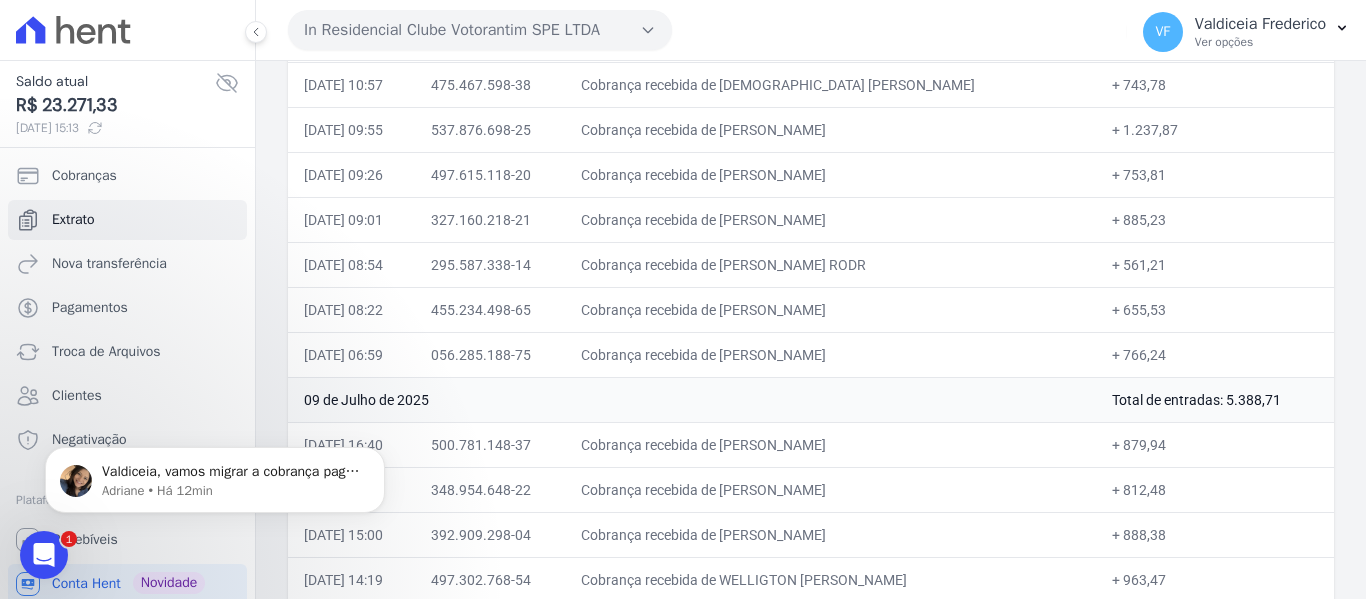 scroll, scrollTop: 561, scrollLeft: 0, axis: vertical 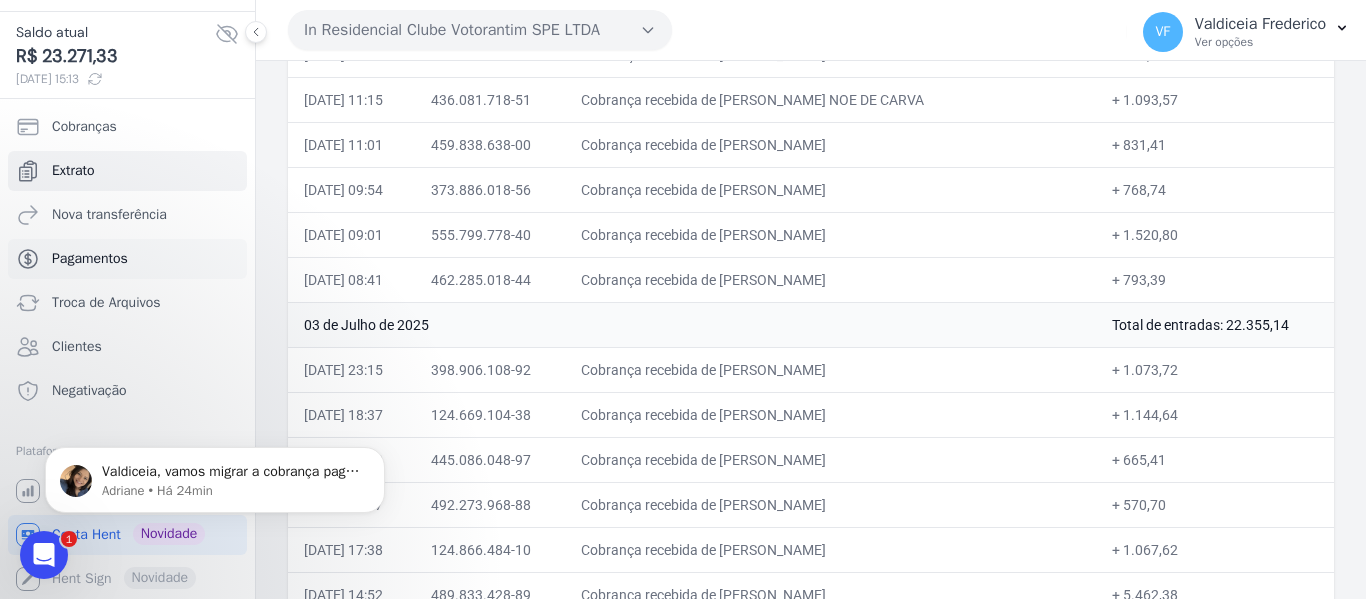 click on "Pagamentos" at bounding box center (127, 259) 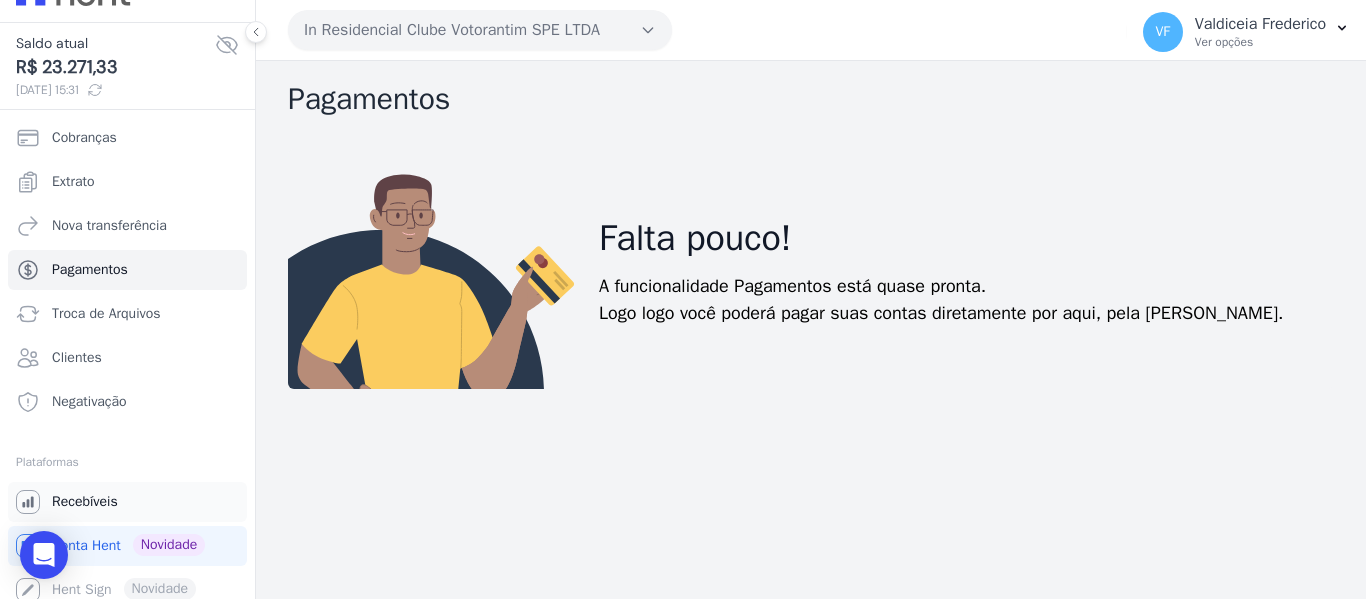 scroll, scrollTop: 49, scrollLeft: 0, axis: vertical 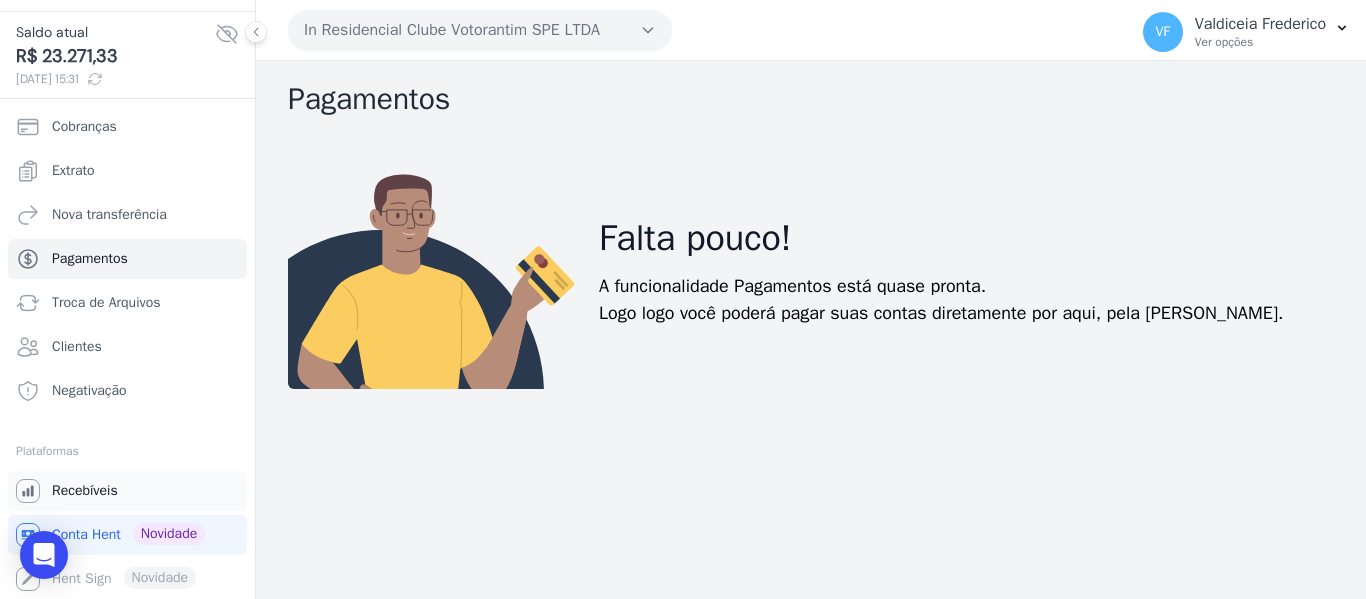 click on "Recebíveis" at bounding box center (127, 491) 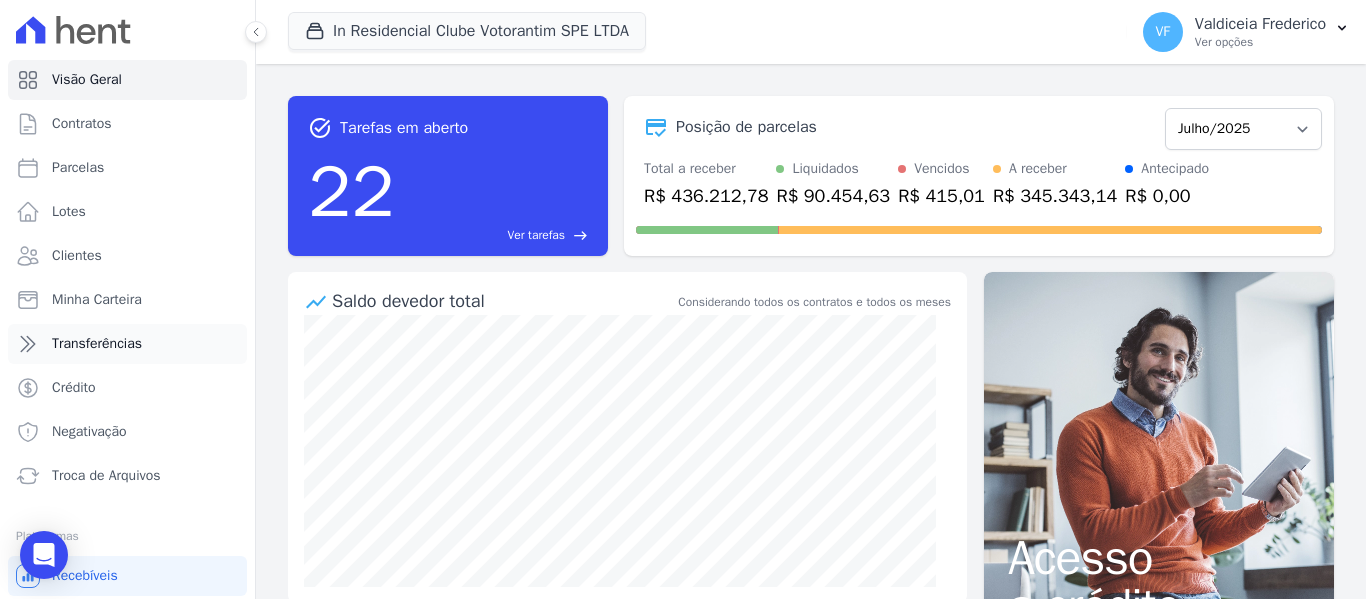 click on "Transferências" at bounding box center [127, 344] 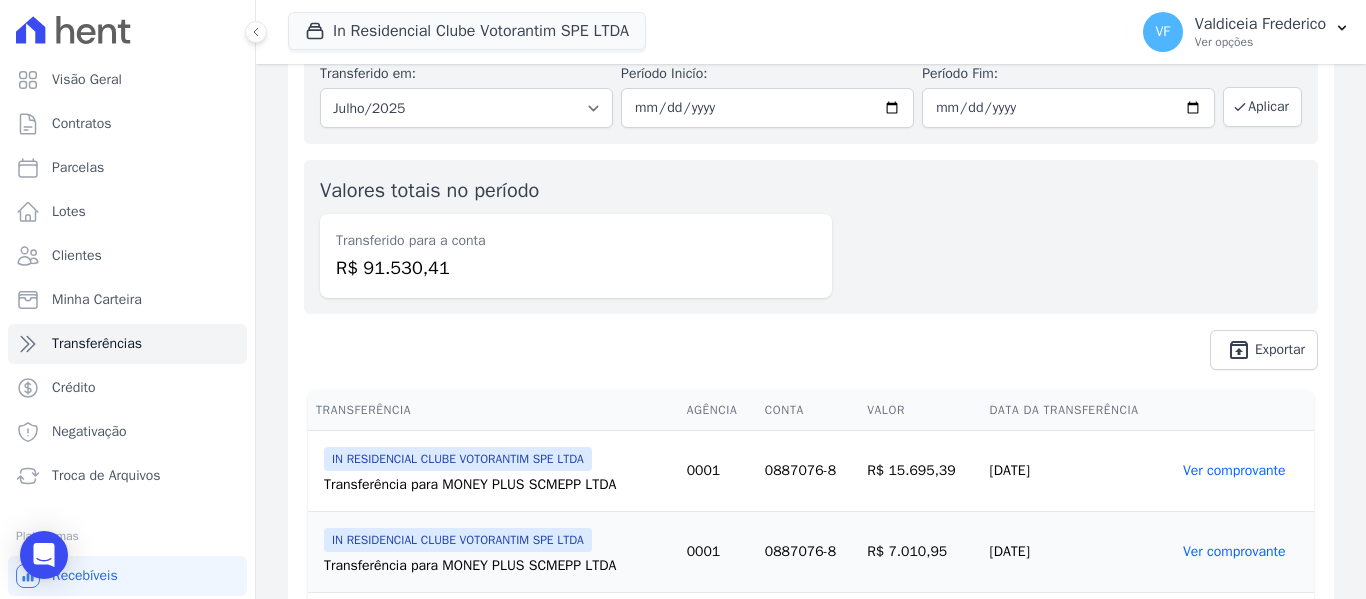 scroll, scrollTop: 57, scrollLeft: 0, axis: vertical 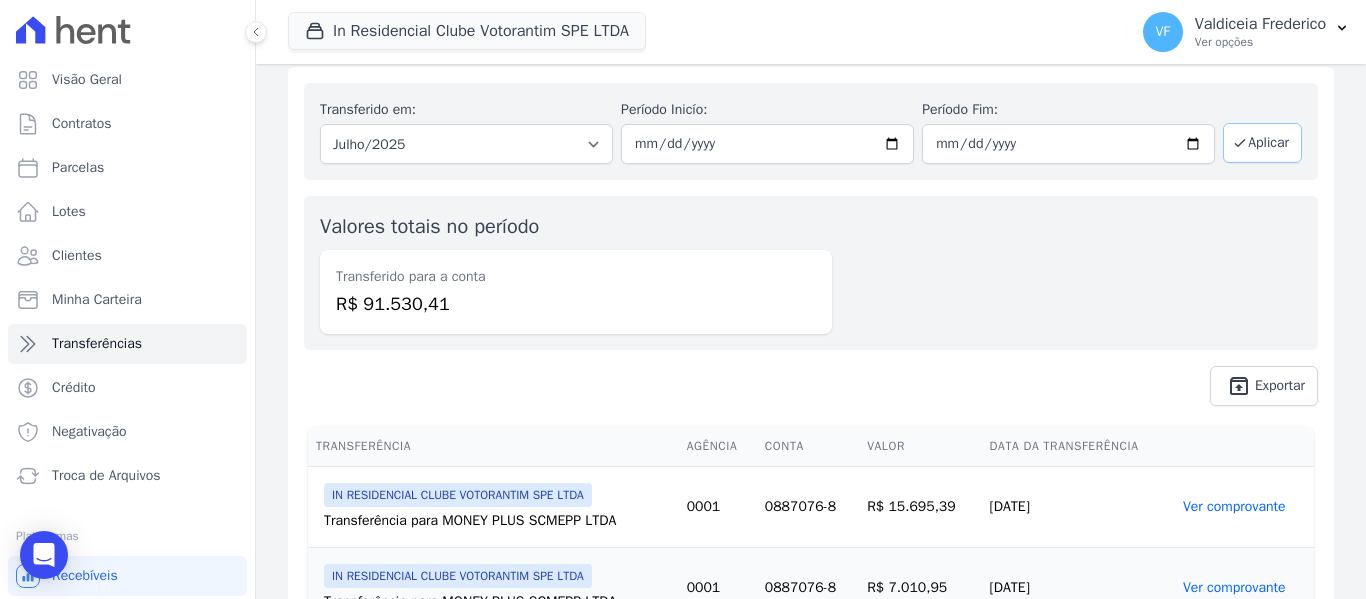 click on "Aplicar" at bounding box center [1262, 143] 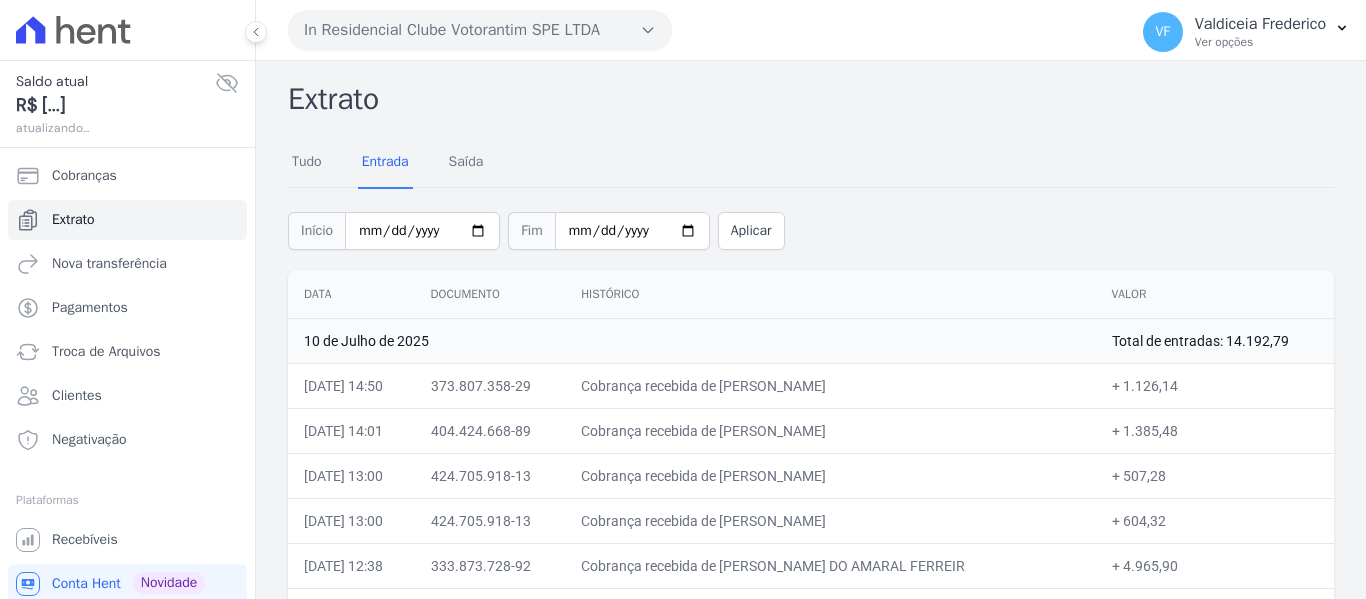 scroll, scrollTop: 0, scrollLeft: 0, axis: both 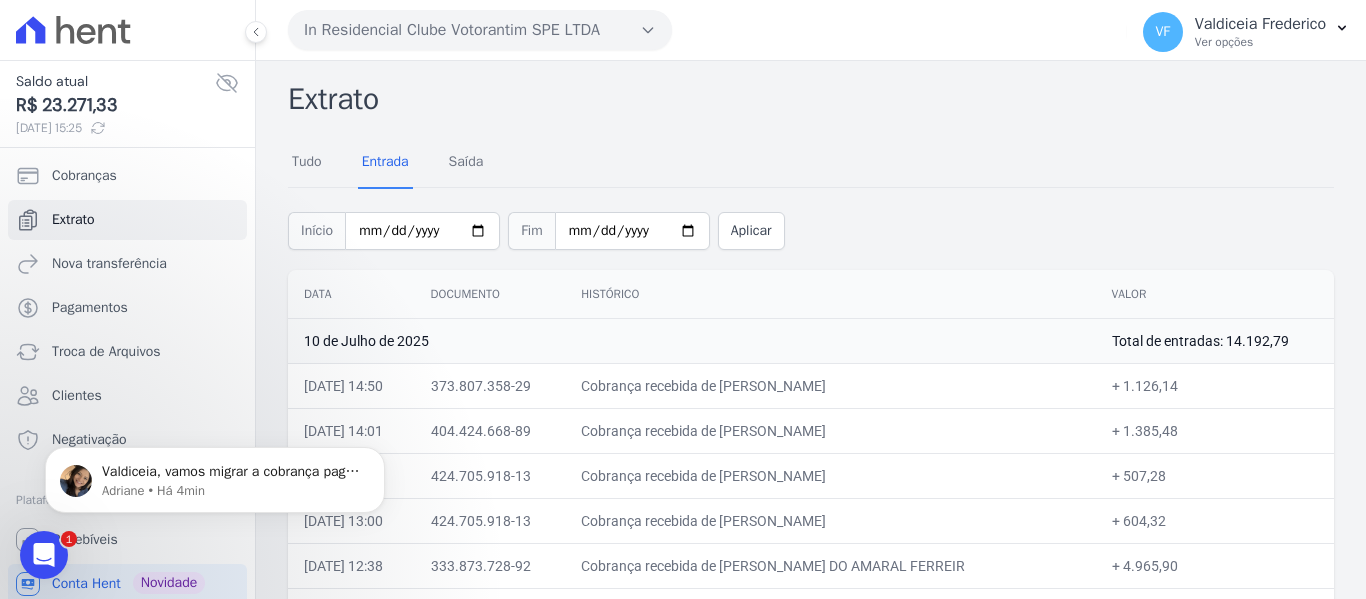 click on "Valdiceia, vamos migrar a cobrança paga para o contrato correto.   Assim que for realizado, aviso você aqui mesmo. ; ) ​ [PERSON_NAME] • Há 4min" at bounding box center [215, 475] 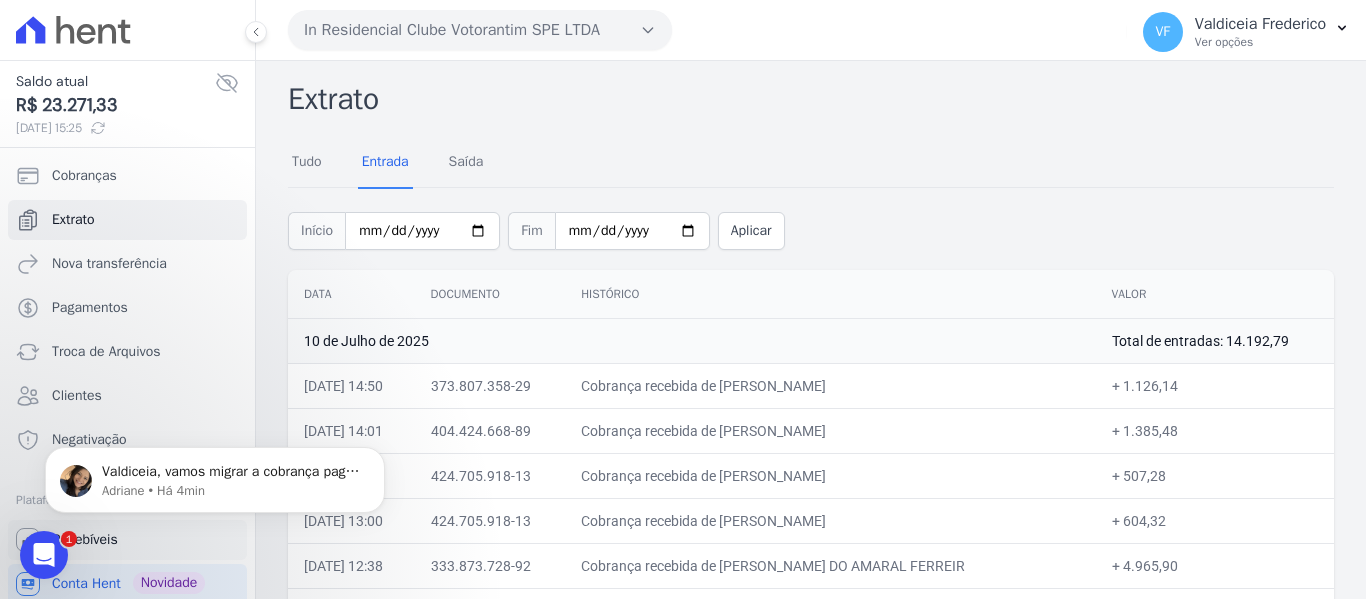 click on "Recebíveis" at bounding box center (127, 540) 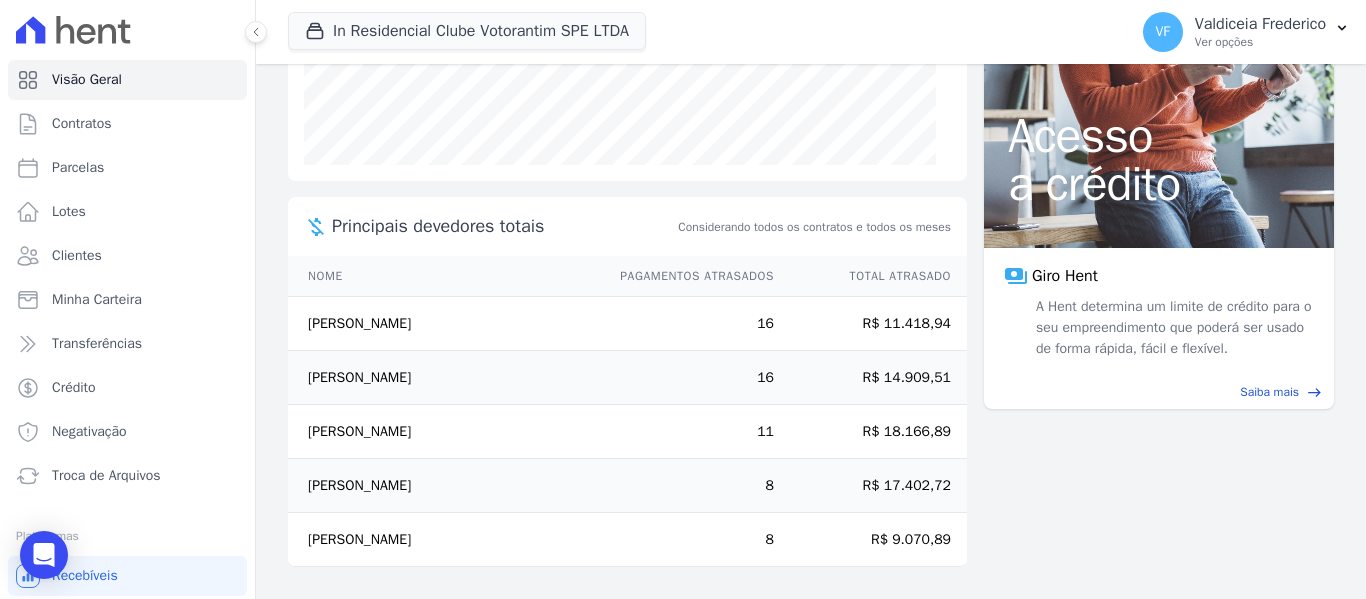 scroll, scrollTop: 322, scrollLeft: 0, axis: vertical 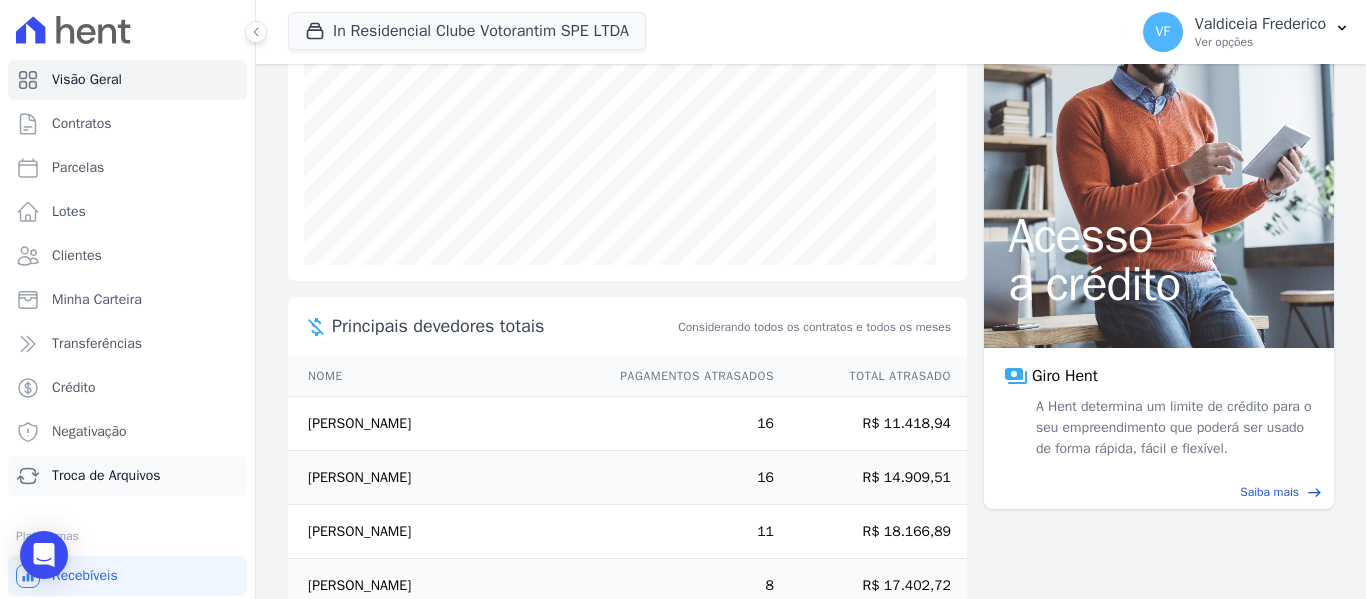 click on "Troca de Arquivos" at bounding box center (127, 476) 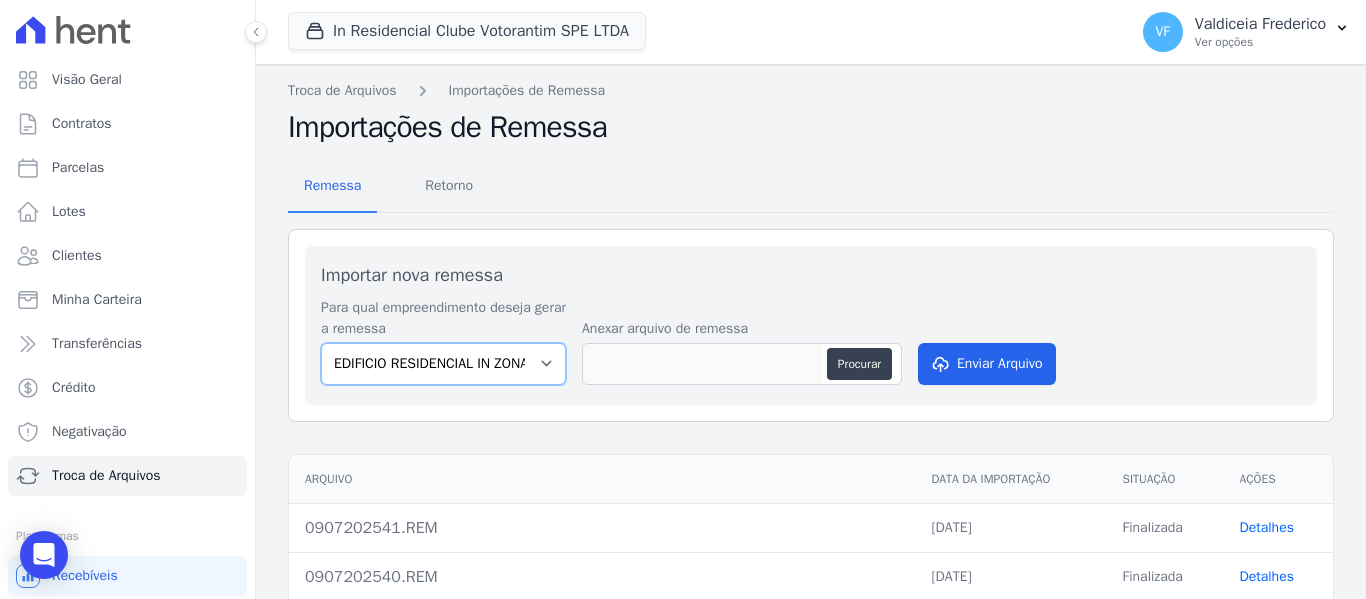 click on "EDIFICIO RESIDENCIAL IN ZONA NORTE SPE LTDA
IN RESIDENCIAL CLUBE VOTORANTIM SPE LTDA" at bounding box center (443, 364) 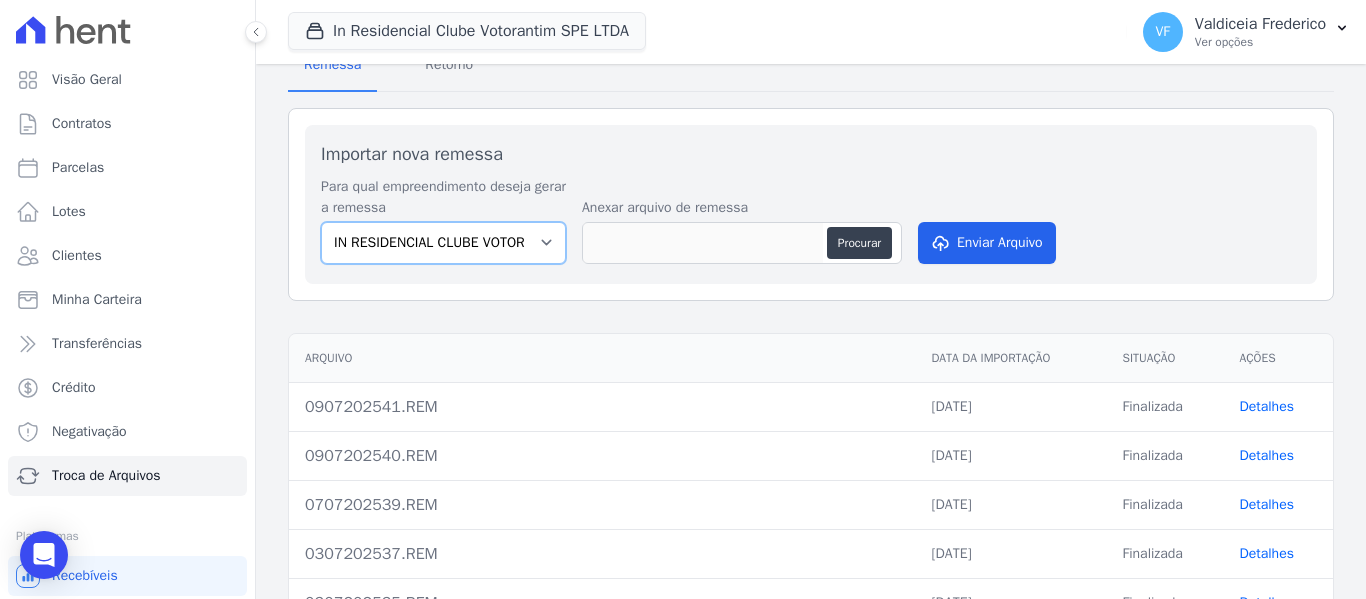 scroll, scrollTop: 0, scrollLeft: 0, axis: both 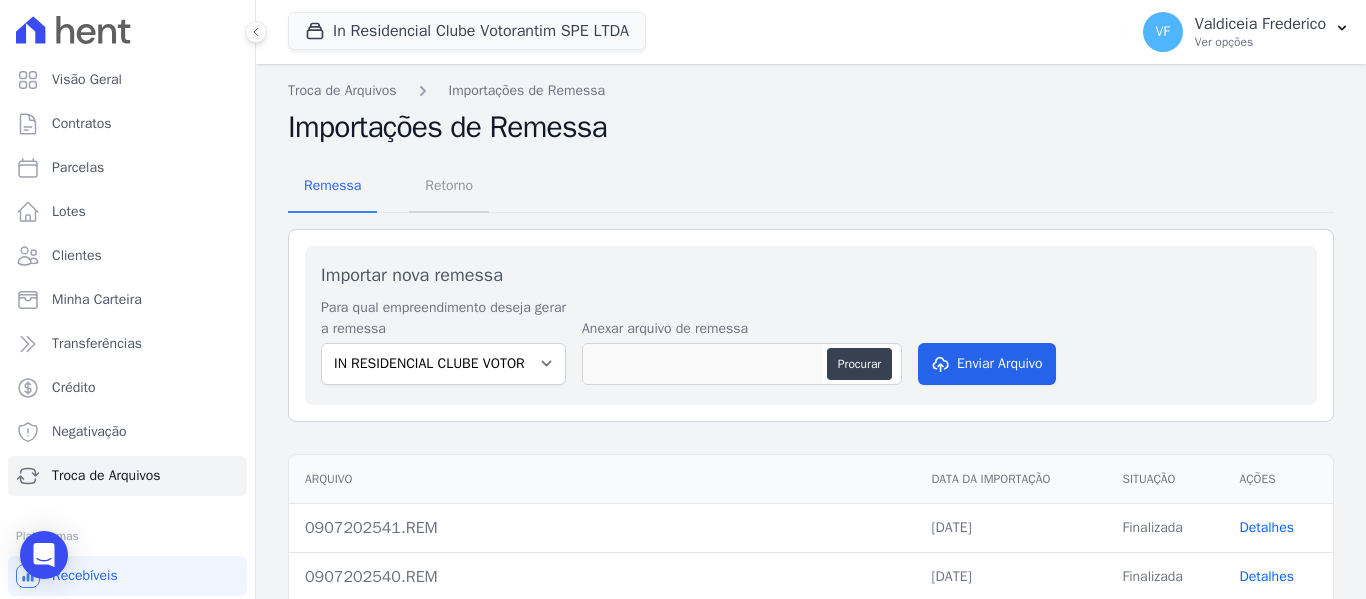 click on "Retorno" at bounding box center (449, 185) 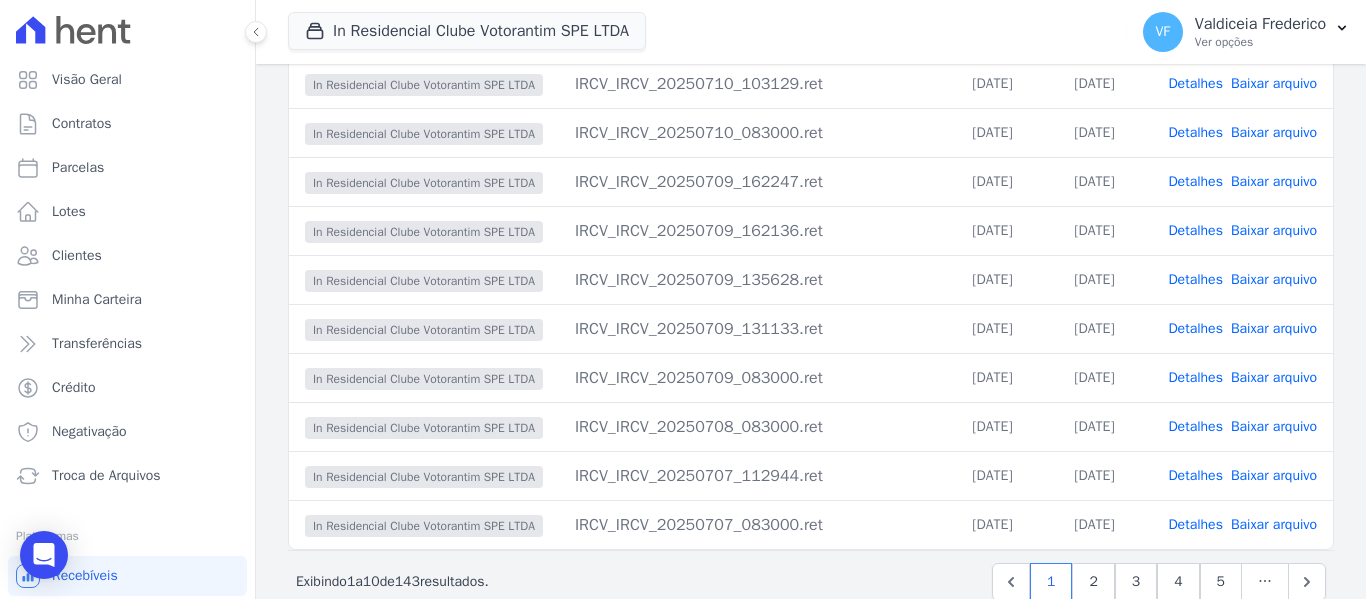 scroll, scrollTop: 287, scrollLeft: 0, axis: vertical 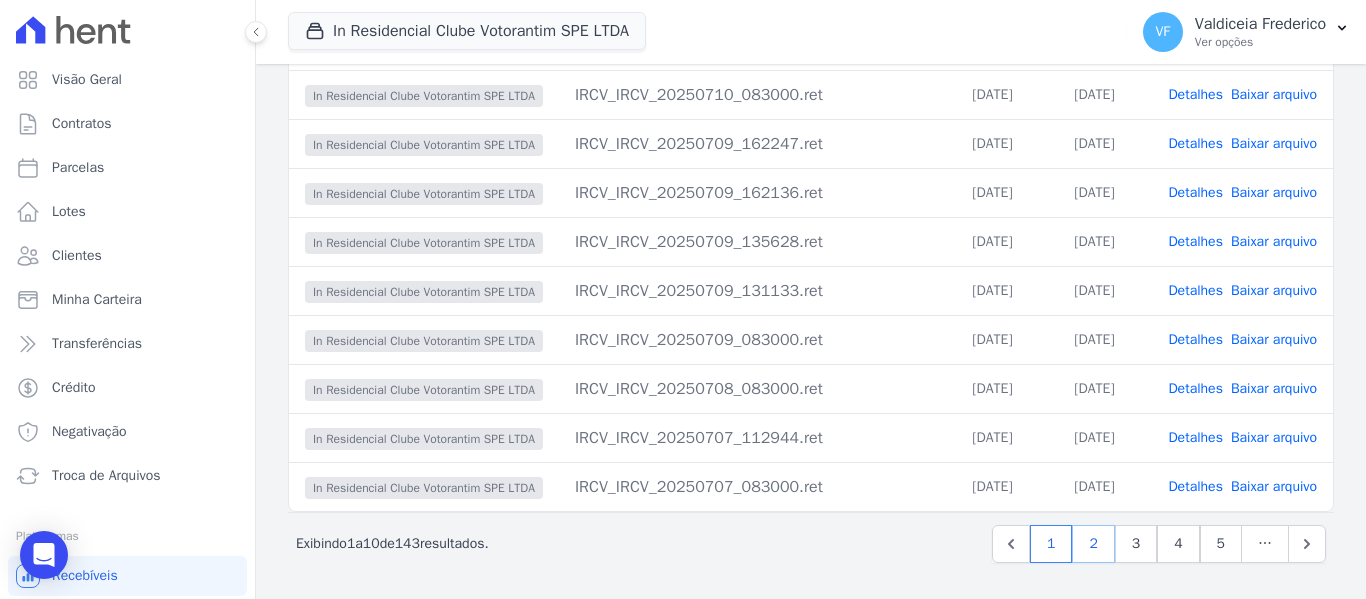 click on "2" at bounding box center [1093, 544] 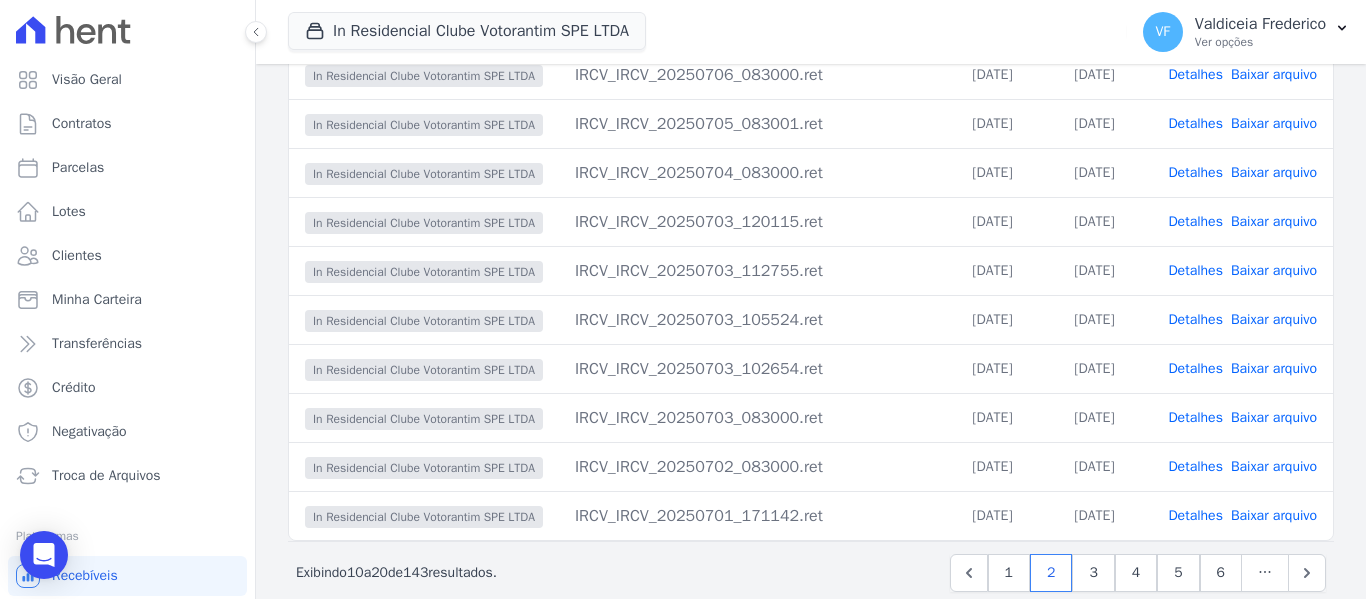 scroll, scrollTop: 287, scrollLeft: 0, axis: vertical 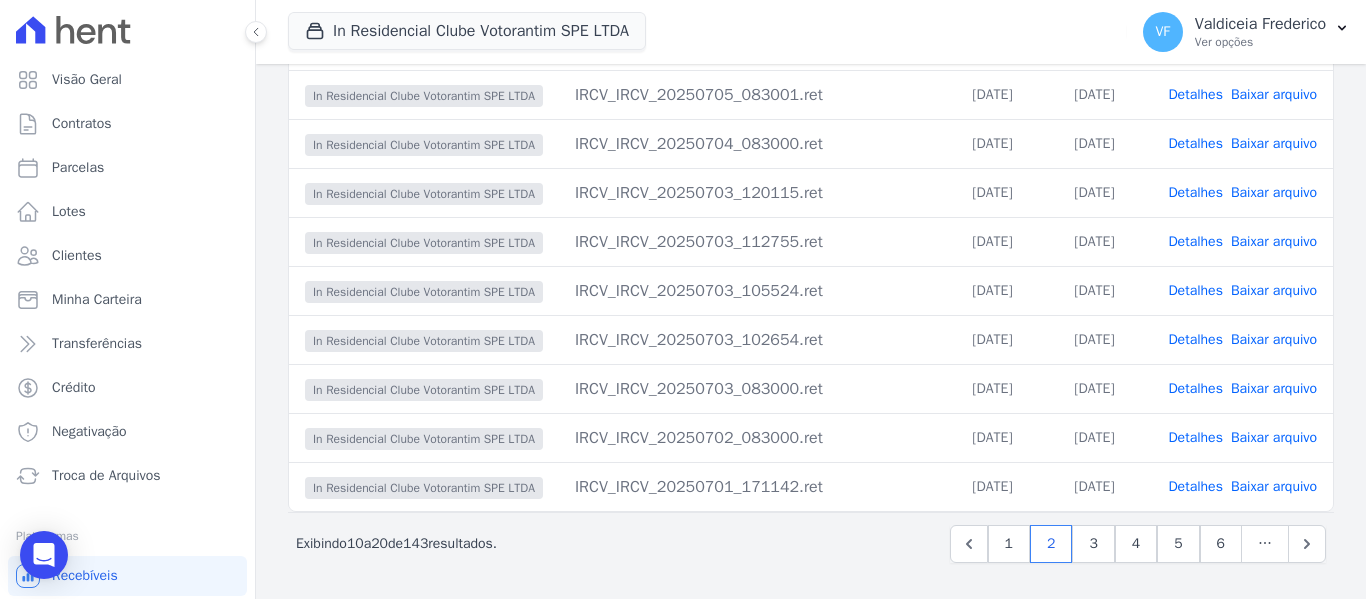 click on "Detalhes" at bounding box center [1195, 388] 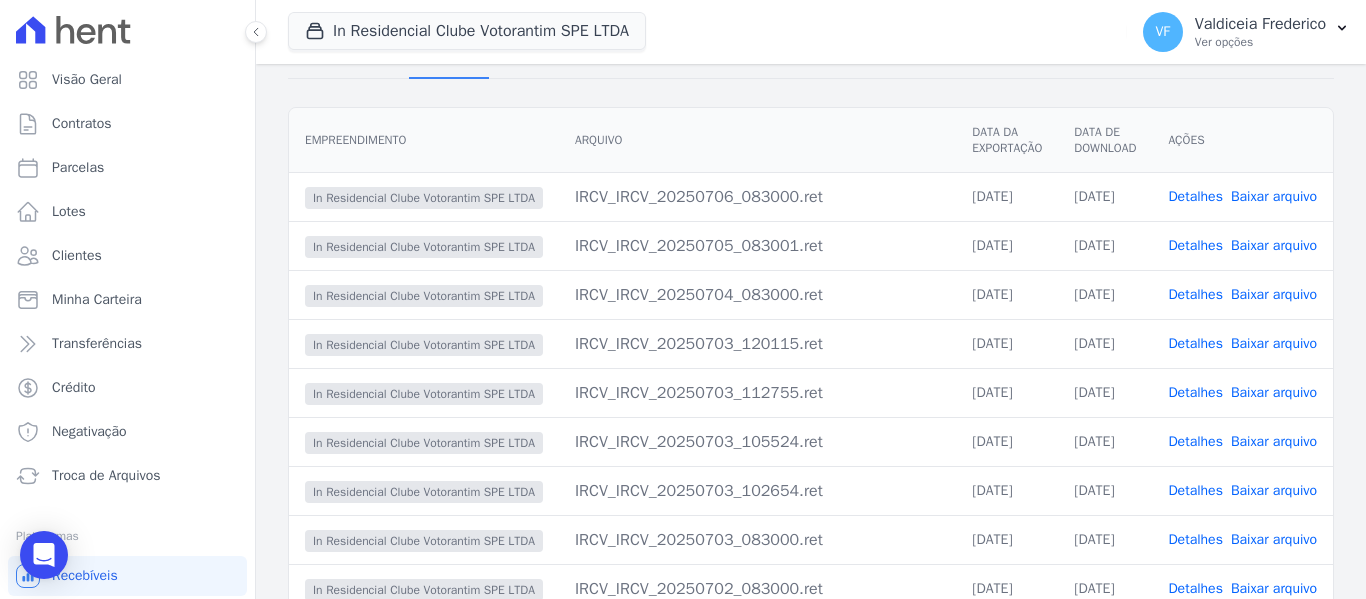 scroll, scrollTop: 287, scrollLeft: 0, axis: vertical 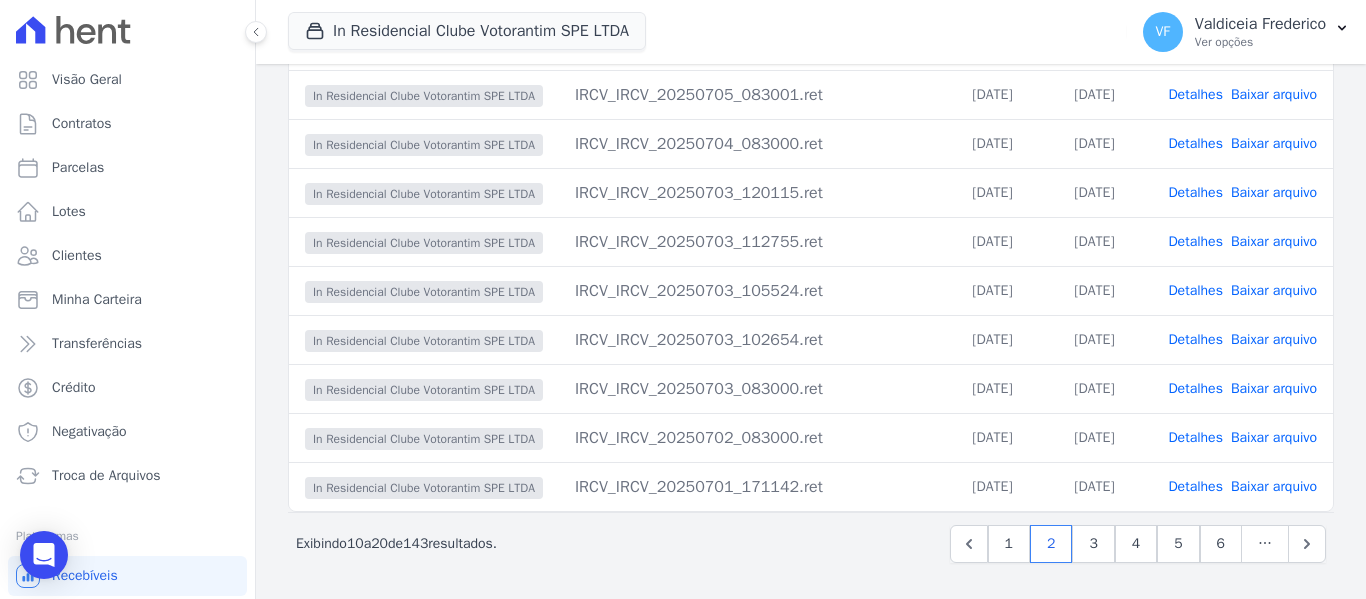 click on "Detalhes" at bounding box center [1195, 388] 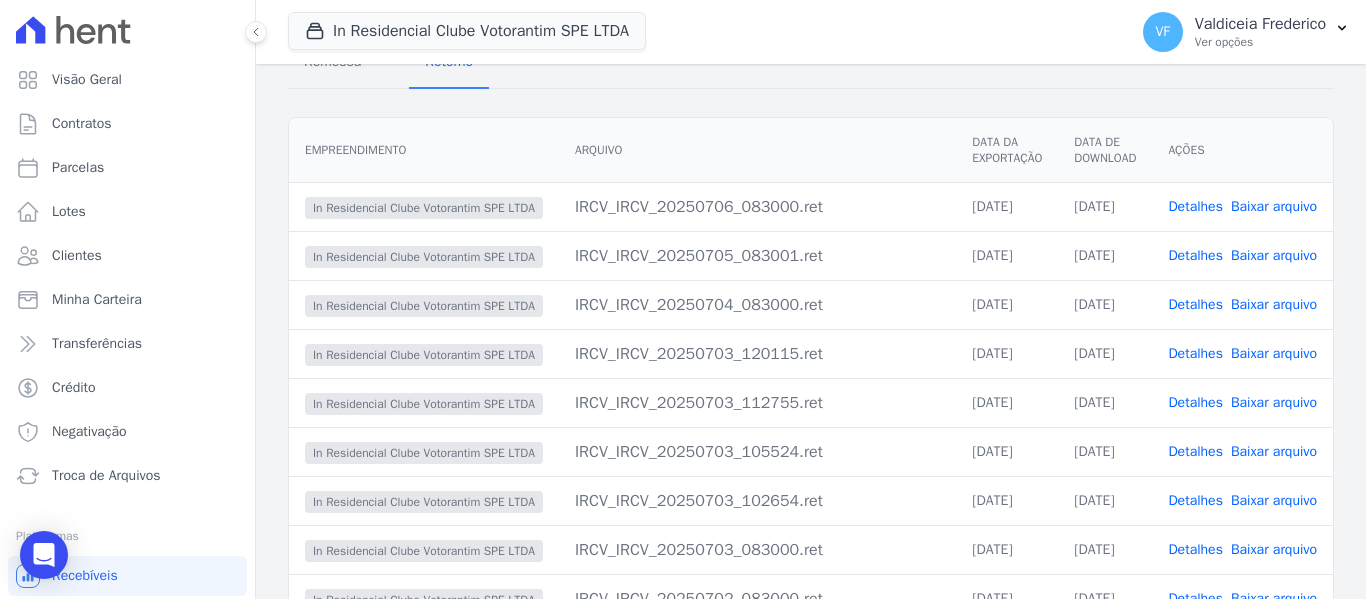 scroll, scrollTop: 287, scrollLeft: 0, axis: vertical 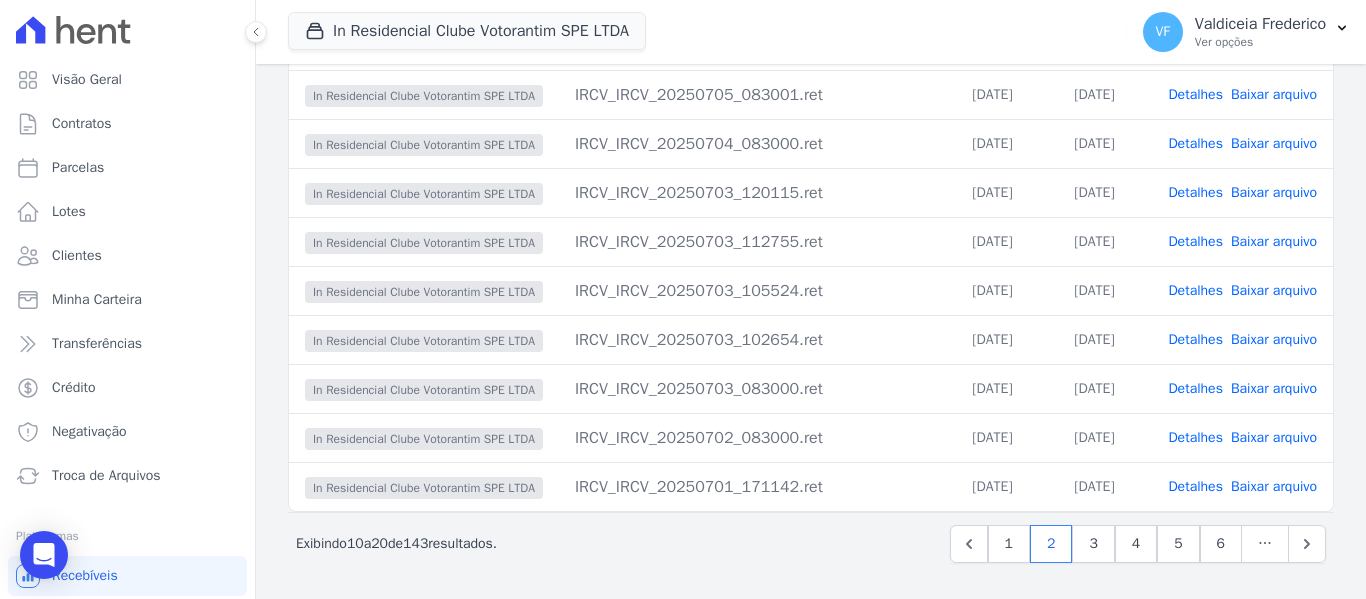 click on "Detalhes" at bounding box center [1195, 388] 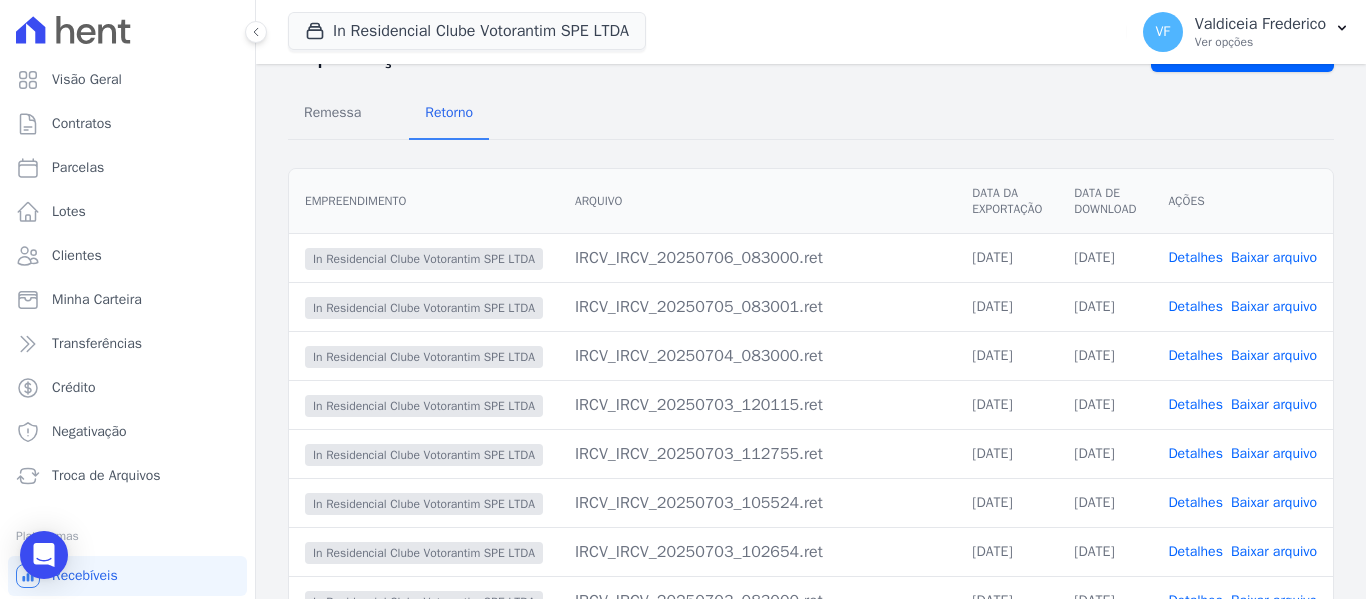 scroll, scrollTop: 287, scrollLeft: 0, axis: vertical 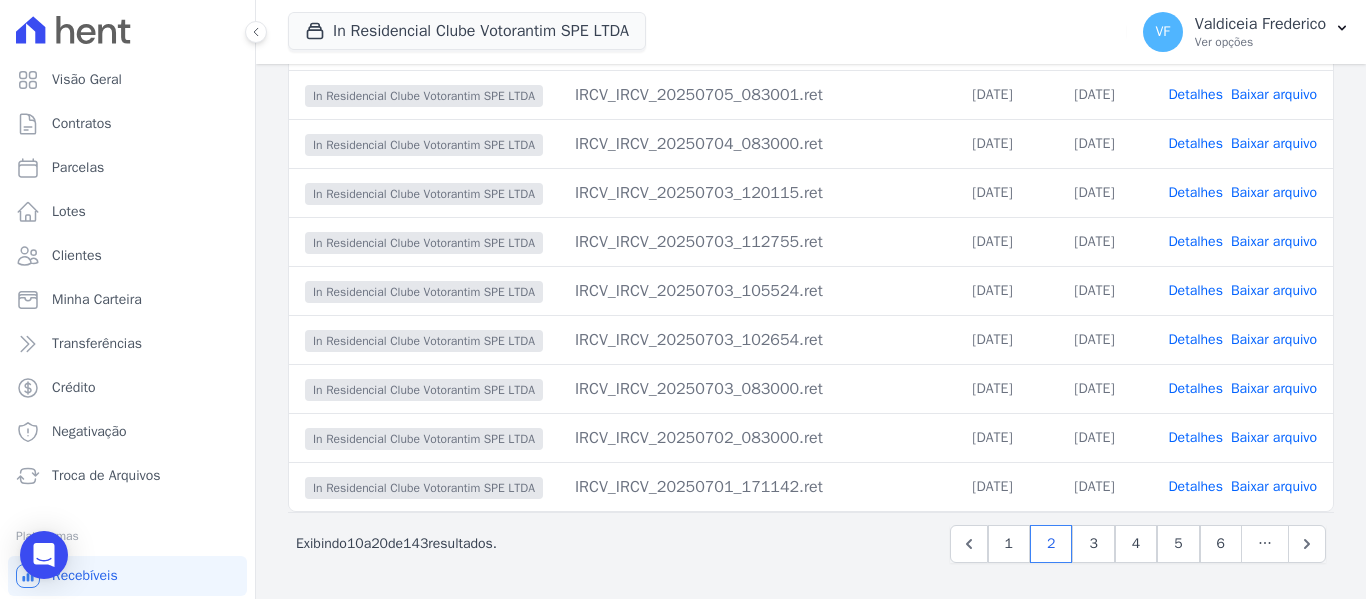 click on "Detalhes" at bounding box center (1195, 339) 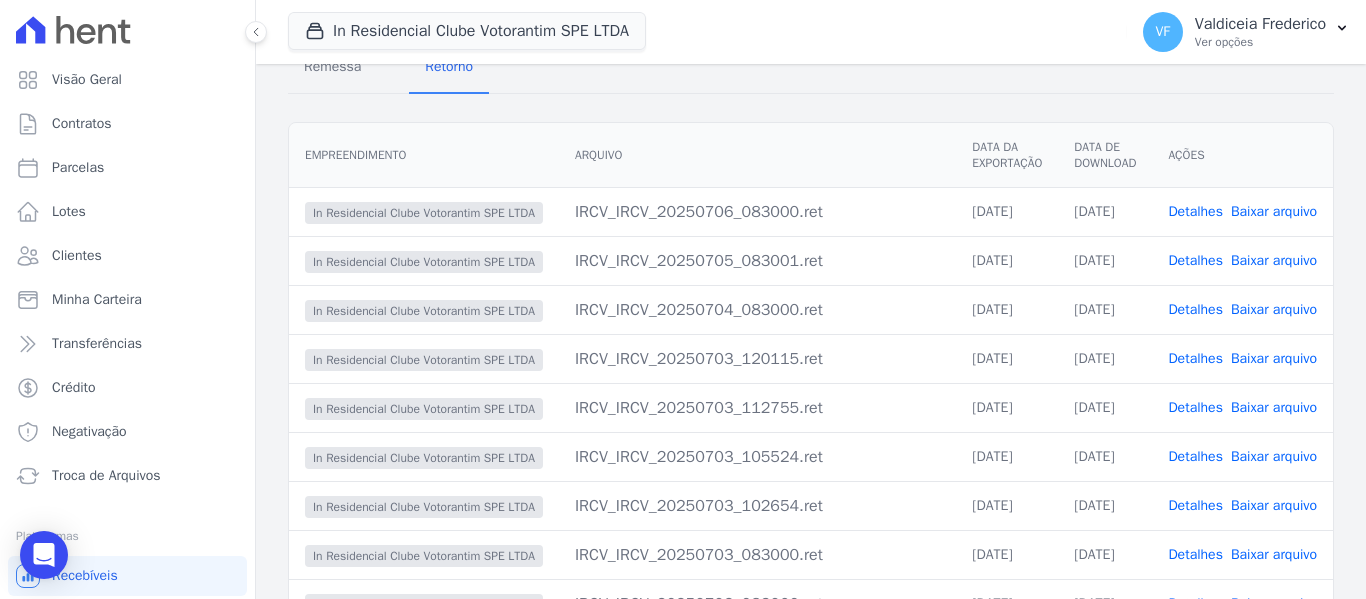 scroll, scrollTop: 287, scrollLeft: 0, axis: vertical 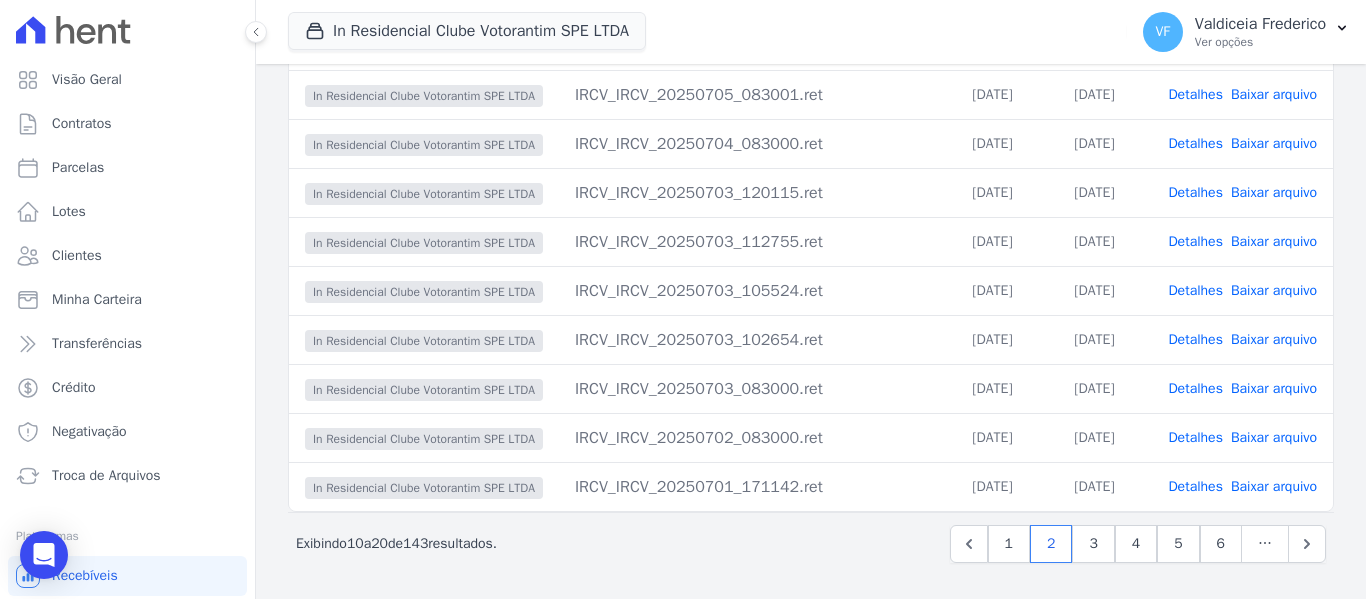 click on "Detalhes" at bounding box center (1195, 339) 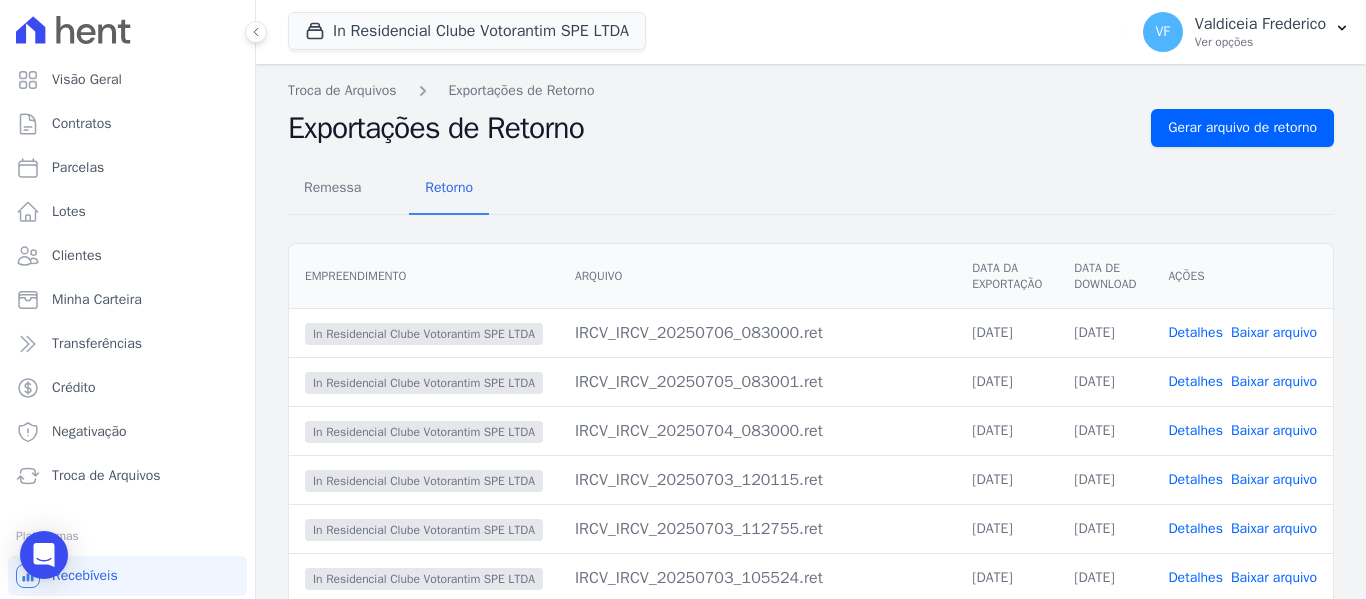 scroll, scrollTop: 287, scrollLeft: 0, axis: vertical 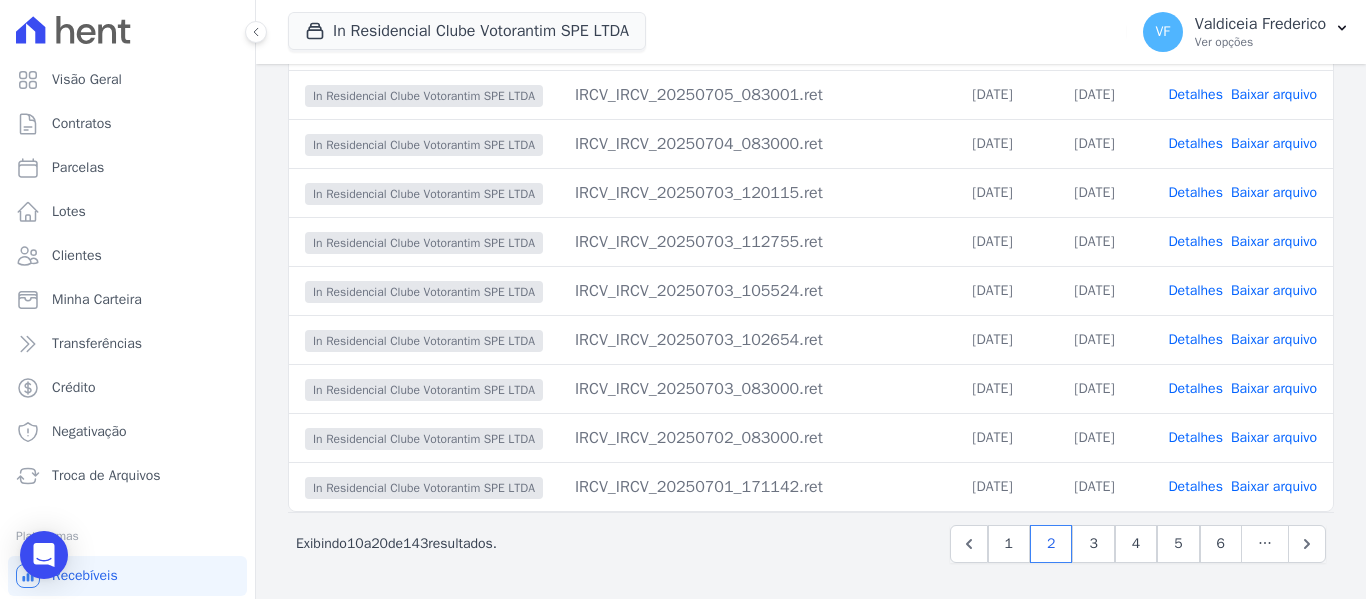 click on "Detalhes" at bounding box center [1195, 339] 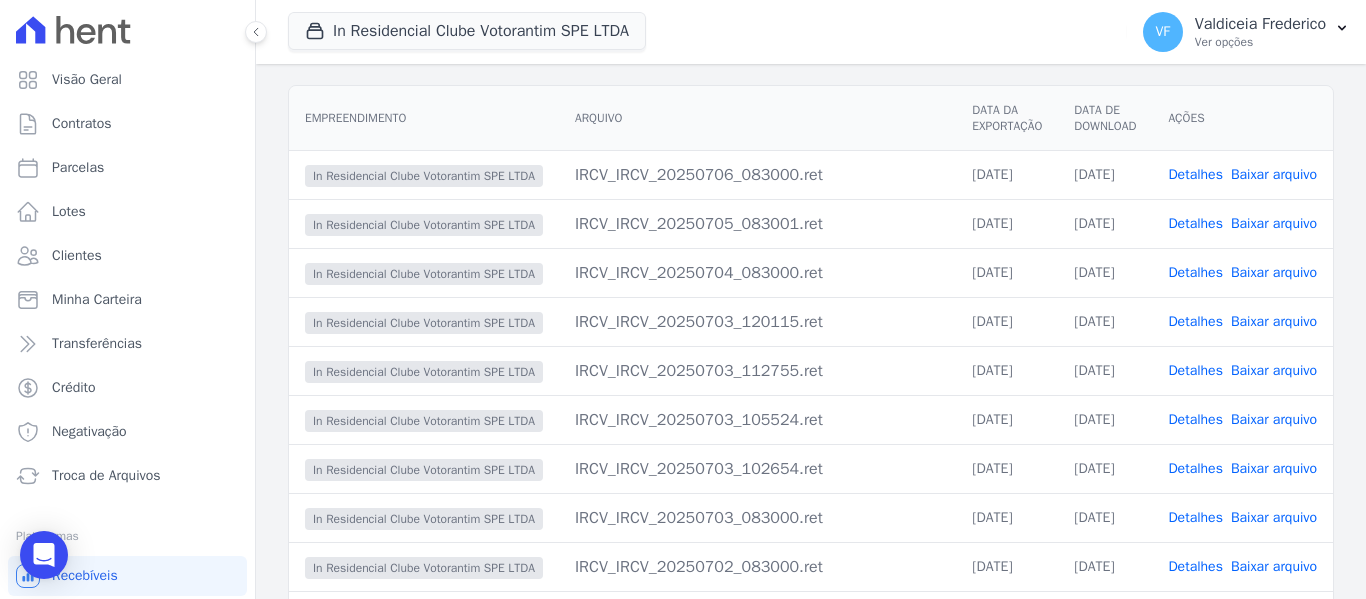 scroll, scrollTop: 287, scrollLeft: 0, axis: vertical 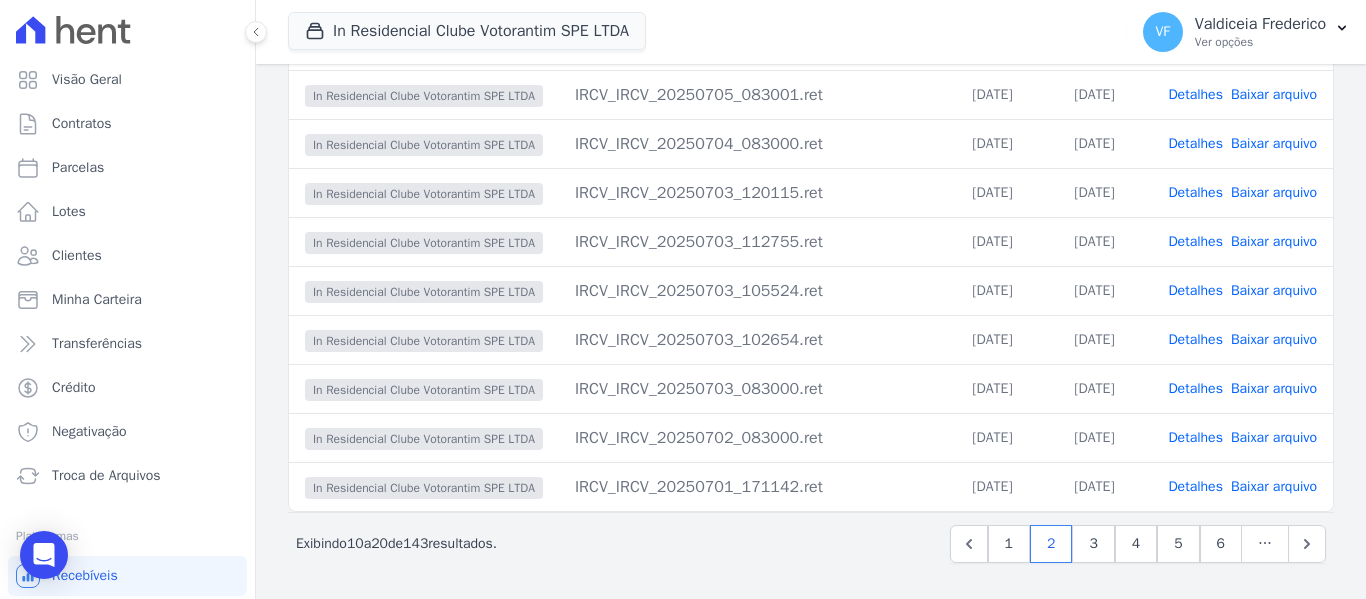 click on "Detalhes" at bounding box center (1195, 290) 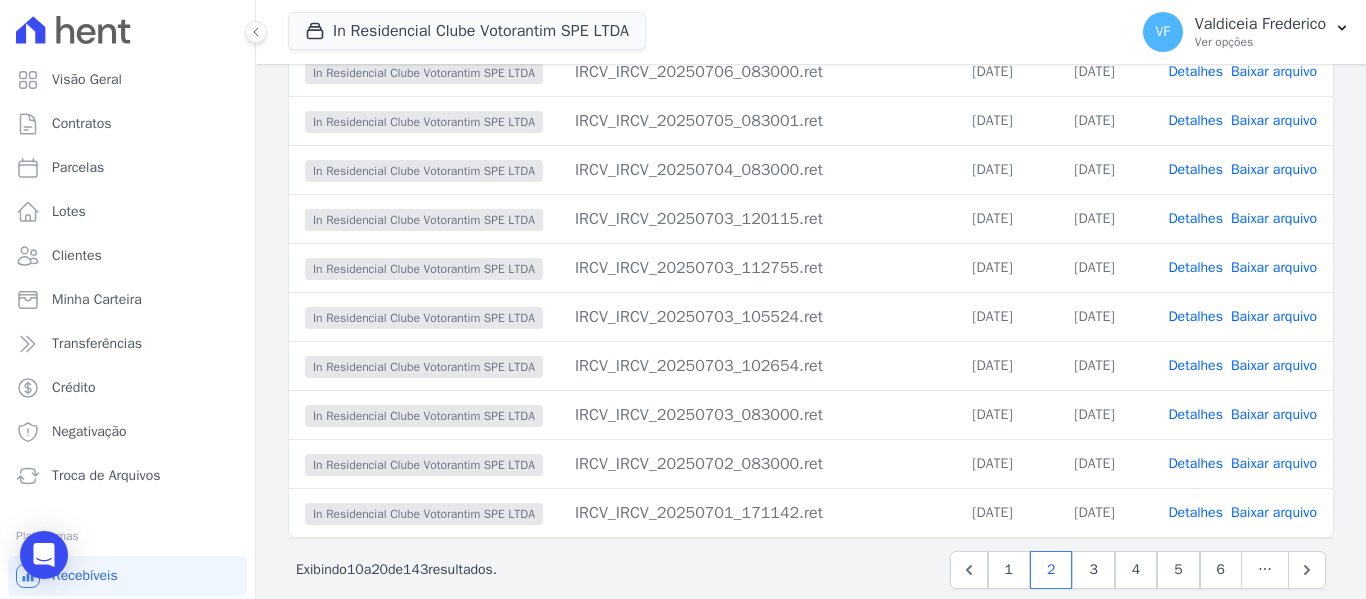 scroll, scrollTop: 287, scrollLeft: 0, axis: vertical 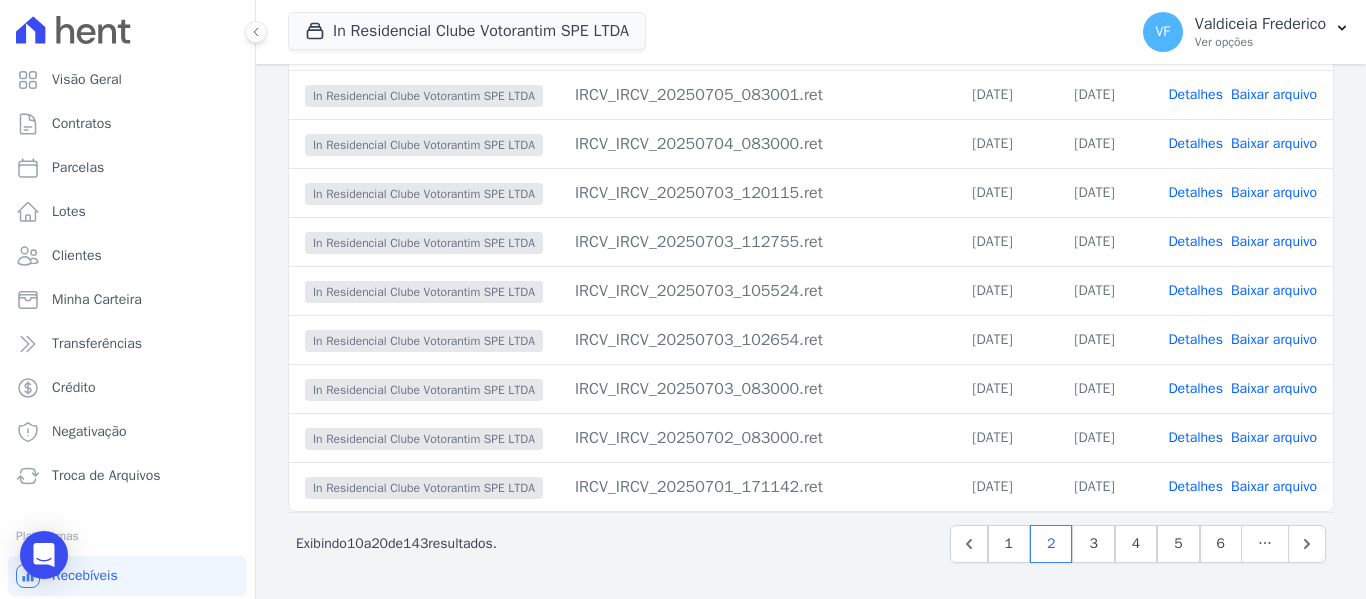 click on "Detalhes" at bounding box center [1195, 241] 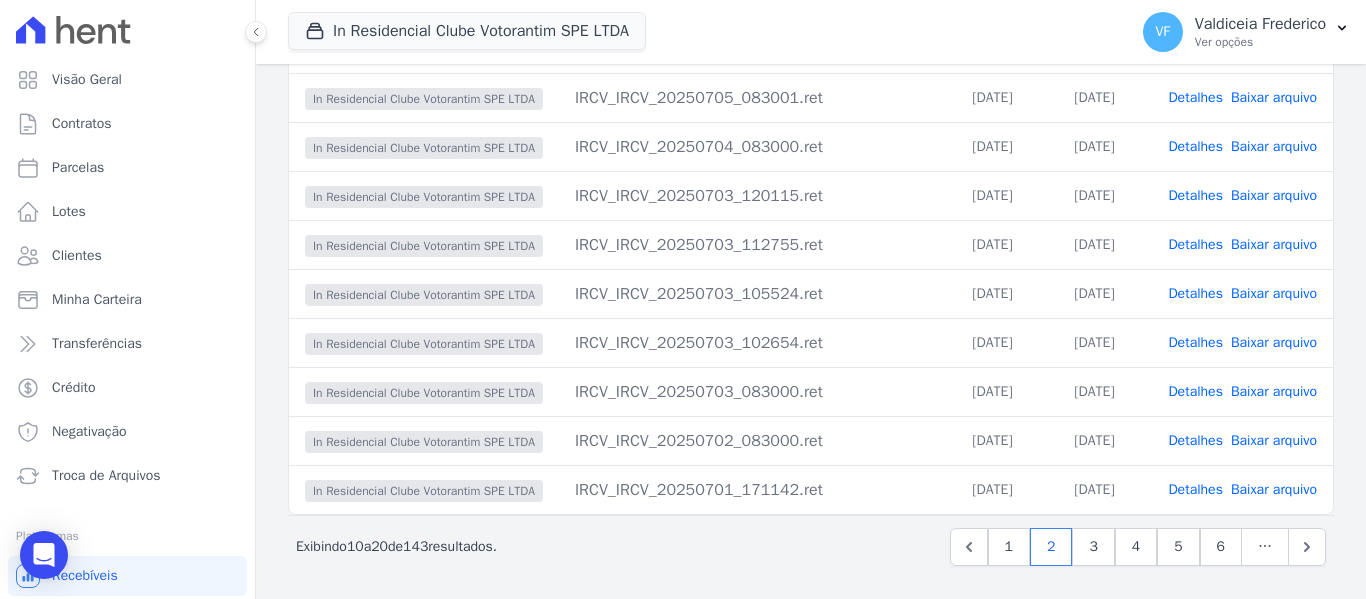 scroll, scrollTop: 287, scrollLeft: 0, axis: vertical 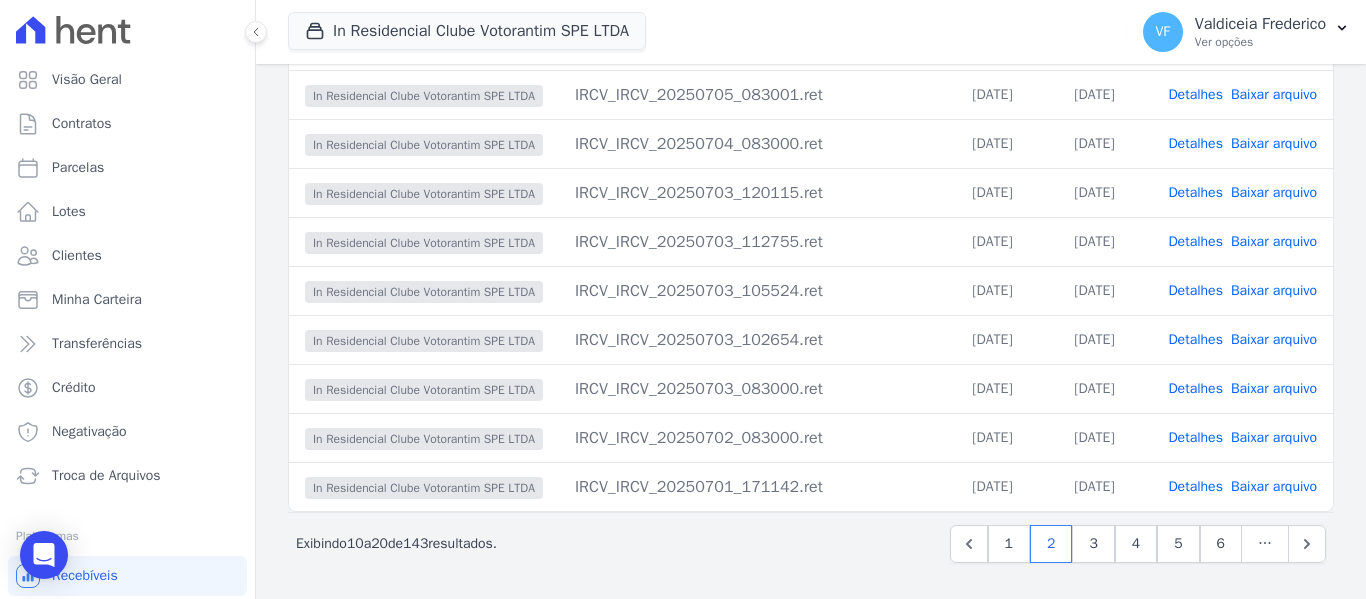 click on "Detalhes" at bounding box center (1195, 192) 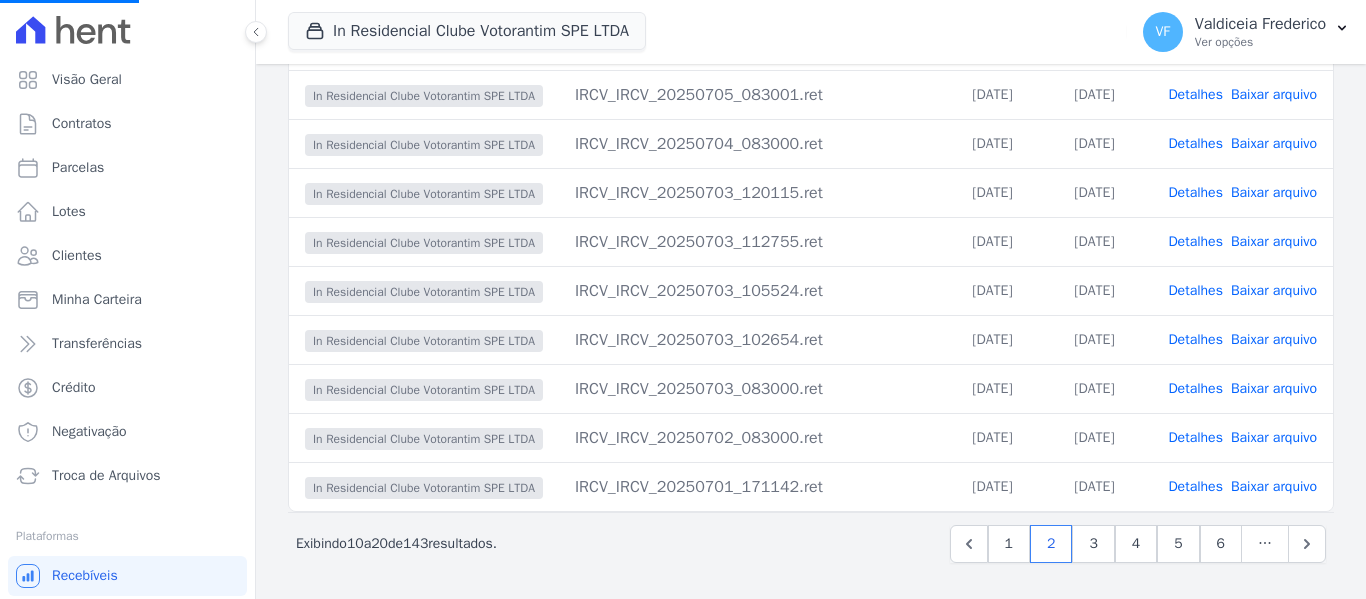 click on "Detalhes" at bounding box center (1195, 192) 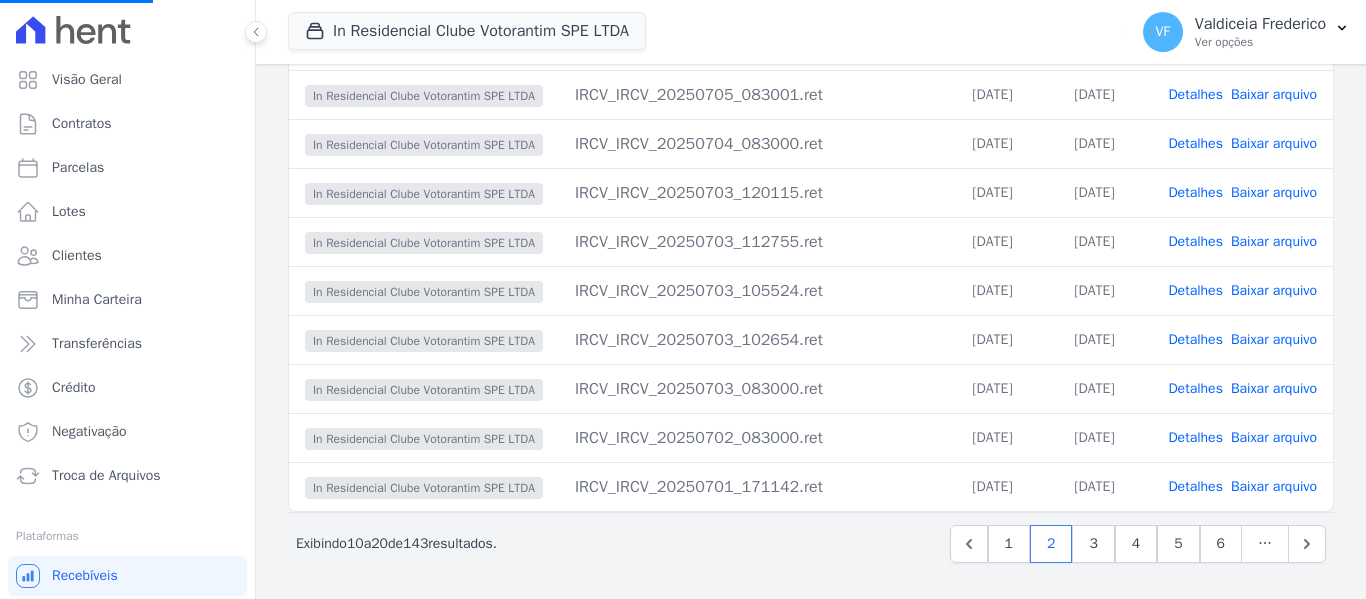 click on "Detalhes" at bounding box center [1195, 192] 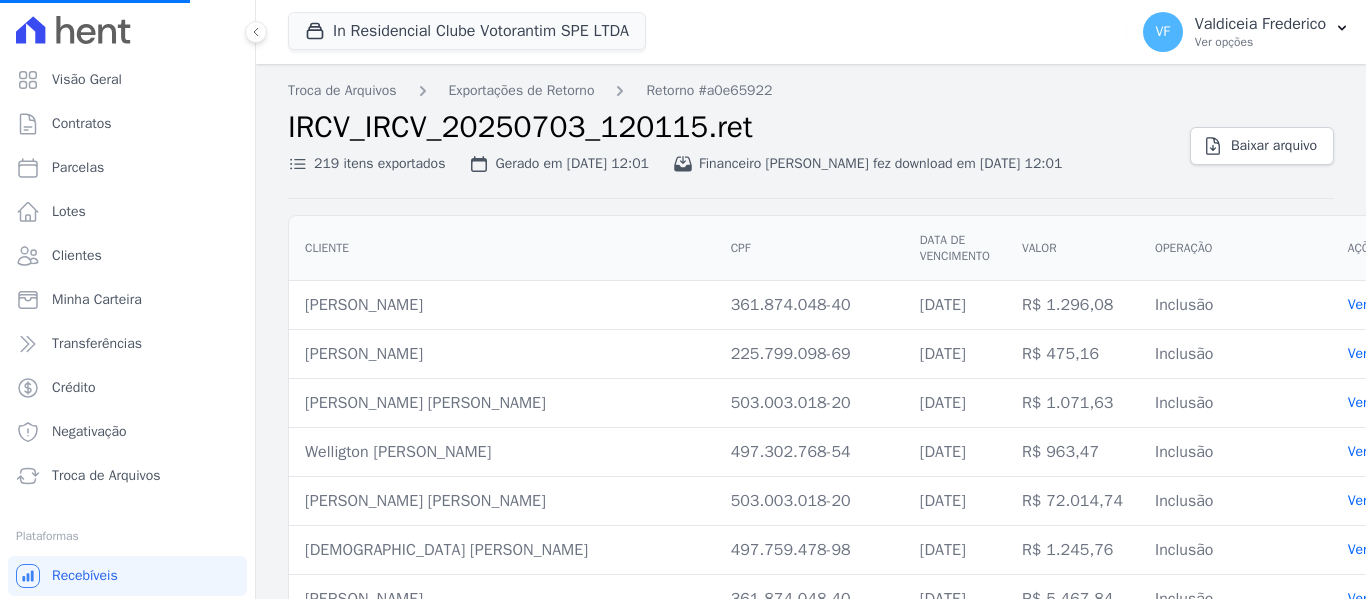 click on "IRCV_IRCV_20250703_120115.ret
219 itens exportados
Gerado em 03/07/2025, 12:01
Financeiro Bonelli fez download em 03/07/2025, 12:01
Baixar arquivo" at bounding box center [811, 154] 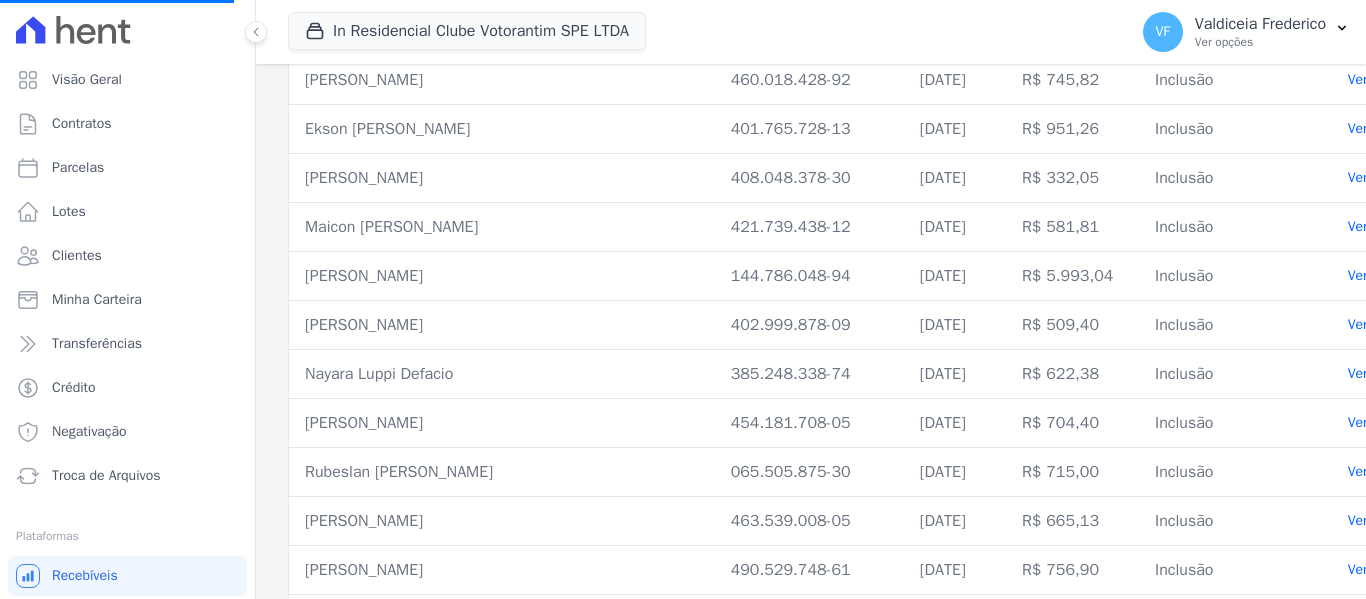 scroll, scrollTop: 0, scrollLeft: 0, axis: both 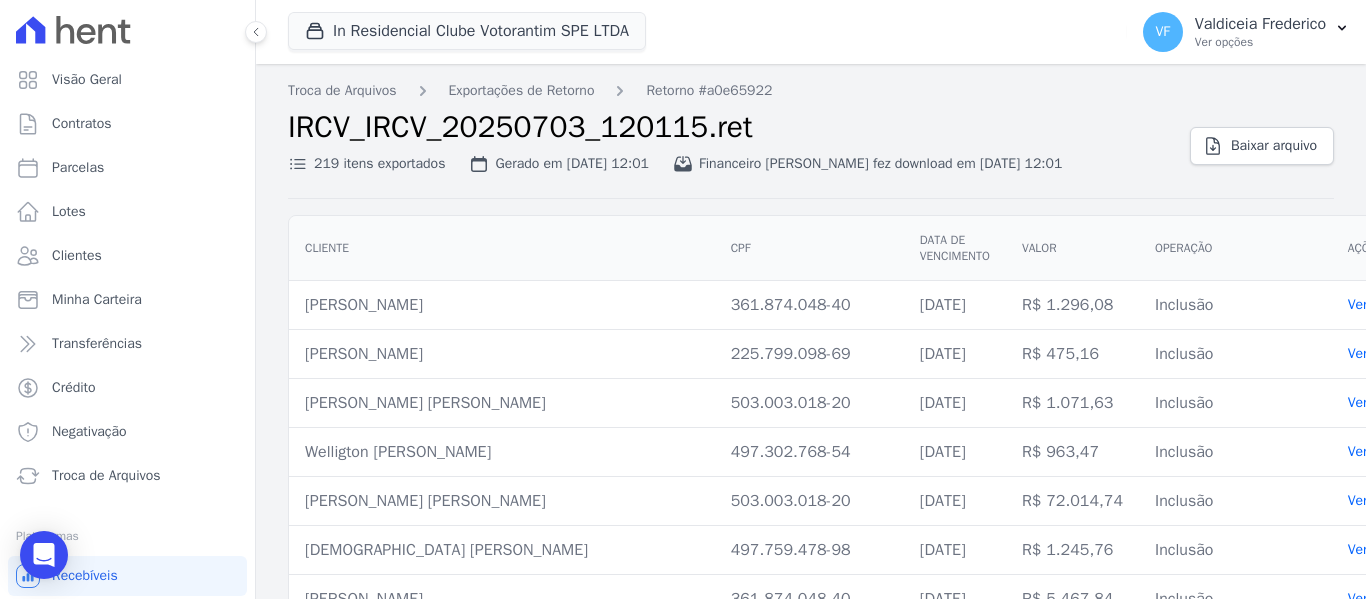 click on "Operação" at bounding box center (1235, 248) 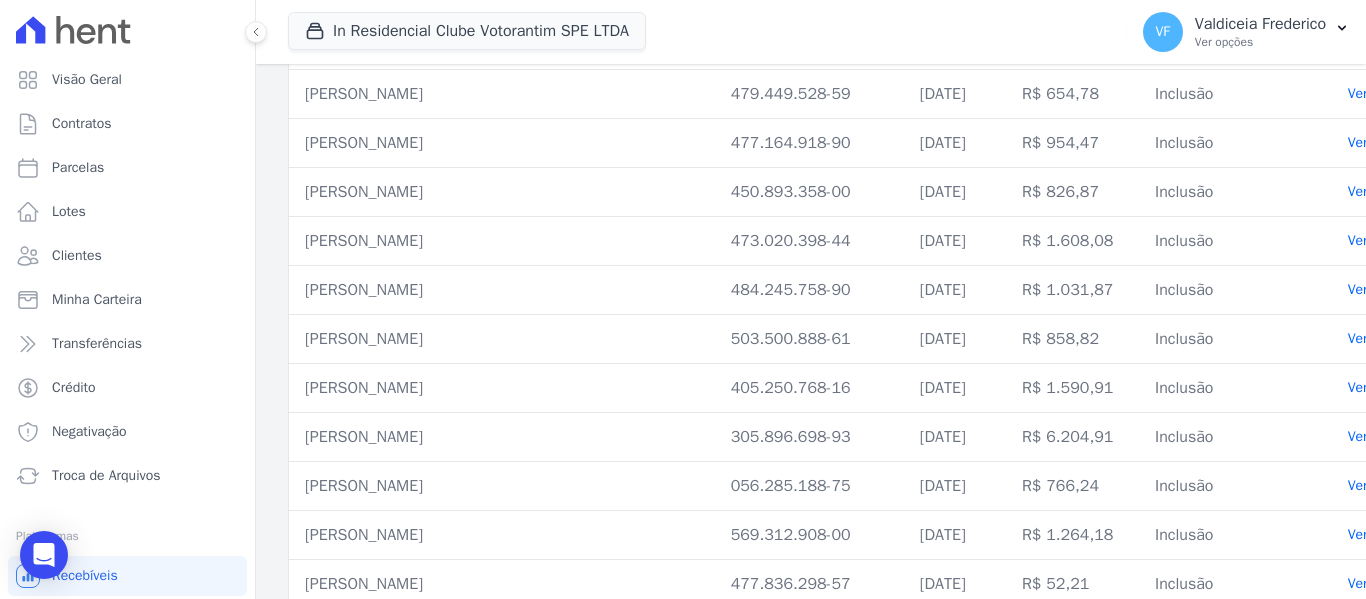 scroll, scrollTop: 10444, scrollLeft: 0, axis: vertical 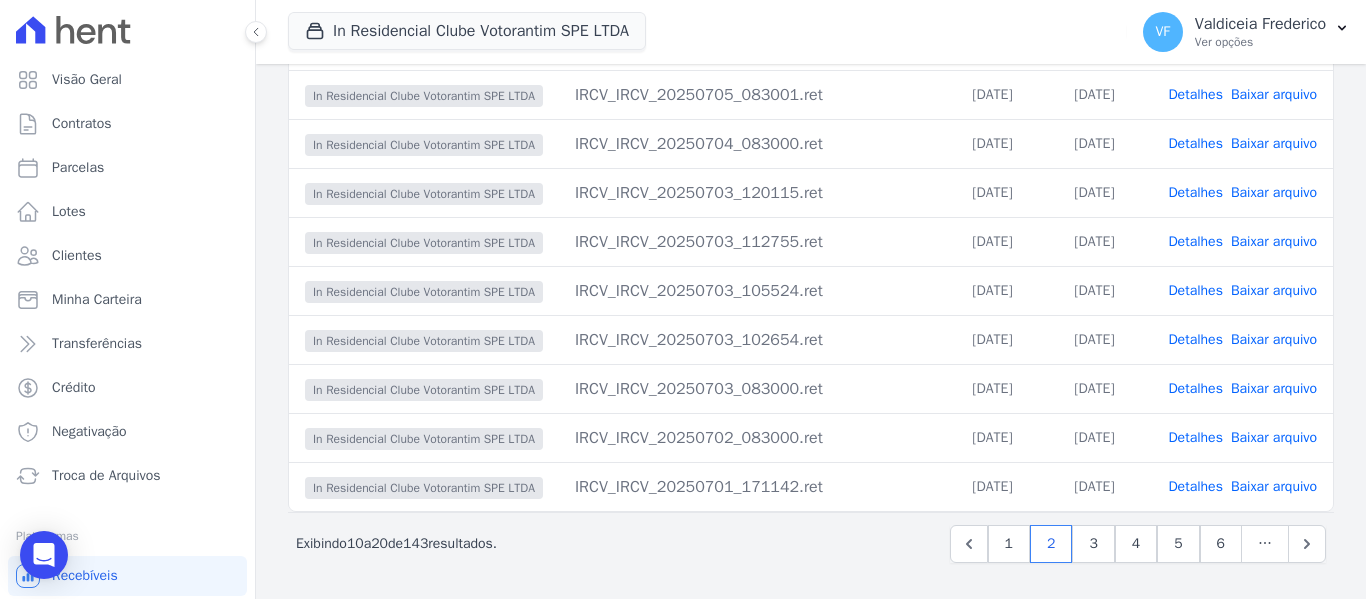 click on "Detalhes" at bounding box center (1195, 143) 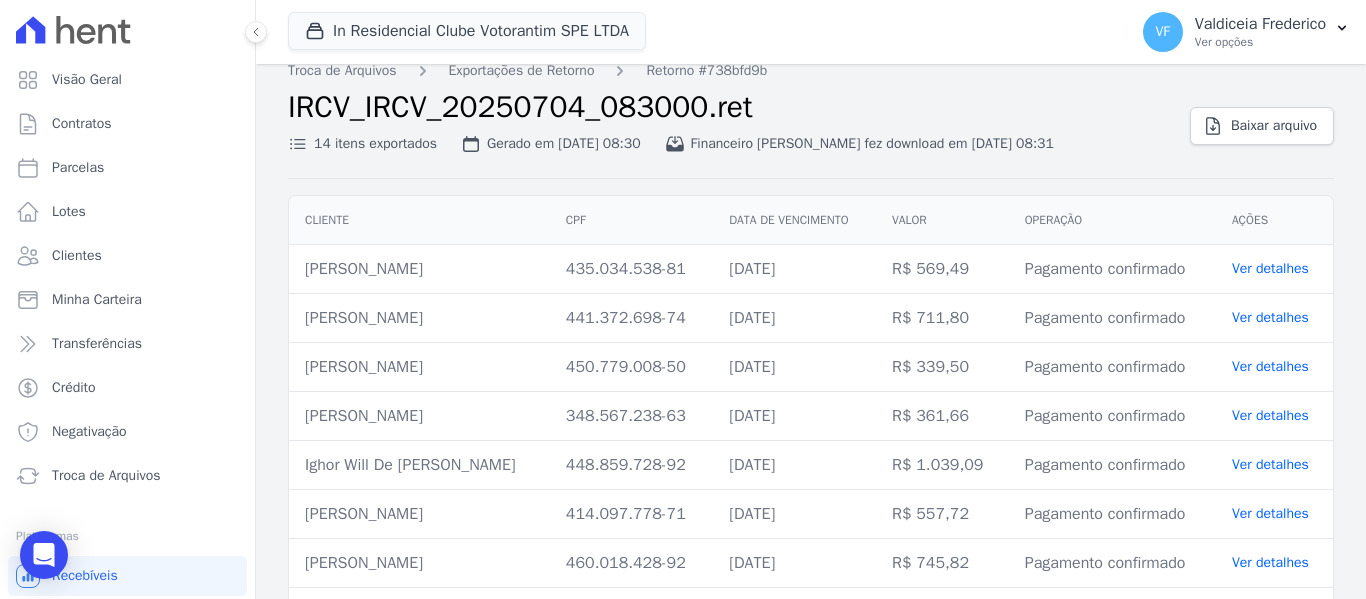 scroll, scrollTop: 0, scrollLeft: 0, axis: both 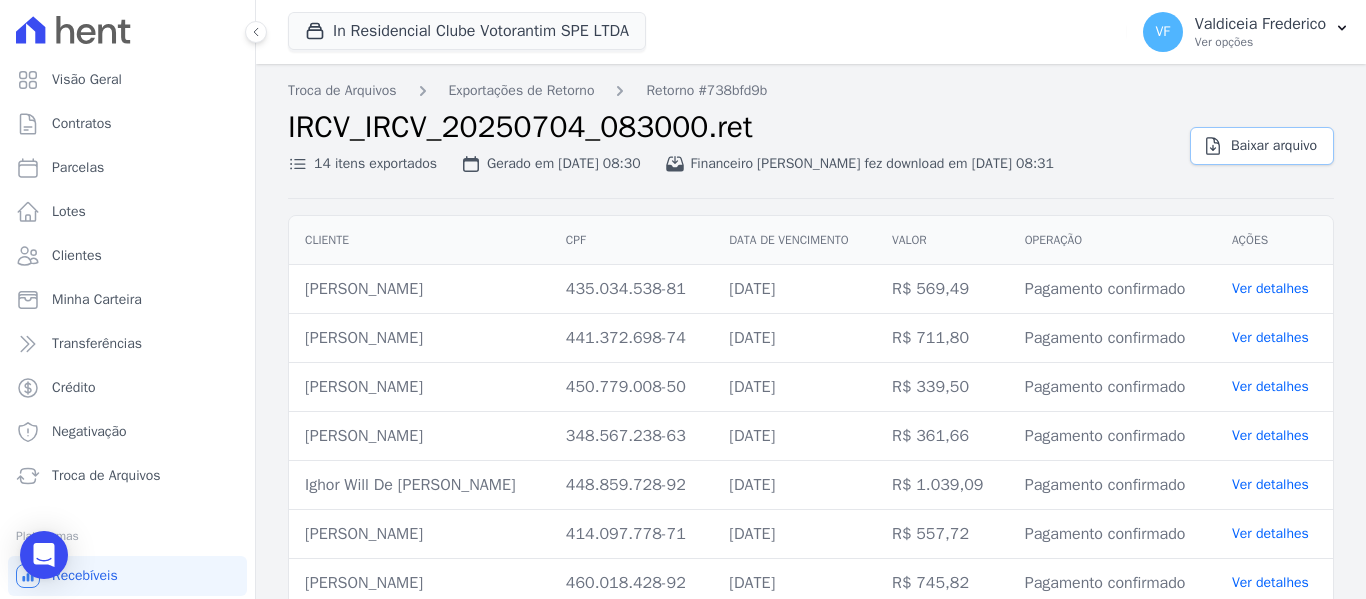 click on "Baixar arquivo" at bounding box center (1274, 146) 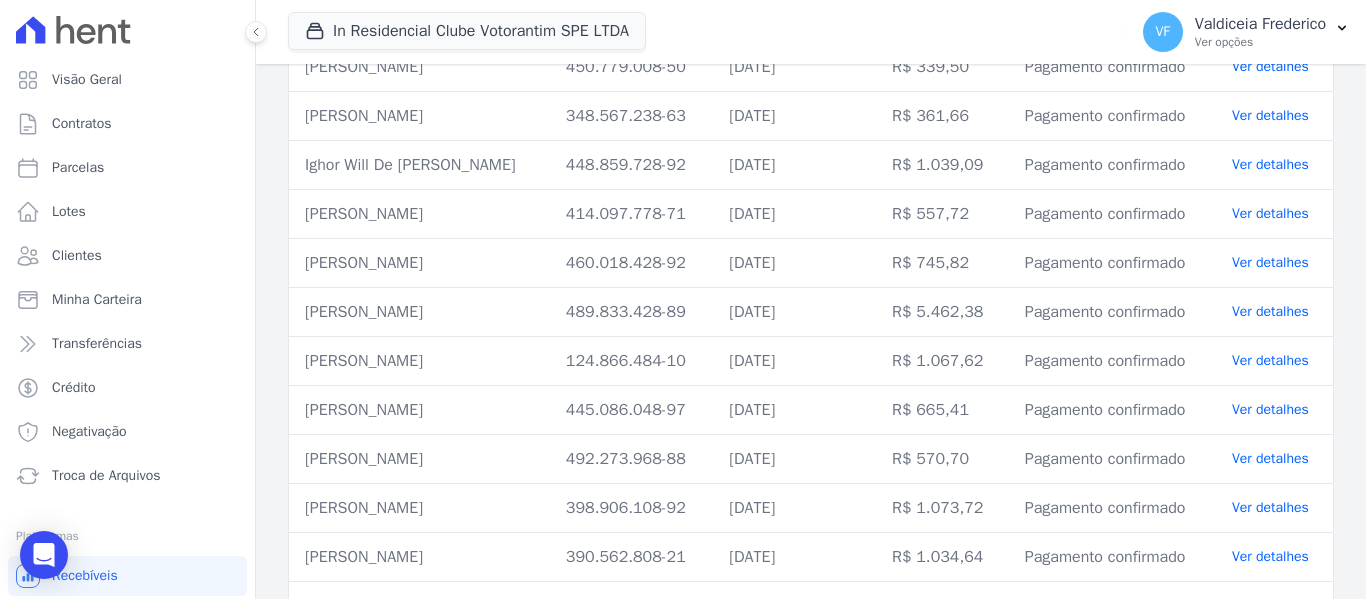 scroll, scrollTop: 0, scrollLeft: 0, axis: both 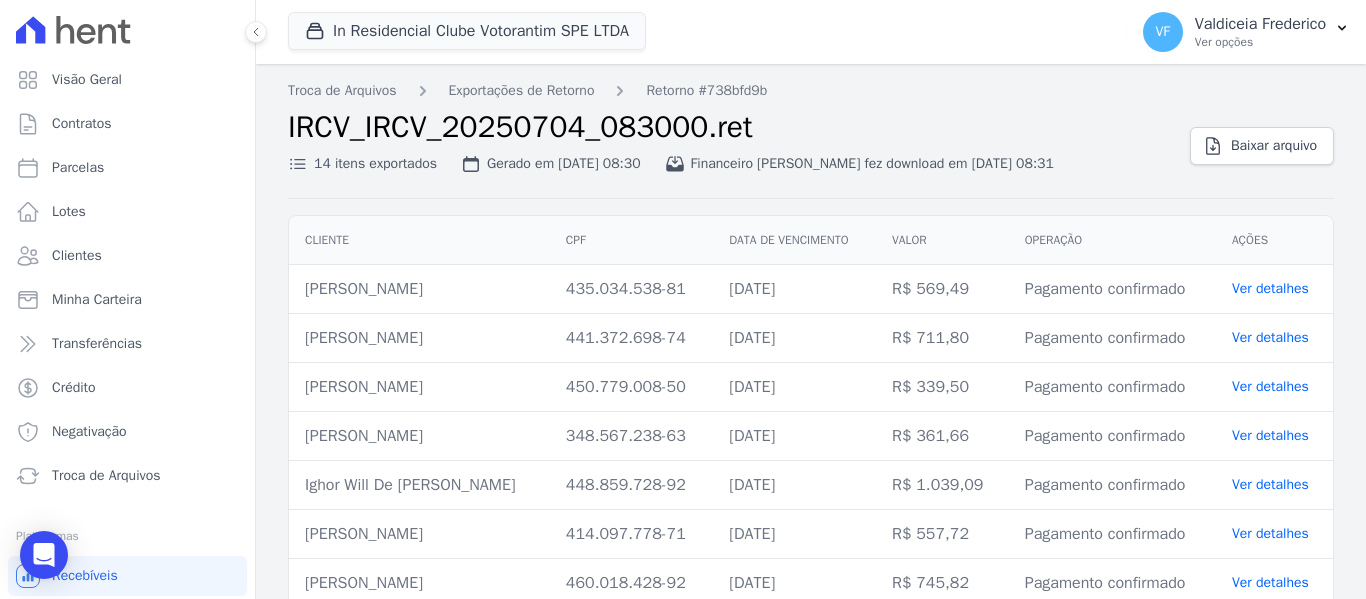 click on "Data de vencimento" at bounding box center (794, 240) 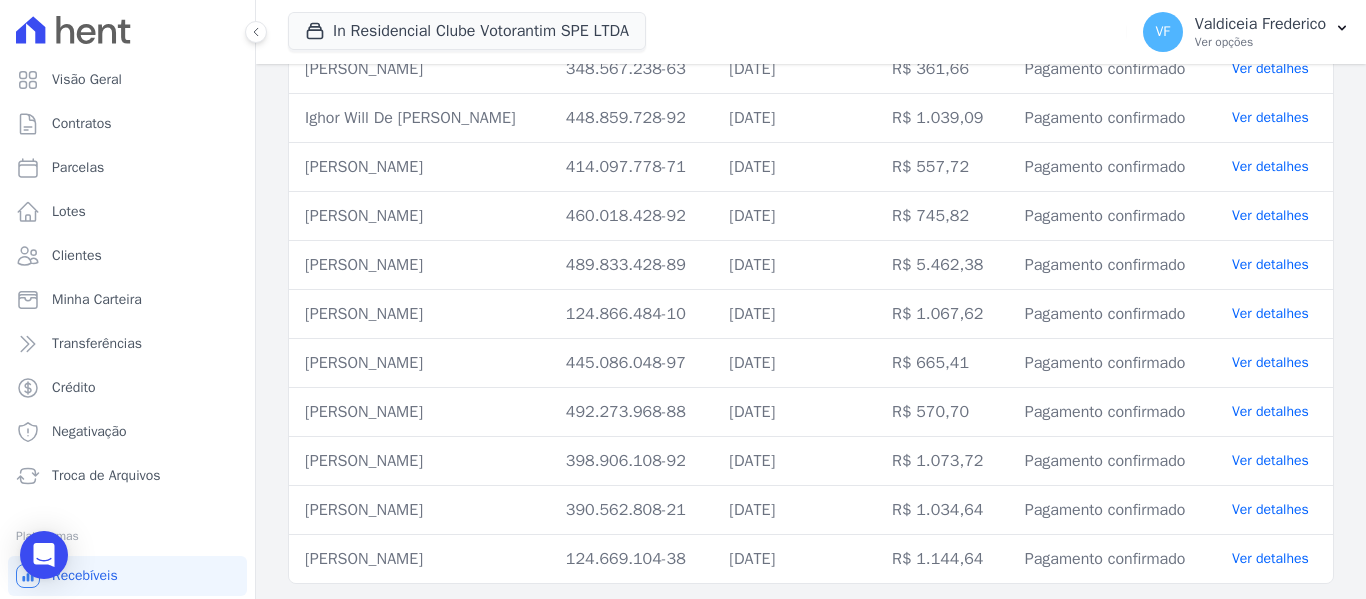 scroll, scrollTop: 384, scrollLeft: 0, axis: vertical 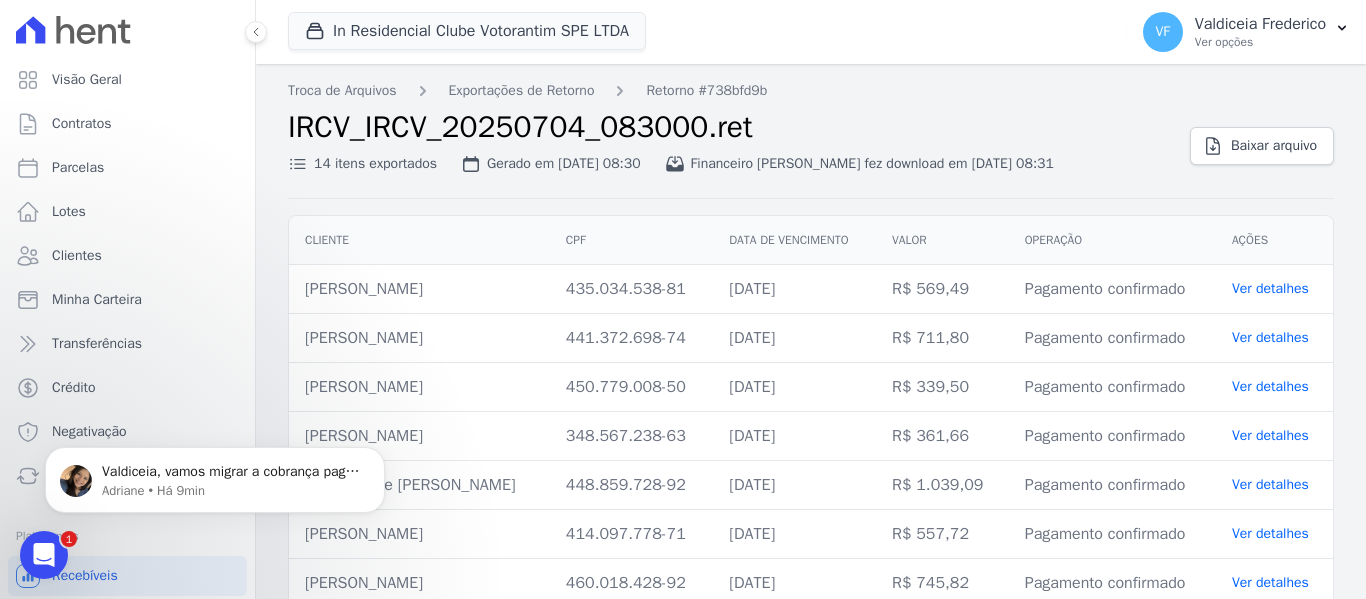 click on "R$ 569,49" at bounding box center (942, 289) 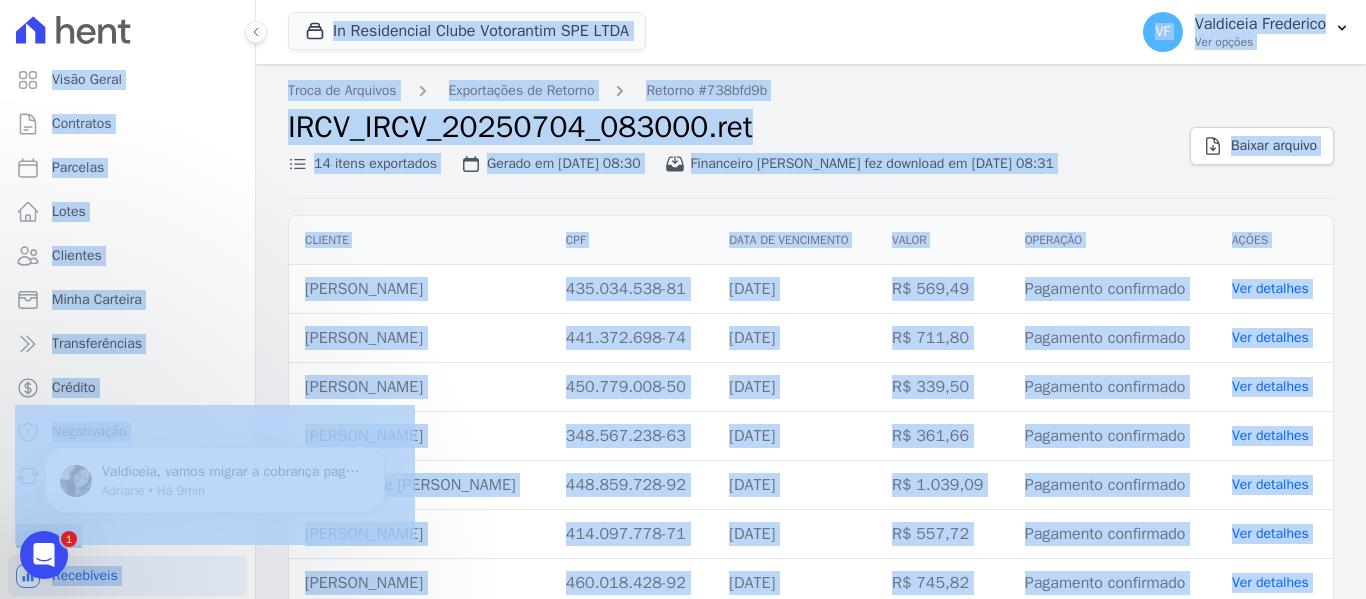 click on "Cliente" at bounding box center [419, 240] 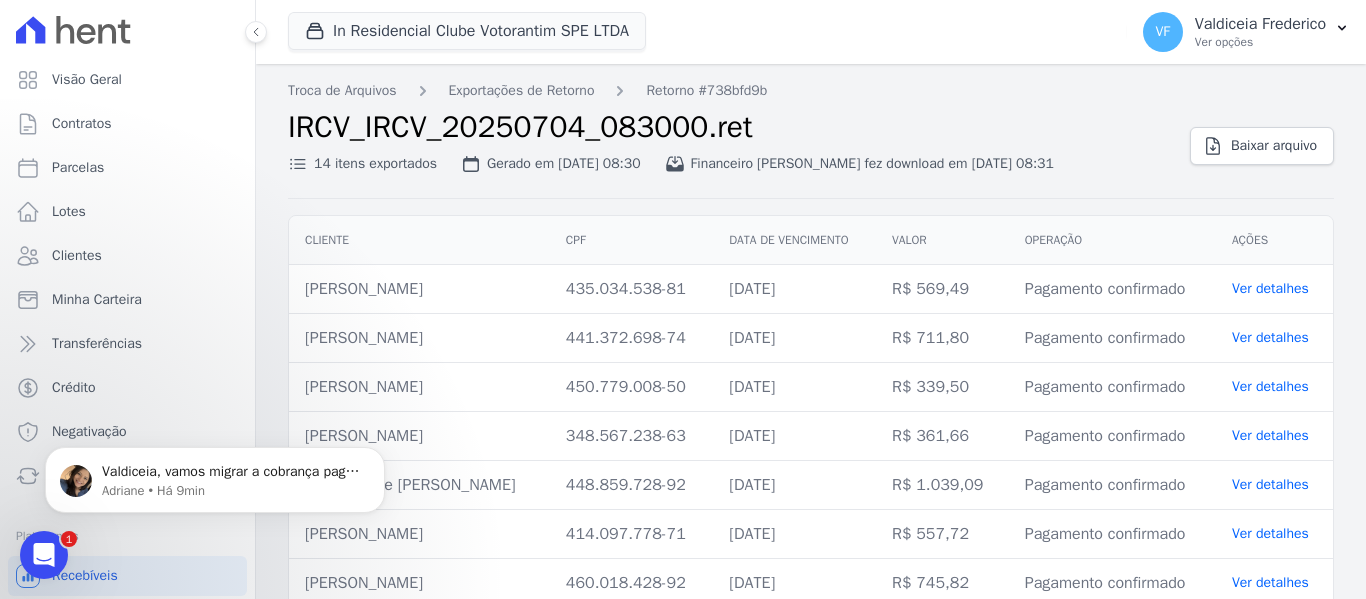 click on "Cliente" at bounding box center (419, 240) 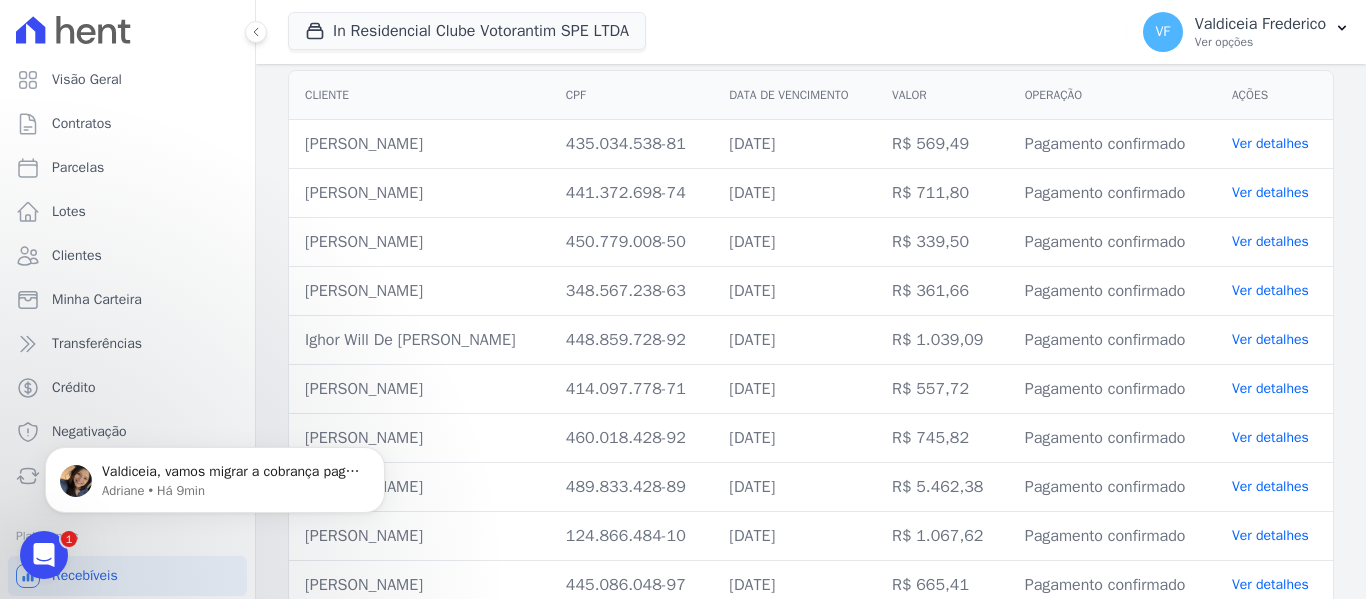 scroll, scrollTop: 384, scrollLeft: 0, axis: vertical 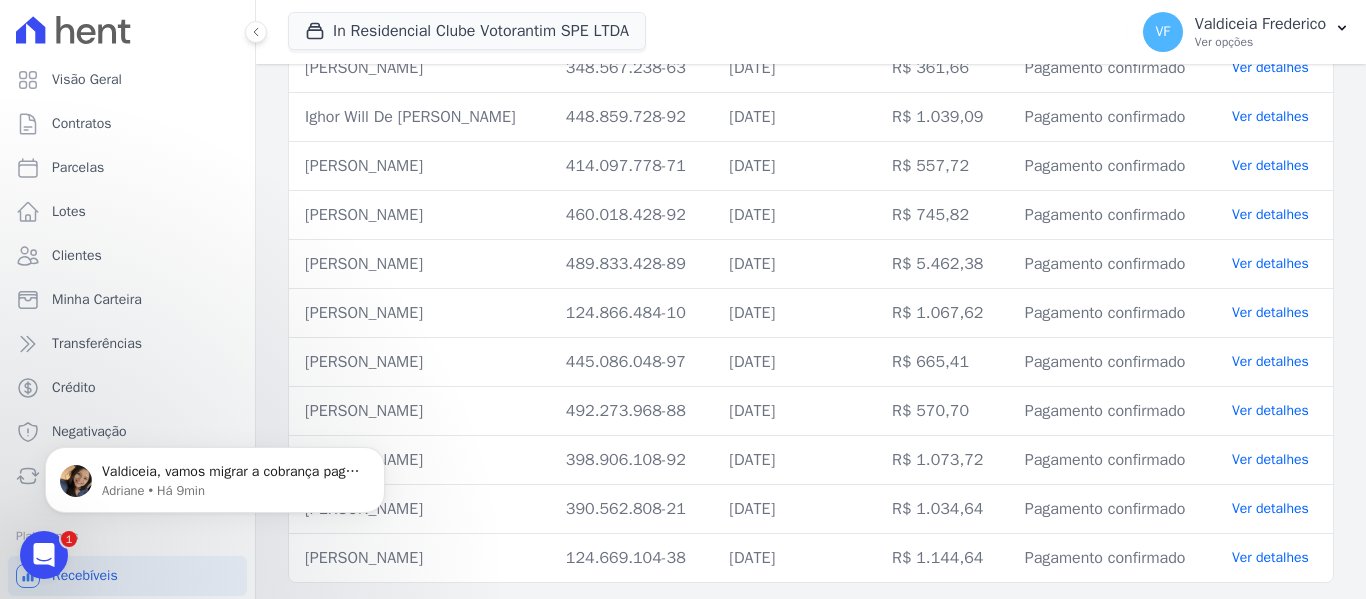 drag, startPoint x: 296, startPoint y: 235, endPoint x: 1315, endPoint y: 574, distance: 1073.9097 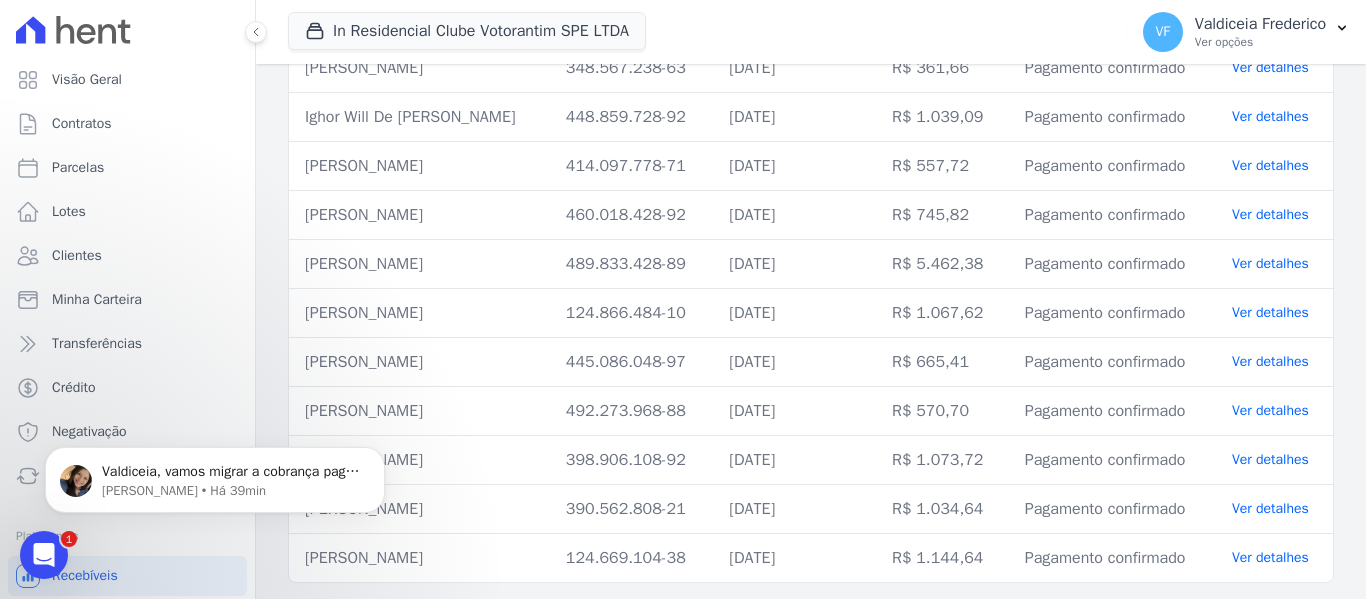 click on "[PERSON_NAME]" at bounding box center [419, 264] 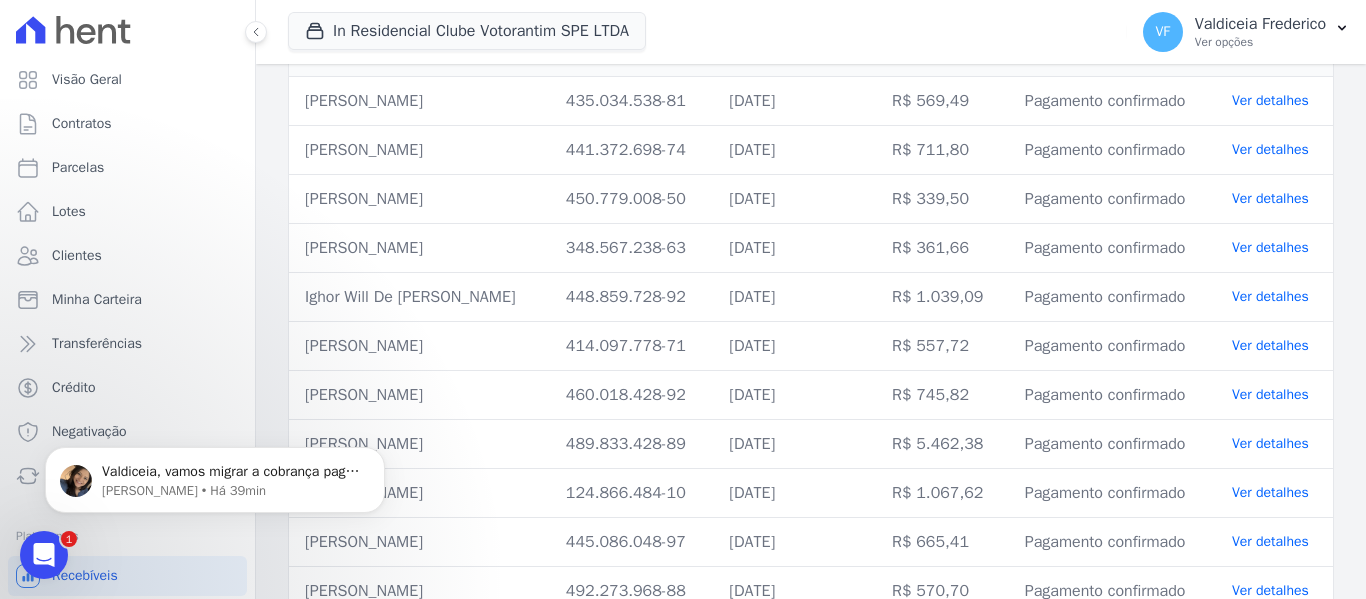 scroll, scrollTop: 0, scrollLeft: 0, axis: both 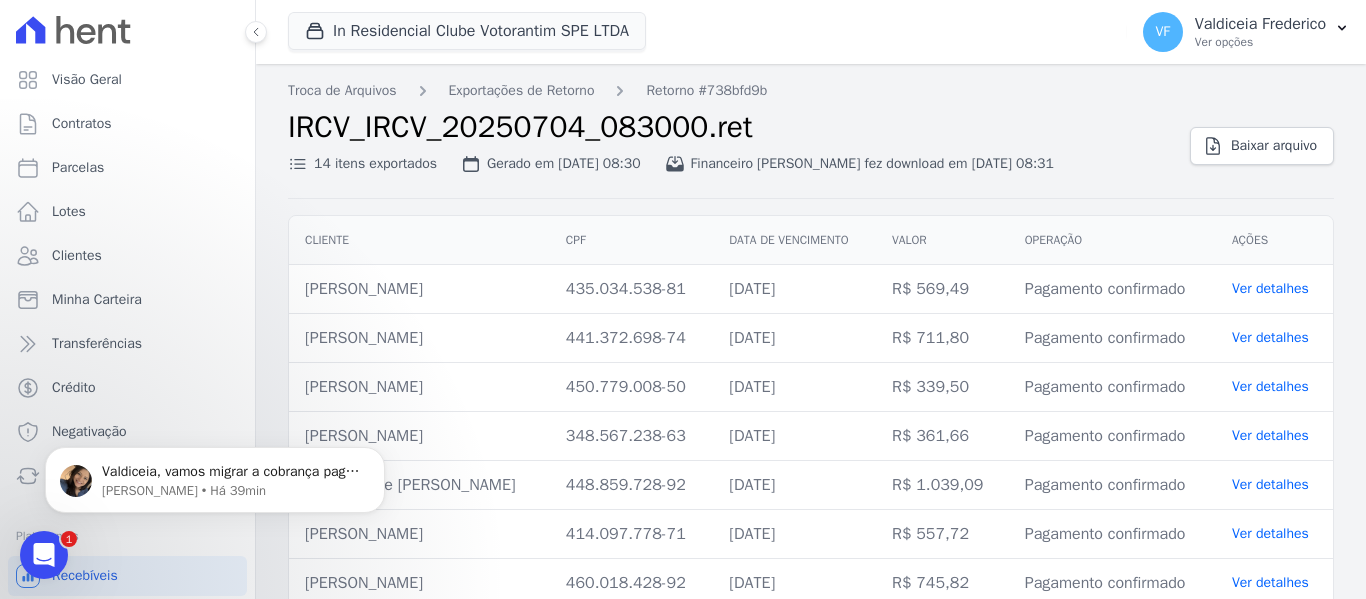 click 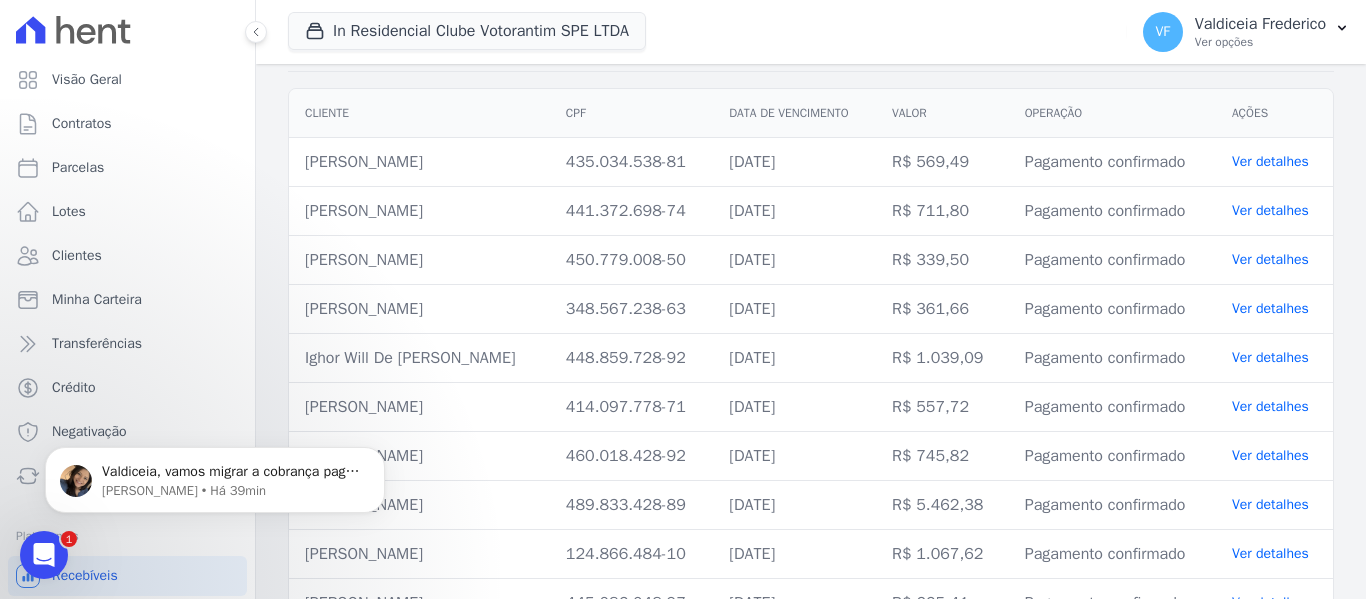 scroll, scrollTop: 384, scrollLeft: 0, axis: vertical 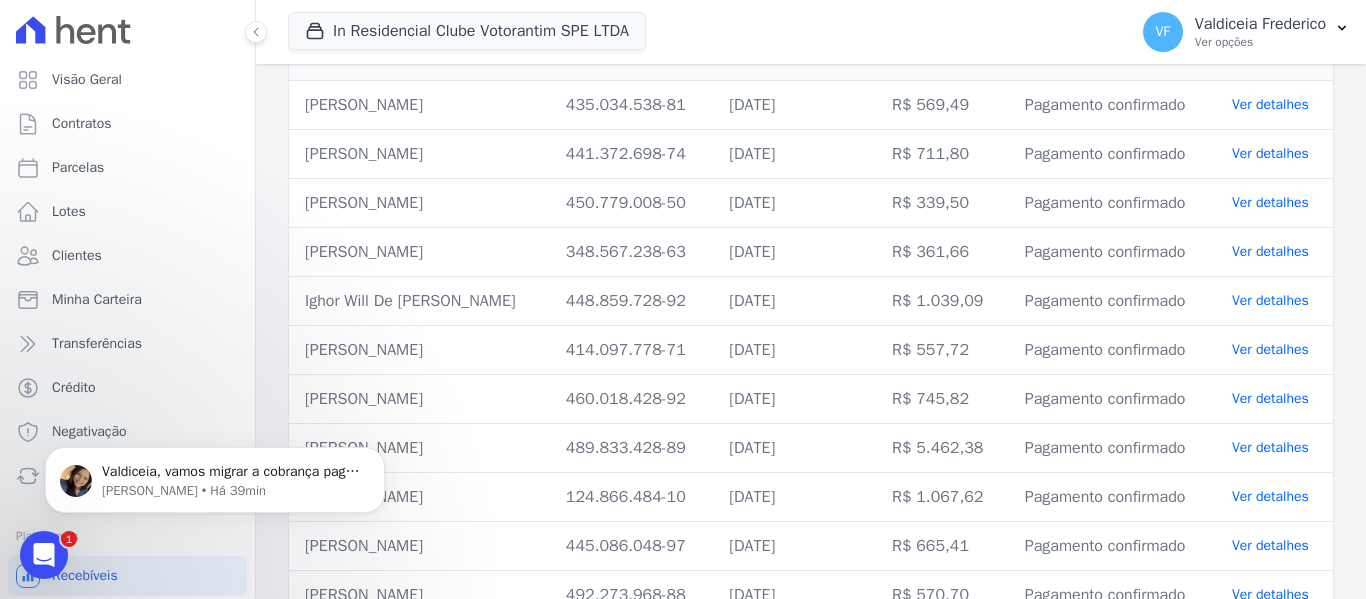 click 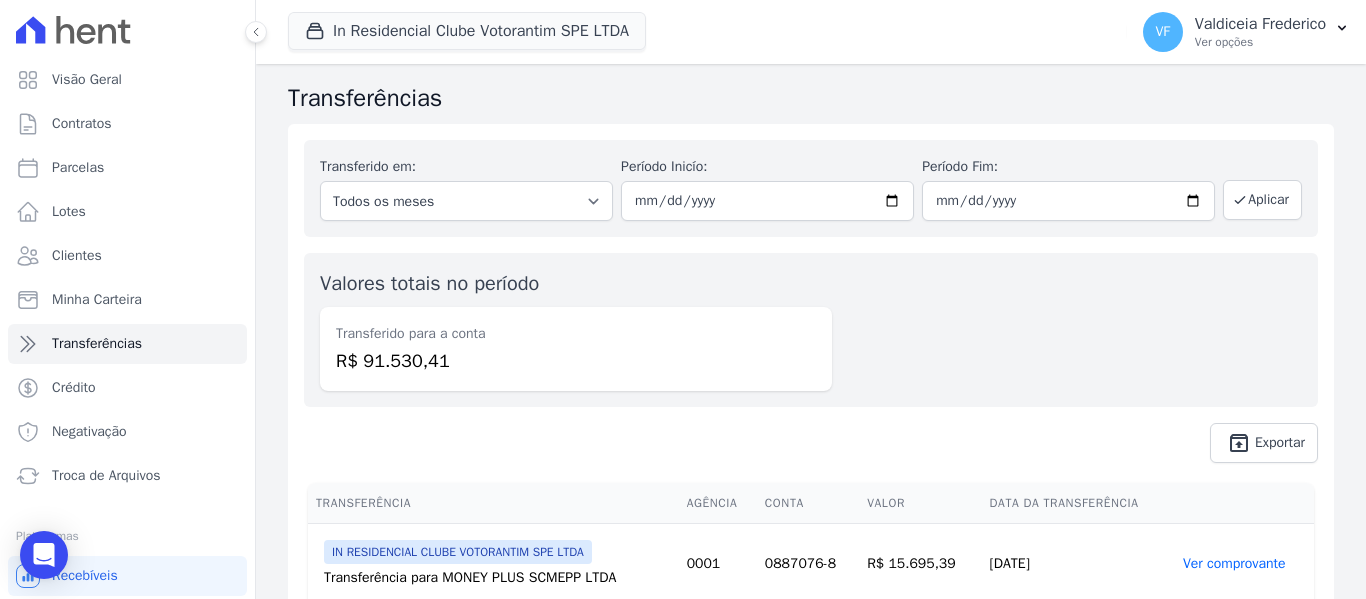 scroll, scrollTop: 0, scrollLeft: 0, axis: both 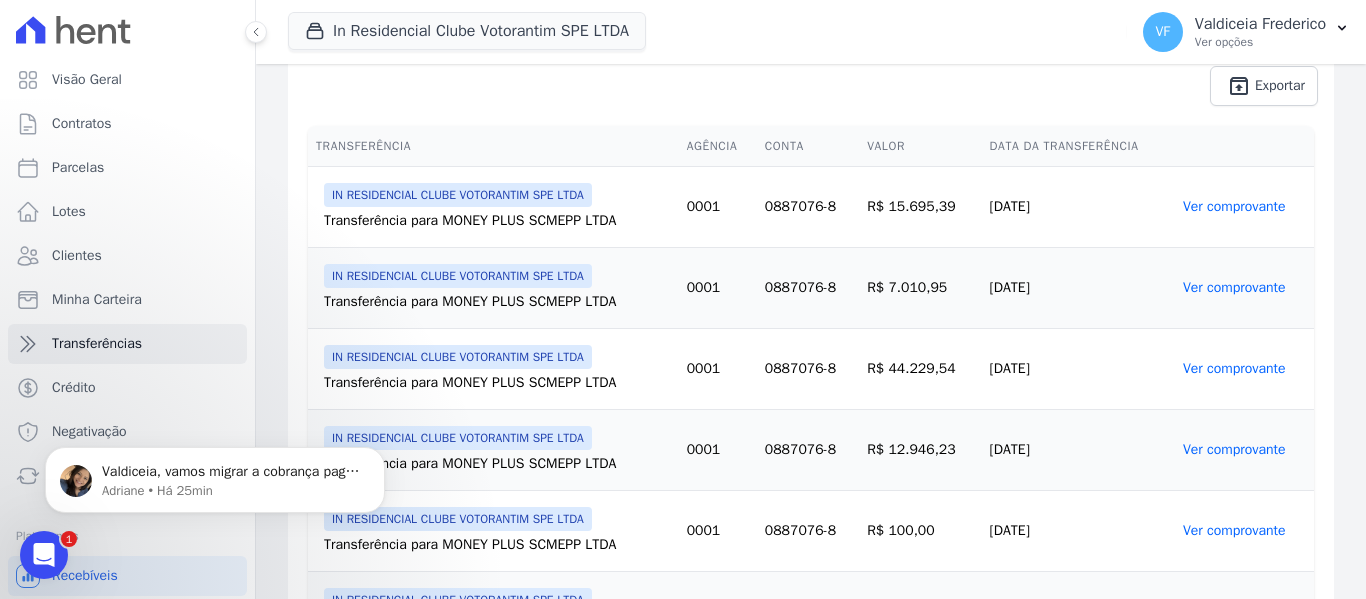 click on "Ver comprovante" at bounding box center [1234, 206] 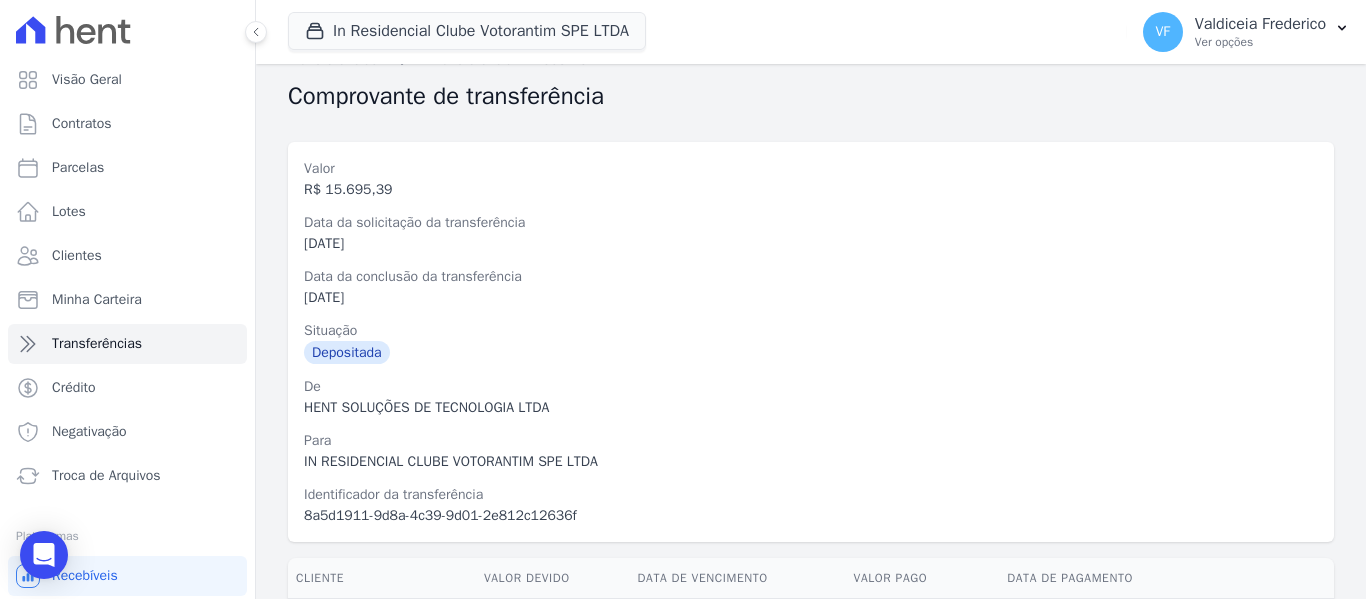 scroll, scrollTop: 13, scrollLeft: 0, axis: vertical 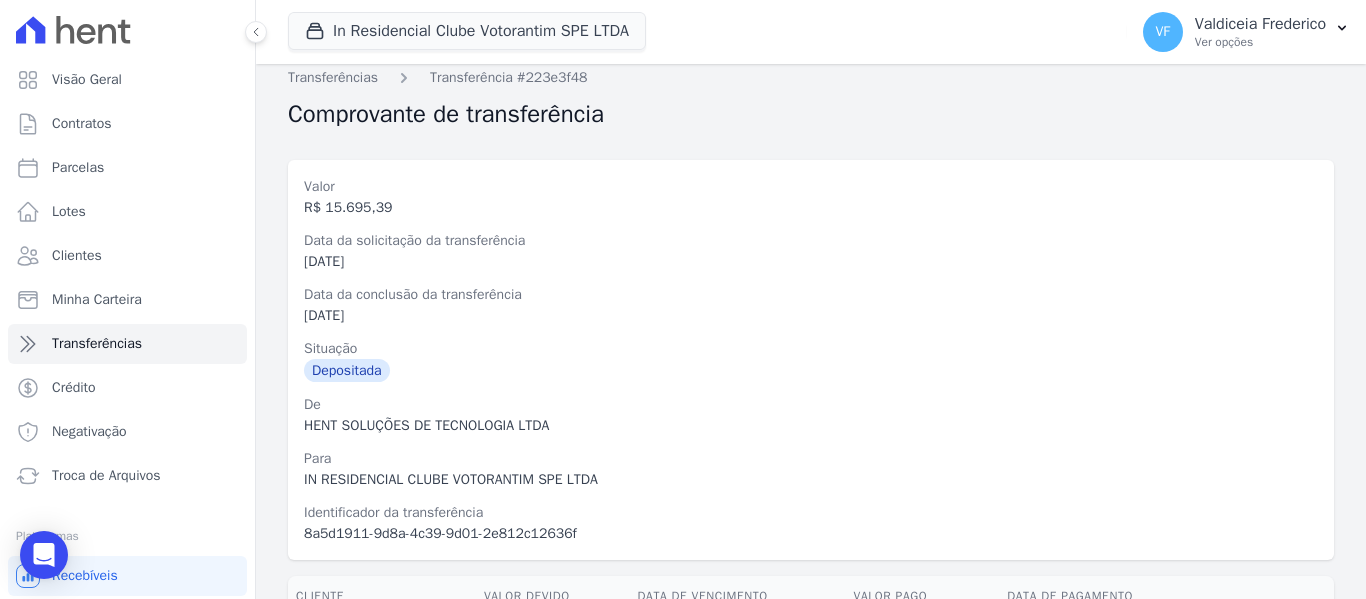 drag, startPoint x: 78, startPoint y: 26, endPoint x: 87, endPoint y: 38, distance: 15 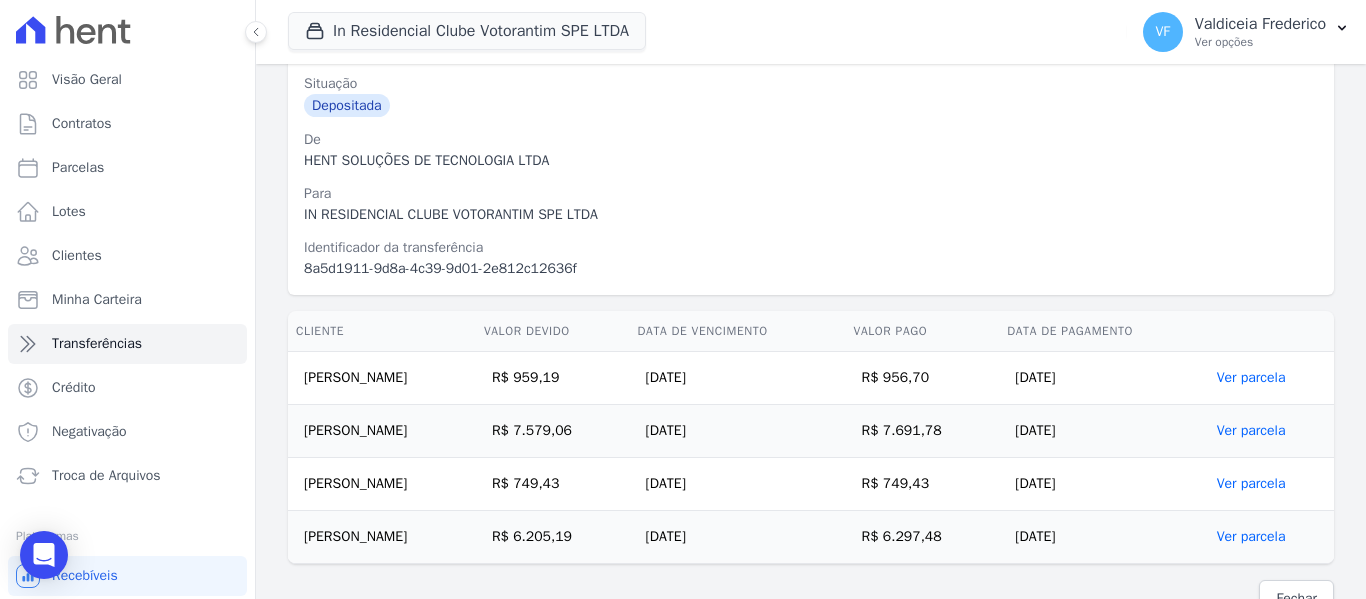 scroll, scrollTop: 313, scrollLeft: 0, axis: vertical 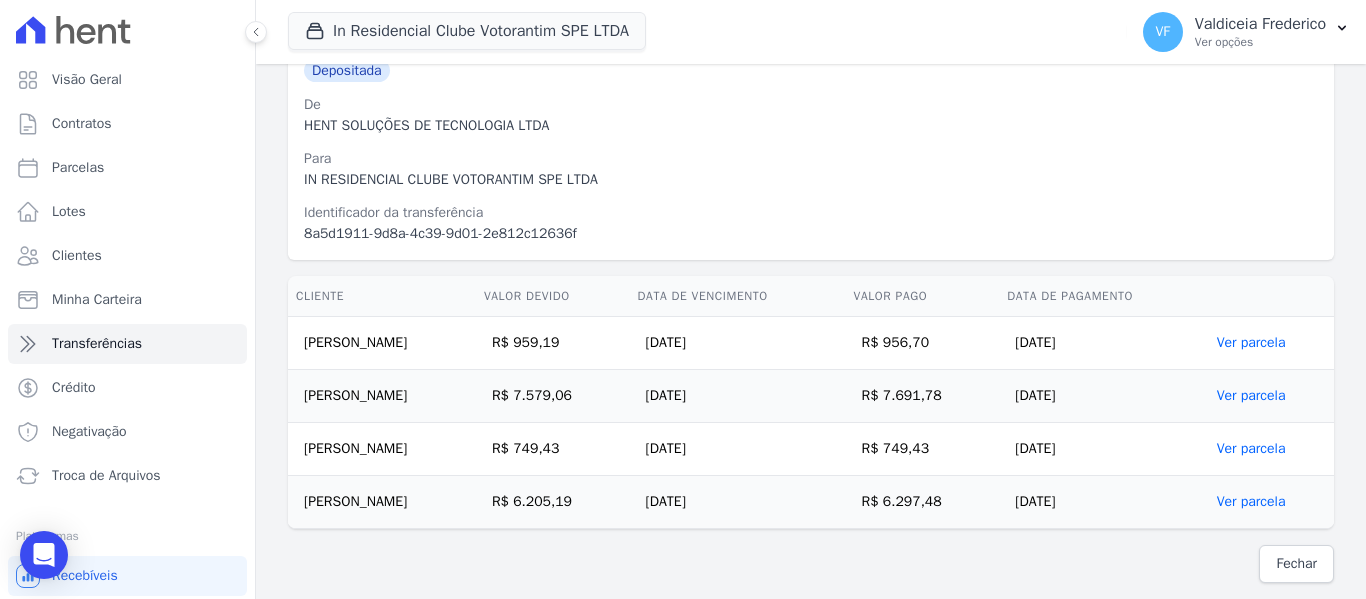 drag, startPoint x: 868, startPoint y: 299, endPoint x: 698, endPoint y: 160, distance: 219.5928 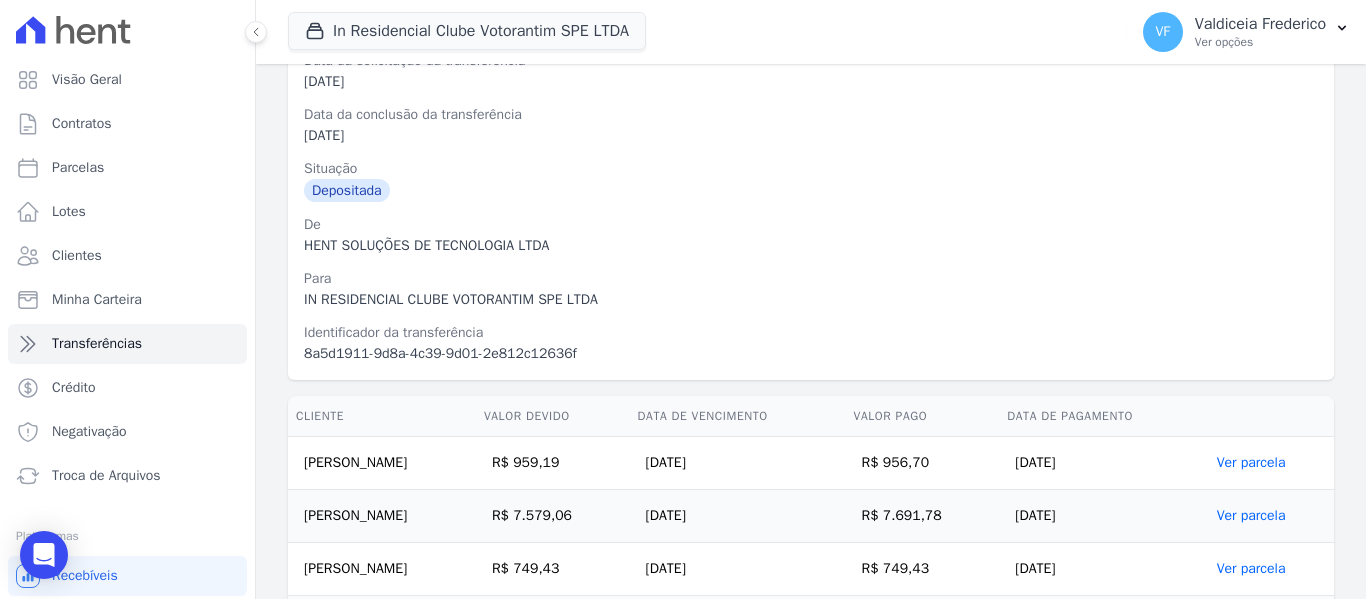 scroll, scrollTop: 313, scrollLeft: 0, axis: vertical 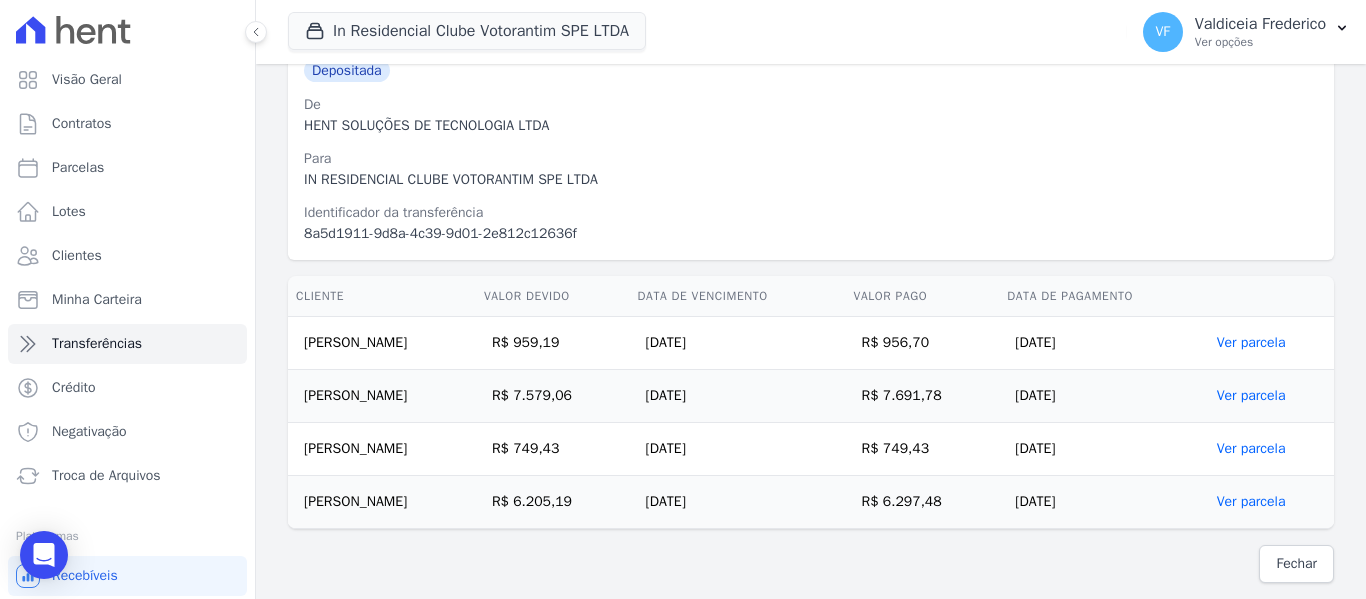 click on "[DATE]" at bounding box center [1103, 396] 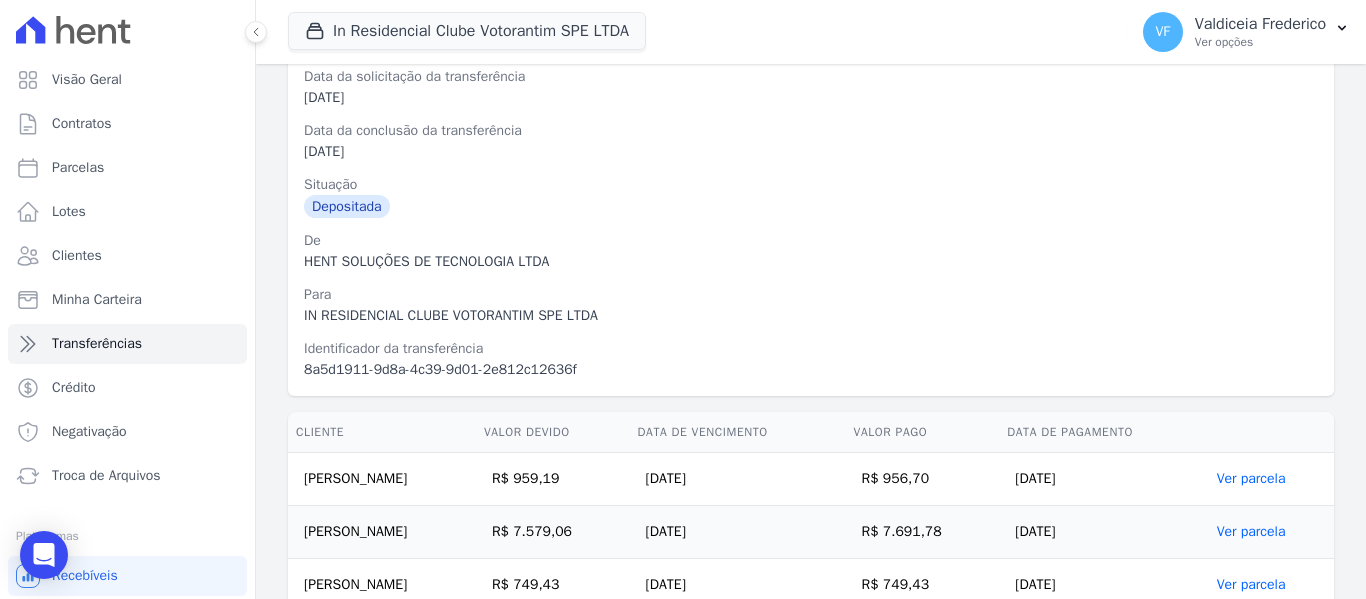 scroll, scrollTop: 0, scrollLeft: 0, axis: both 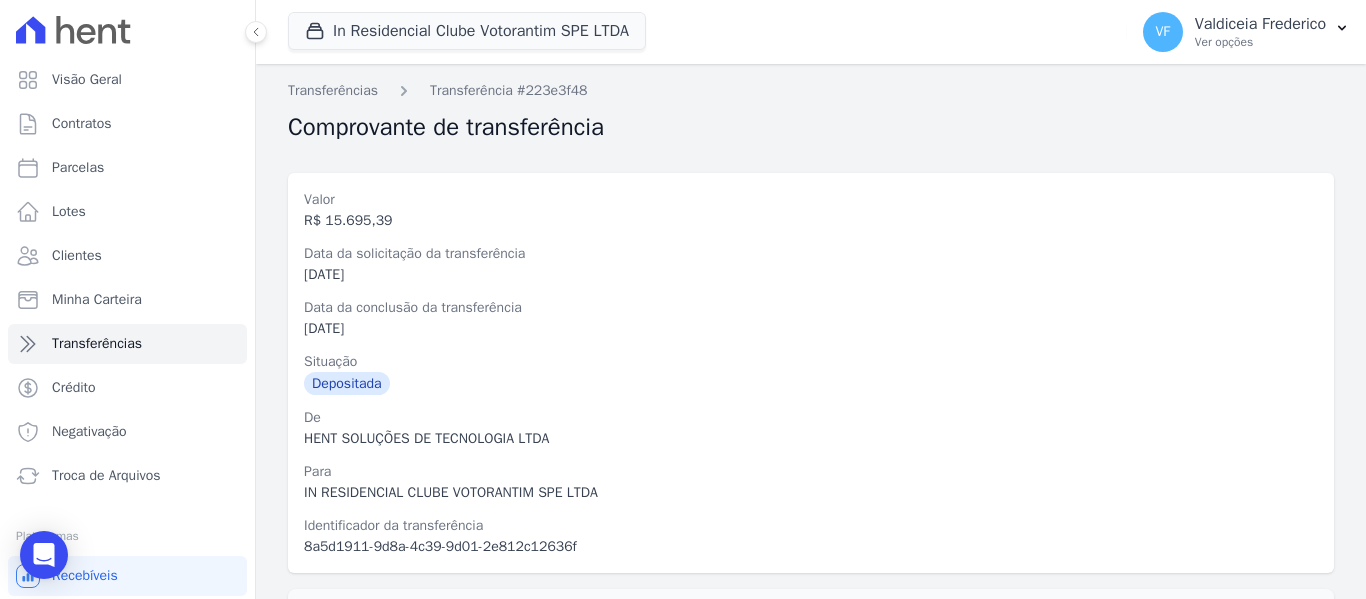 click 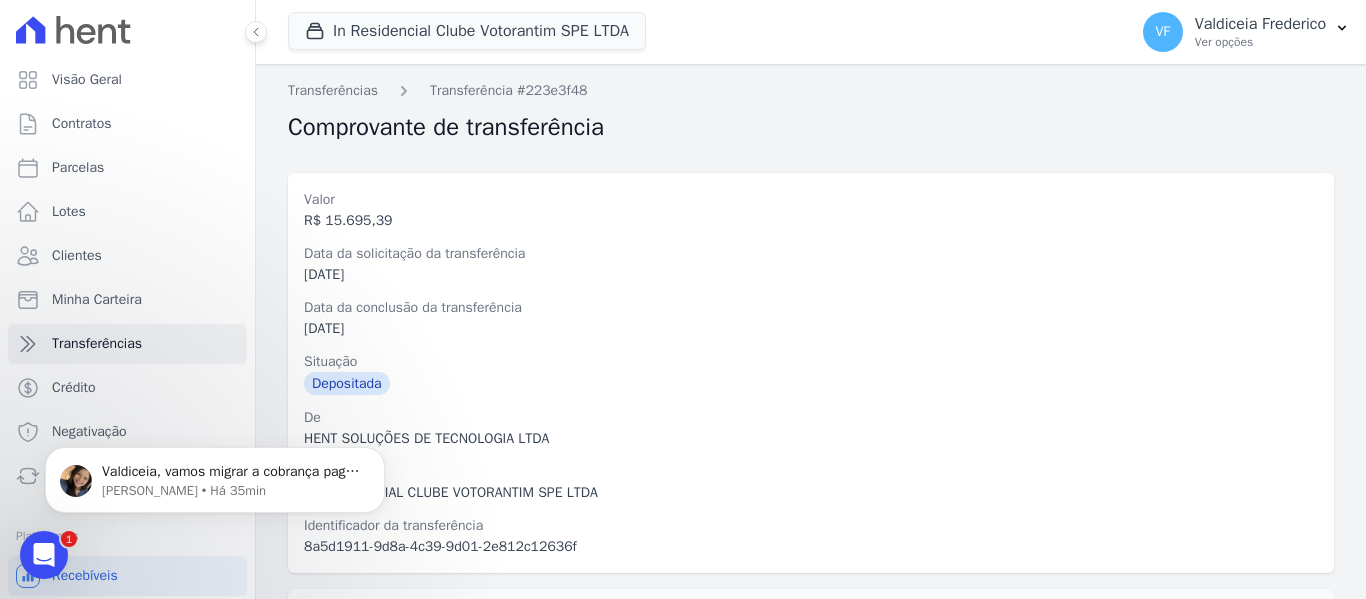scroll, scrollTop: 0, scrollLeft: 0, axis: both 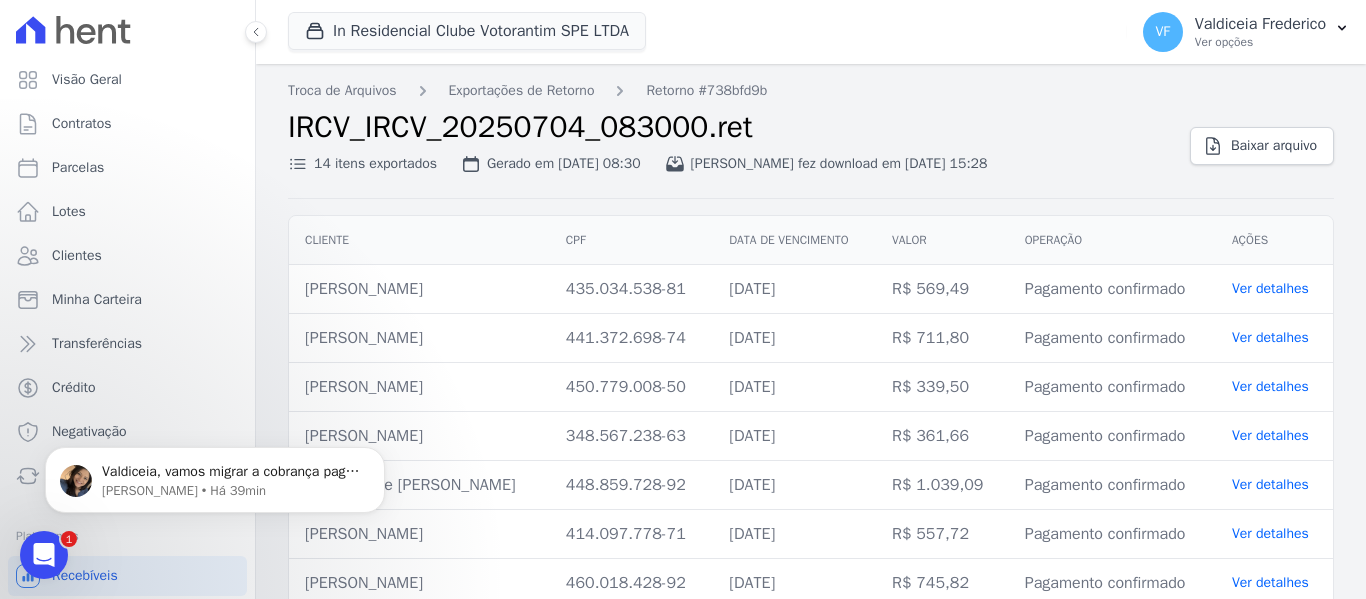 click 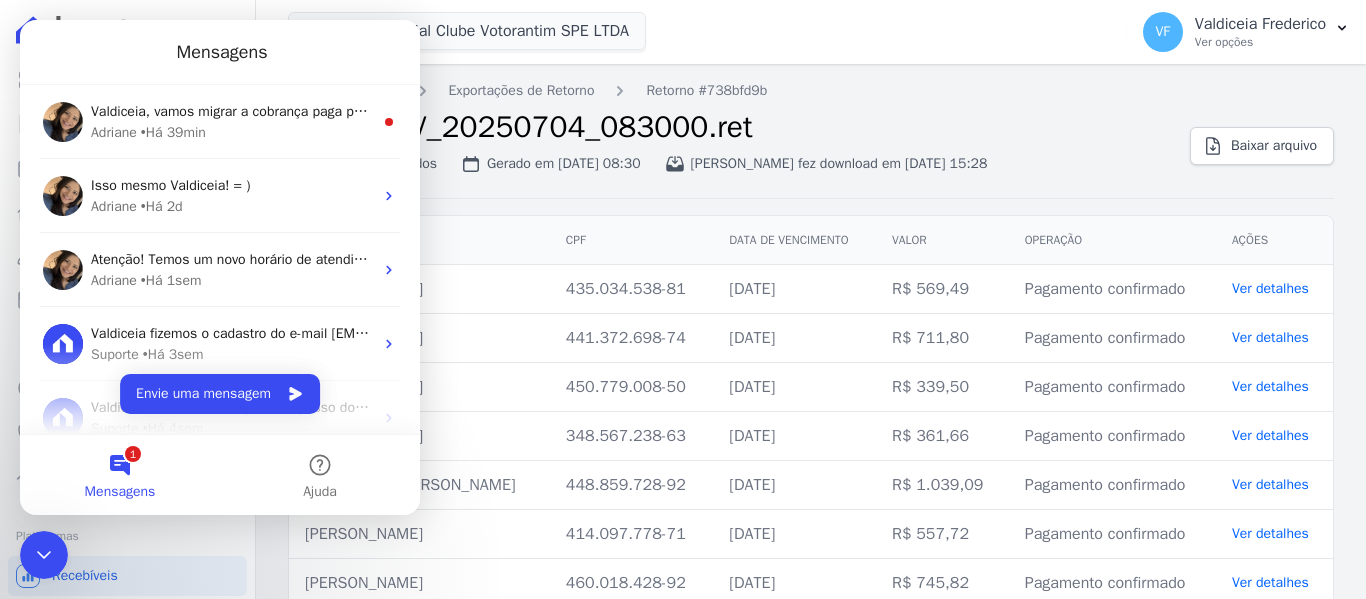 scroll, scrollTop: 0, scrollLeft: 0, axis: both 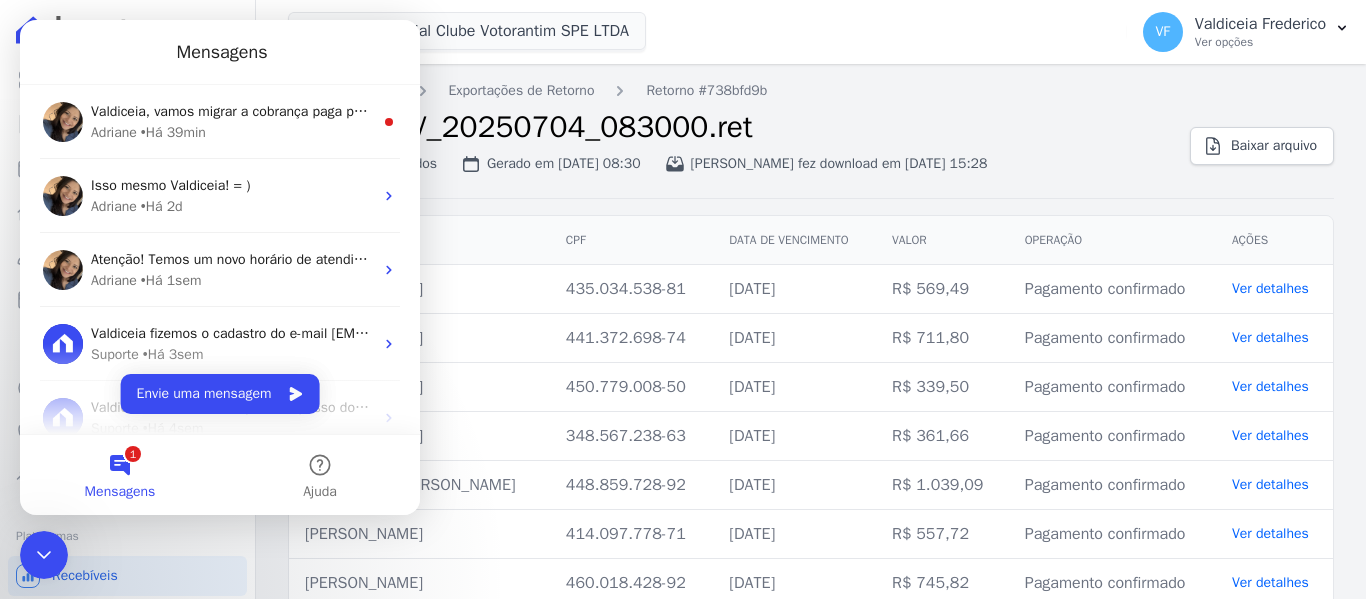 click 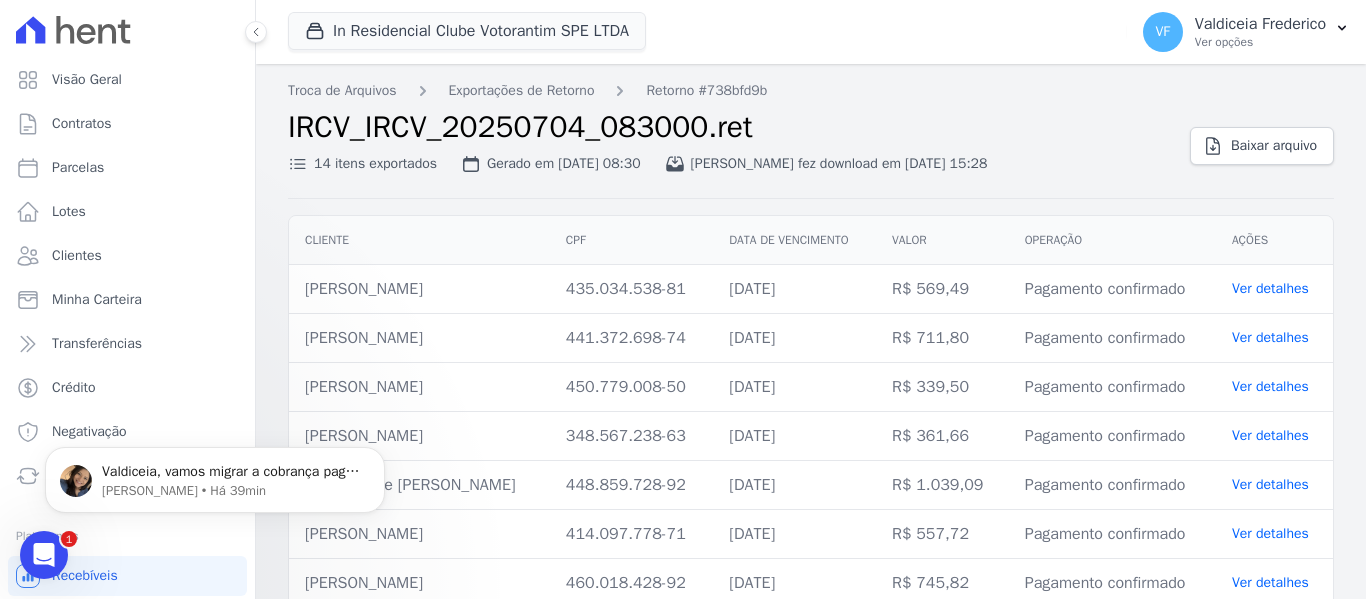 scroll, scrollTop: 0, scrollLeft: 0, axis: both 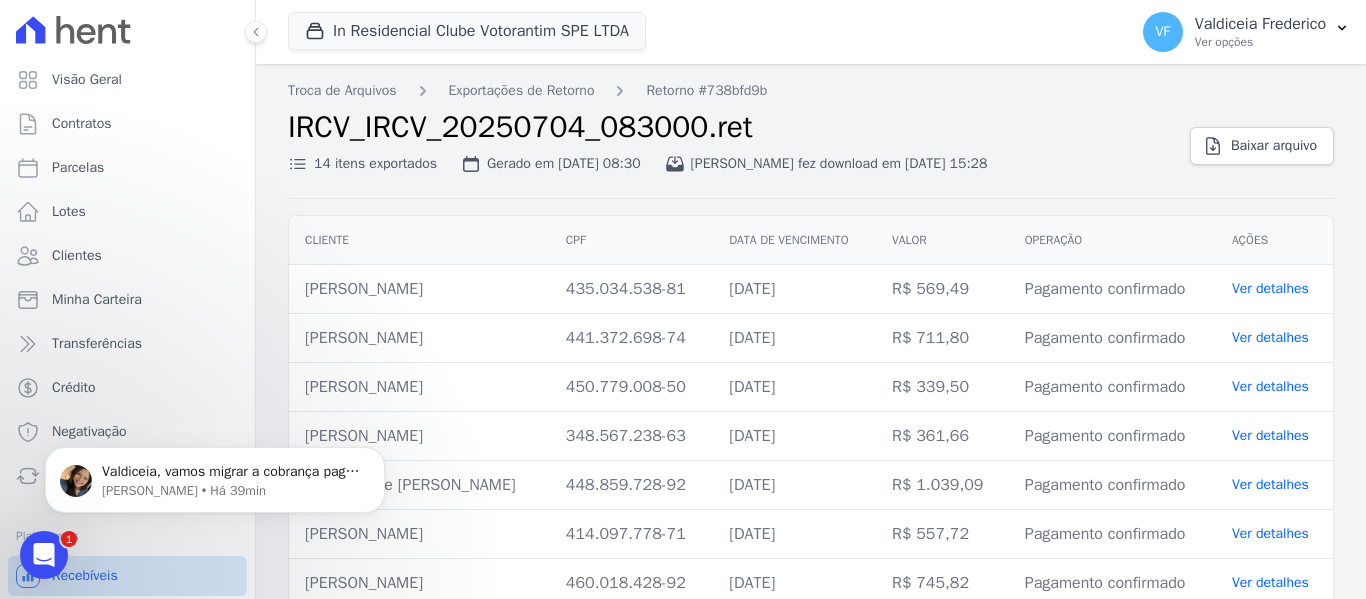 click on "Recebíveis" at bounding box center [127, 576] 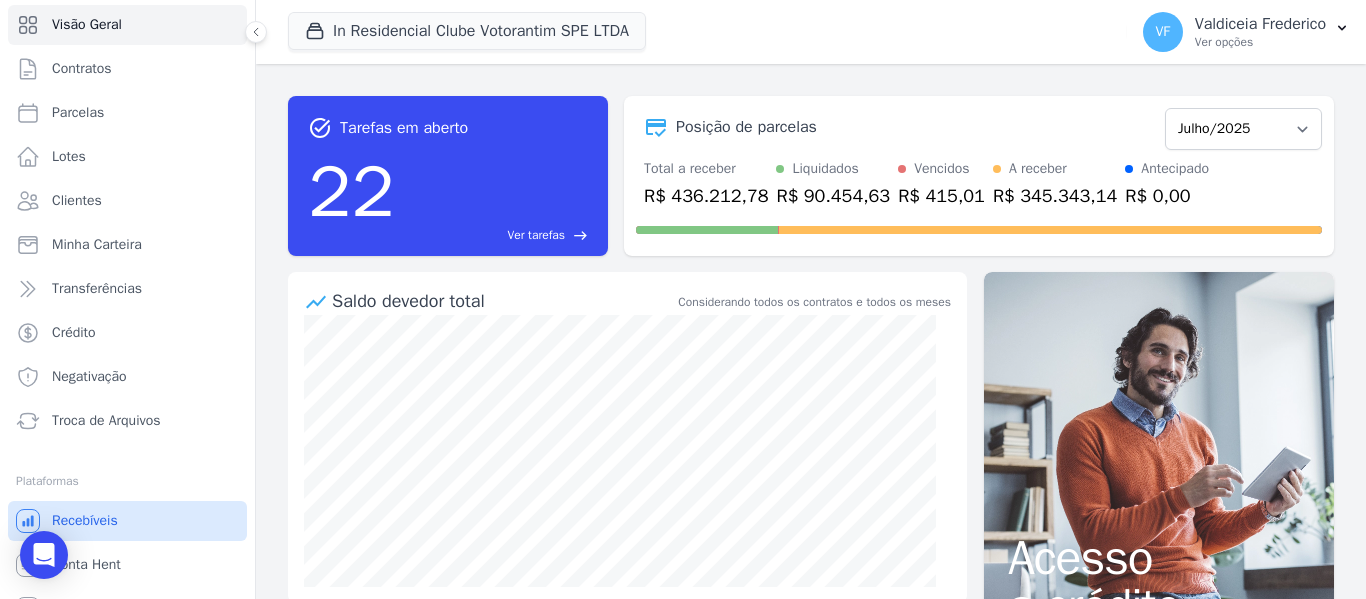 scroll, scrollTop: 85, scrollLeft: 0, axis: vertical 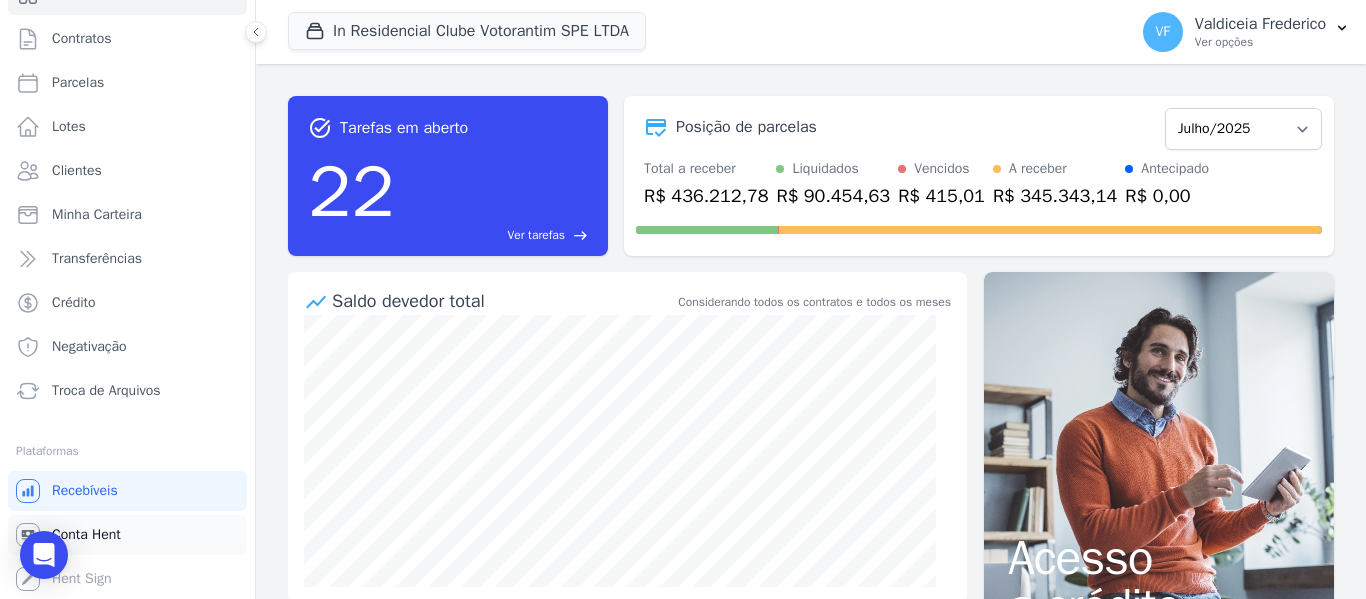 click on "Conta Hent" at bounding box center [86, 535] 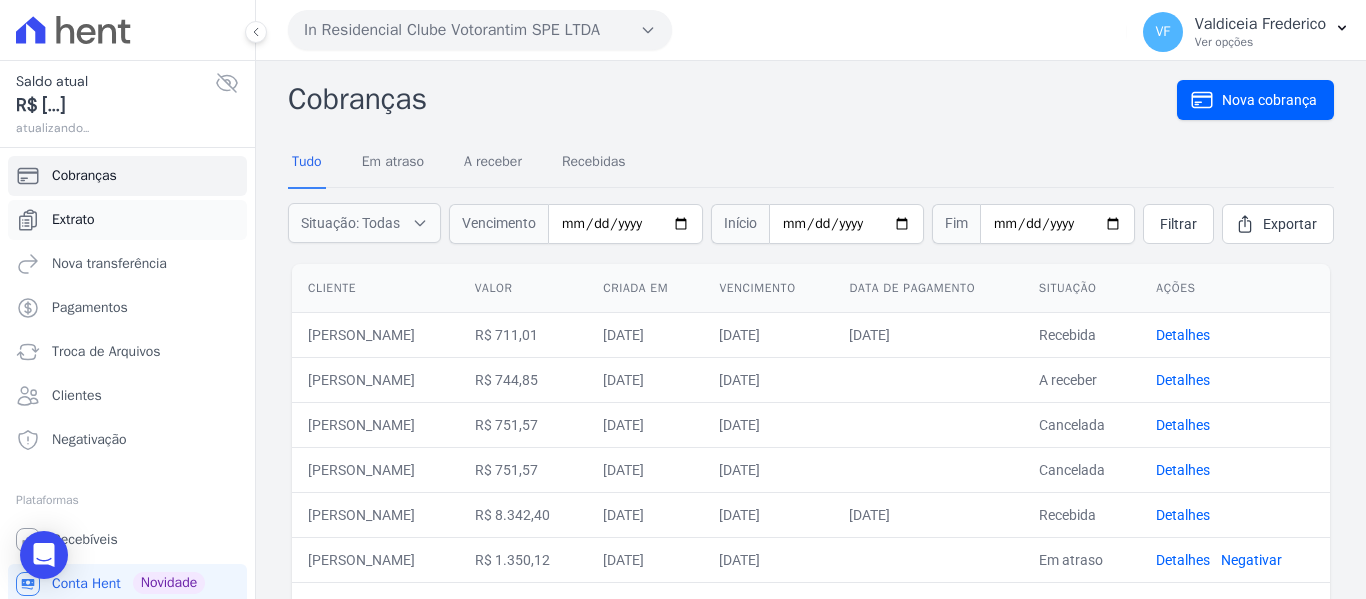 click on "Extrato" at bounding box center (127, 220) 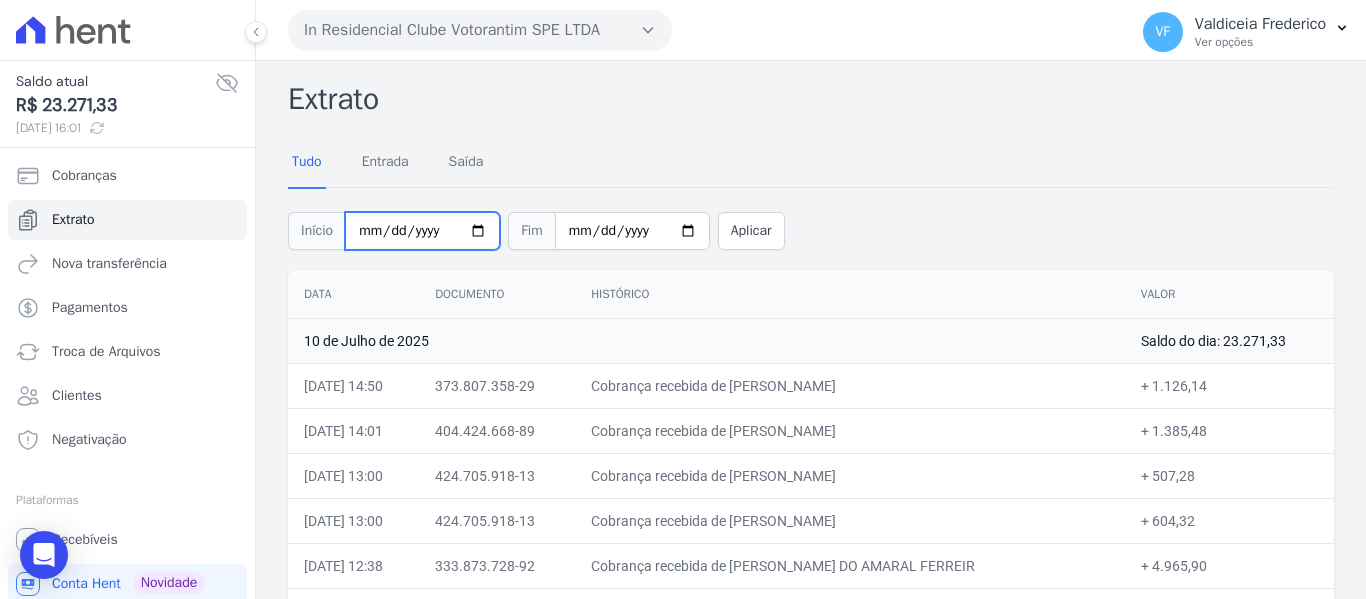 click on "[DATE]" at bounding box center (422, 231) 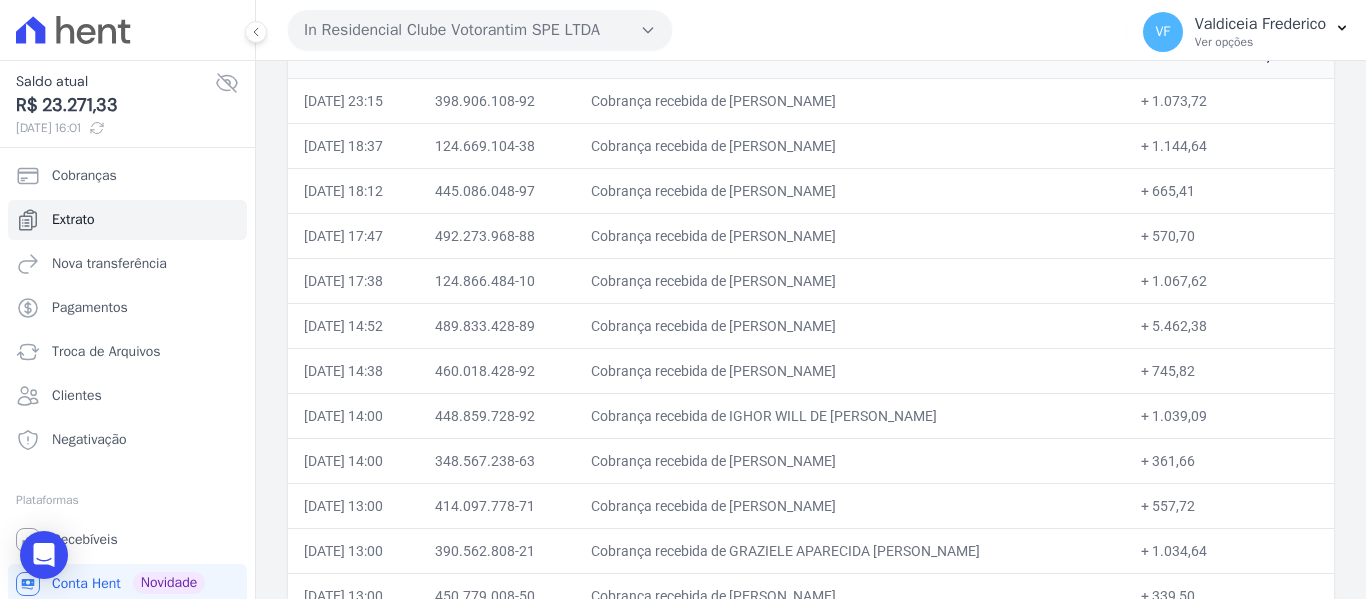 scroll, scrollTop: 4000, scrollLeft: 0, axis: vertical 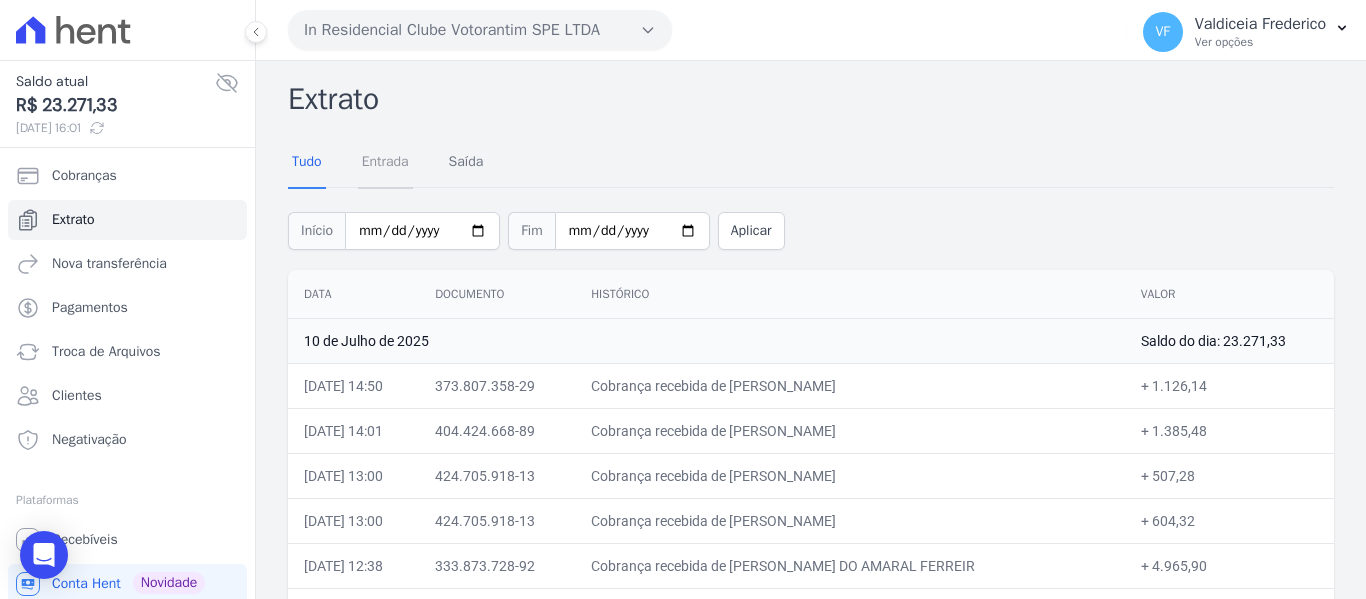 click on "Entrada" at bounding box center (385, 163) 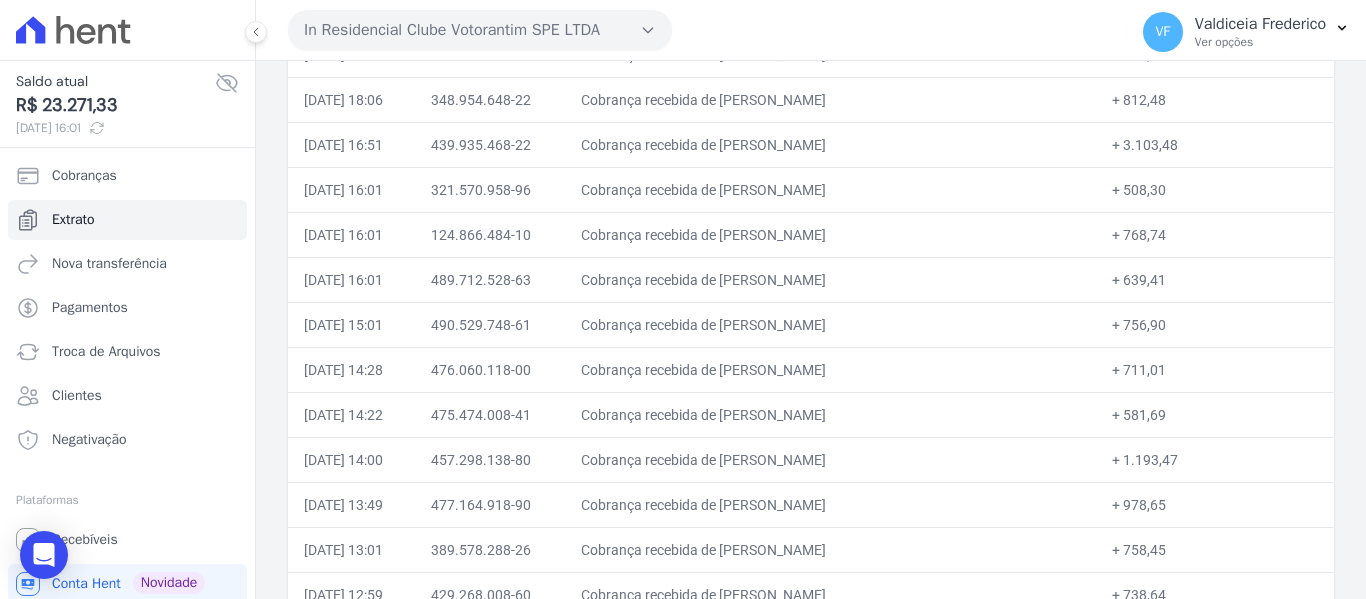 scroll, scrollTop: 2561, scrollLeft: 0, axis: vertical 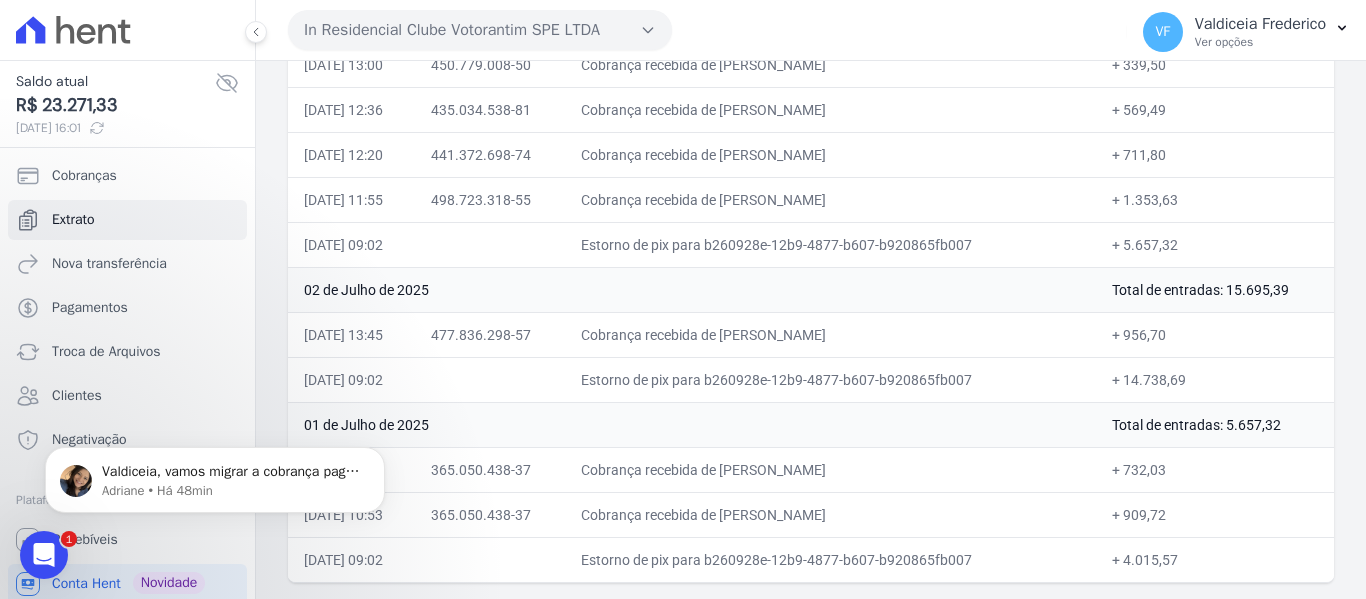 drag, startPoint x: 296, startPoint y: 294, endPoint x: 1261, endPoint y: 552, distance: 998.89386 